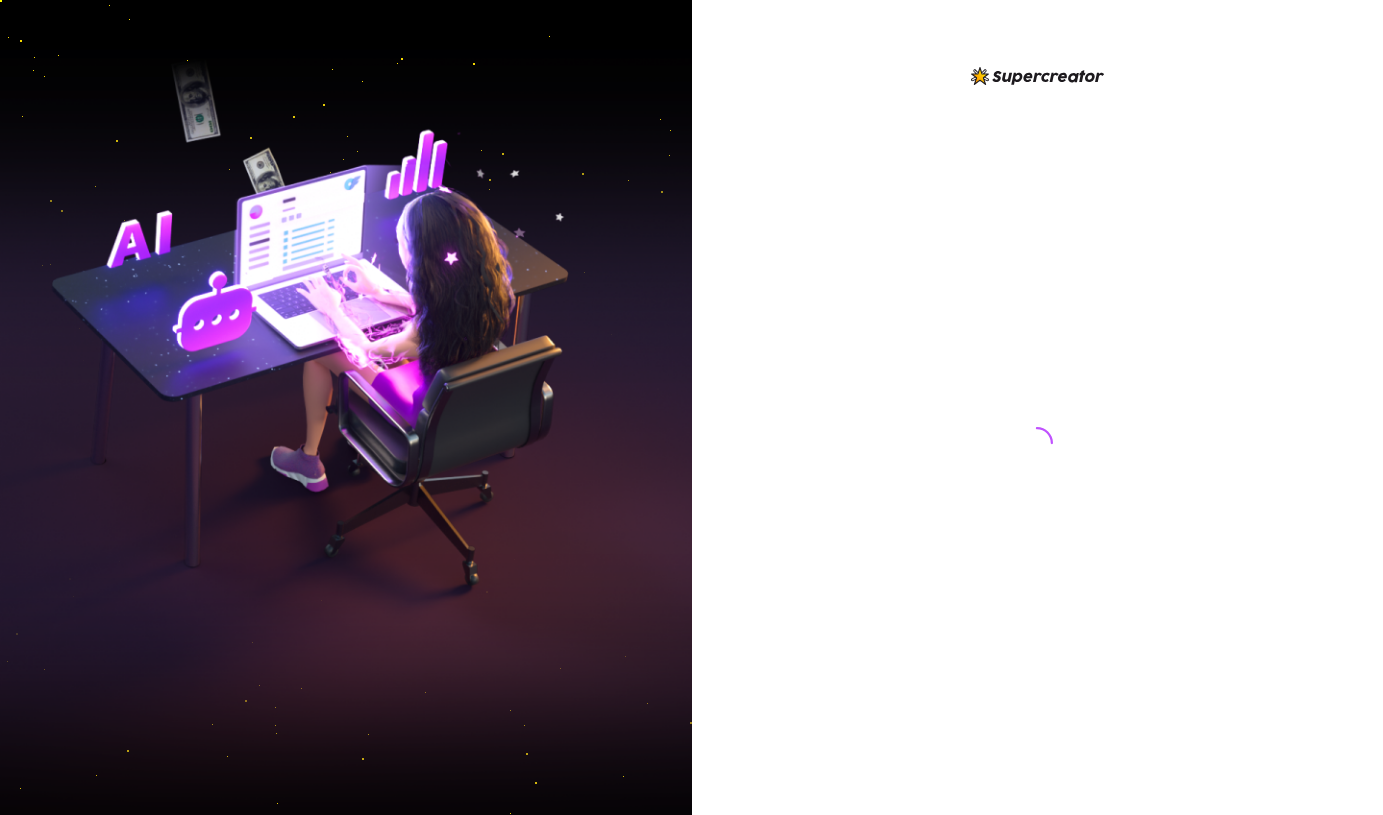 scroll, scrollTop: 0, scrollLeft: 0, axis: both 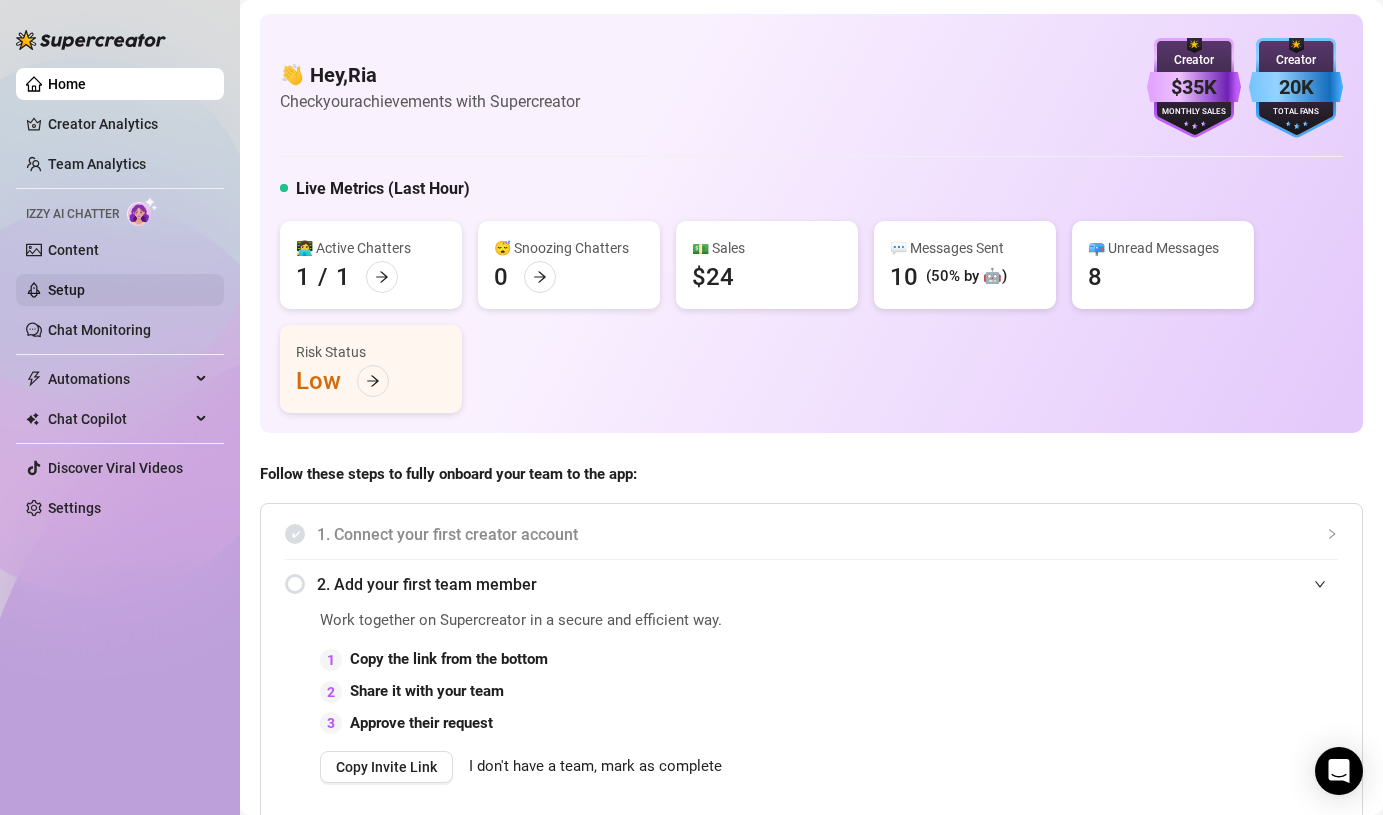click on "Setup" at bounding box center [66, 290] 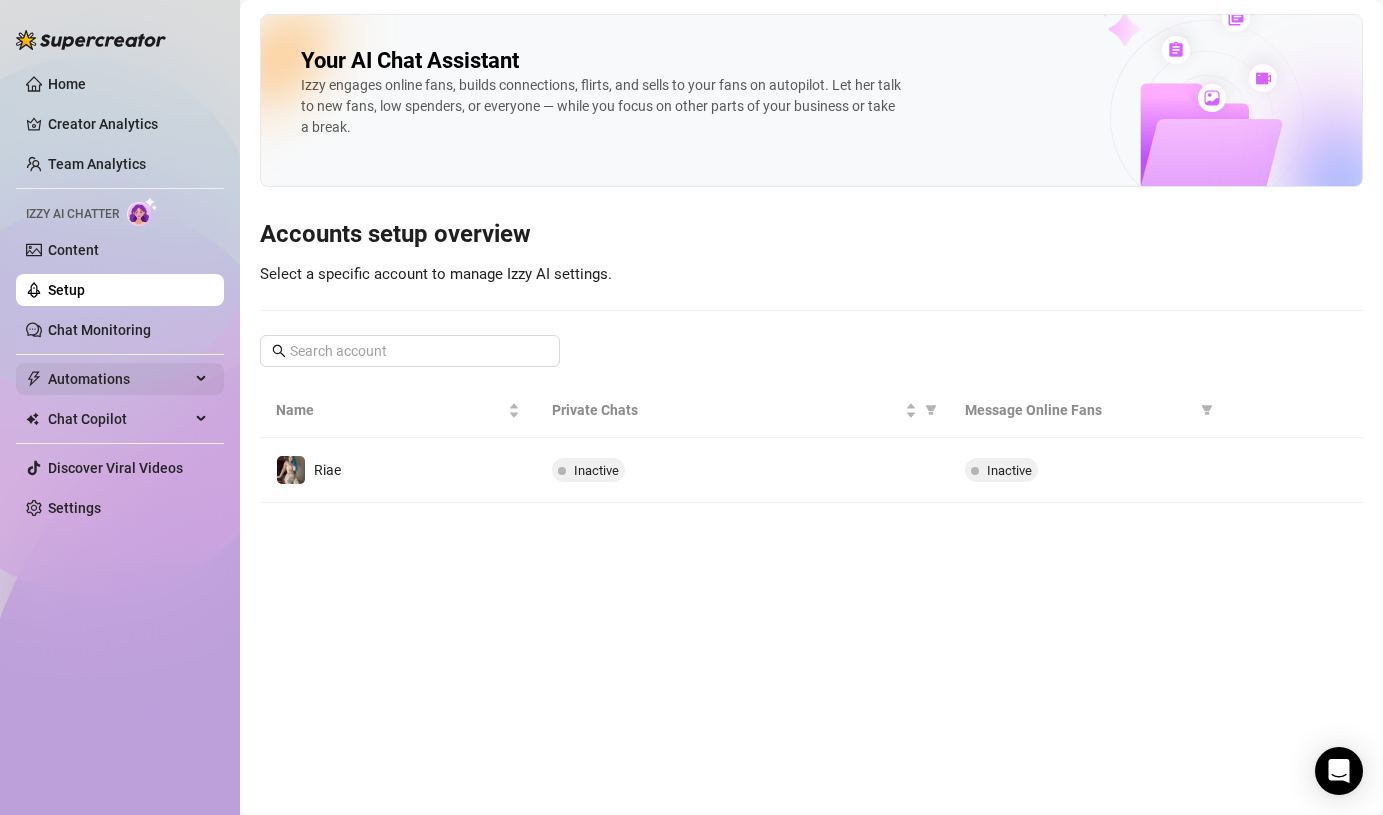 click on "Automations" at bounding box center [119, 379] 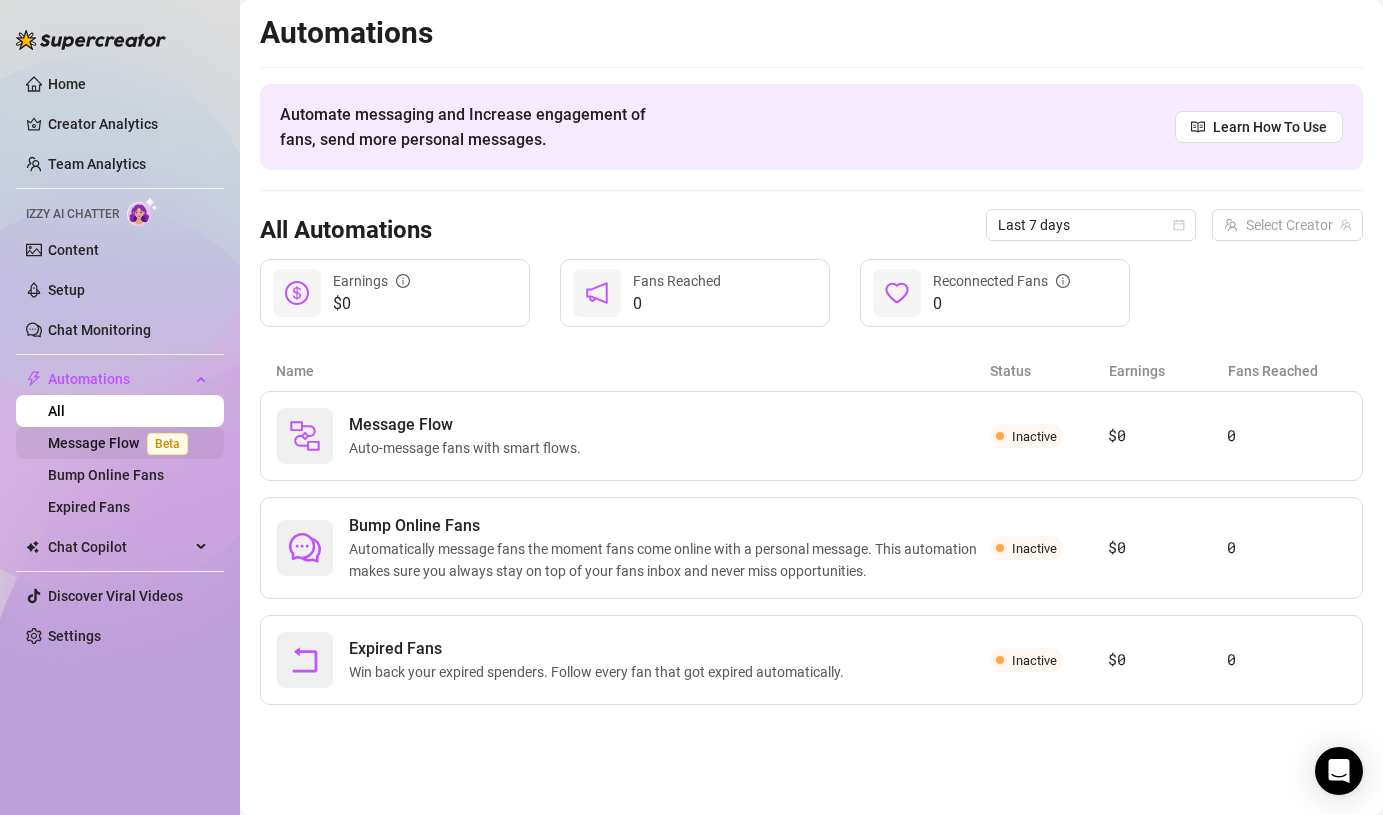 click on "Message Flow Beta" at bounding box center (122, 443) 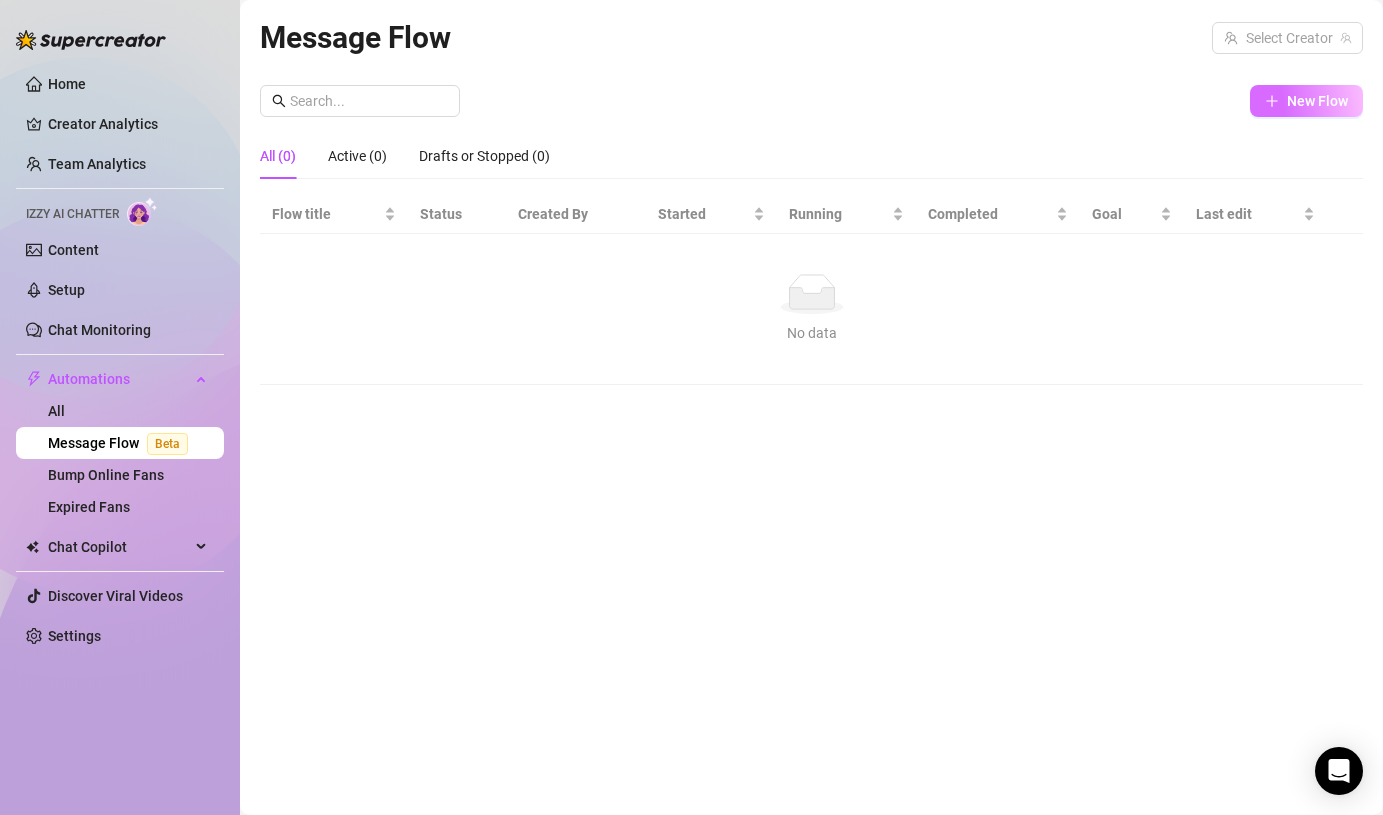 click on "New Flow" at bounding box center [1317, 101] 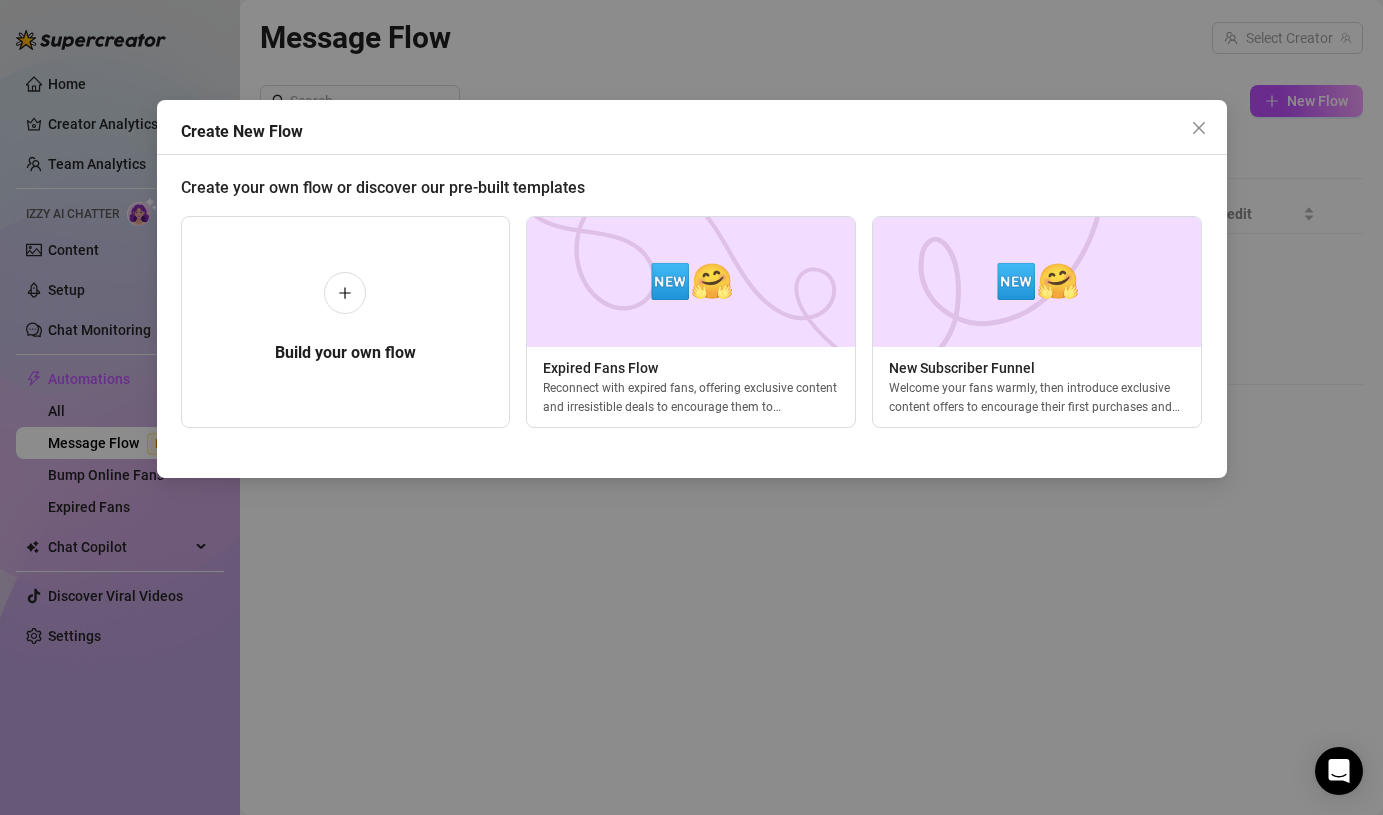 click on "Create New Flow Create your own flow or discover our pre-built templates Build your own flow 🆕🤗 Expired Fans Flow Reconnect with expired fans, offering exclusive content and irresistible deals to encourage them to resubscribe. 🆕🤗 New Subscriber Funnel Welcome your fans warmly, then introduce exclusive content offers to encourage their first purchases and build engagement." at bounding box center (691, 407) 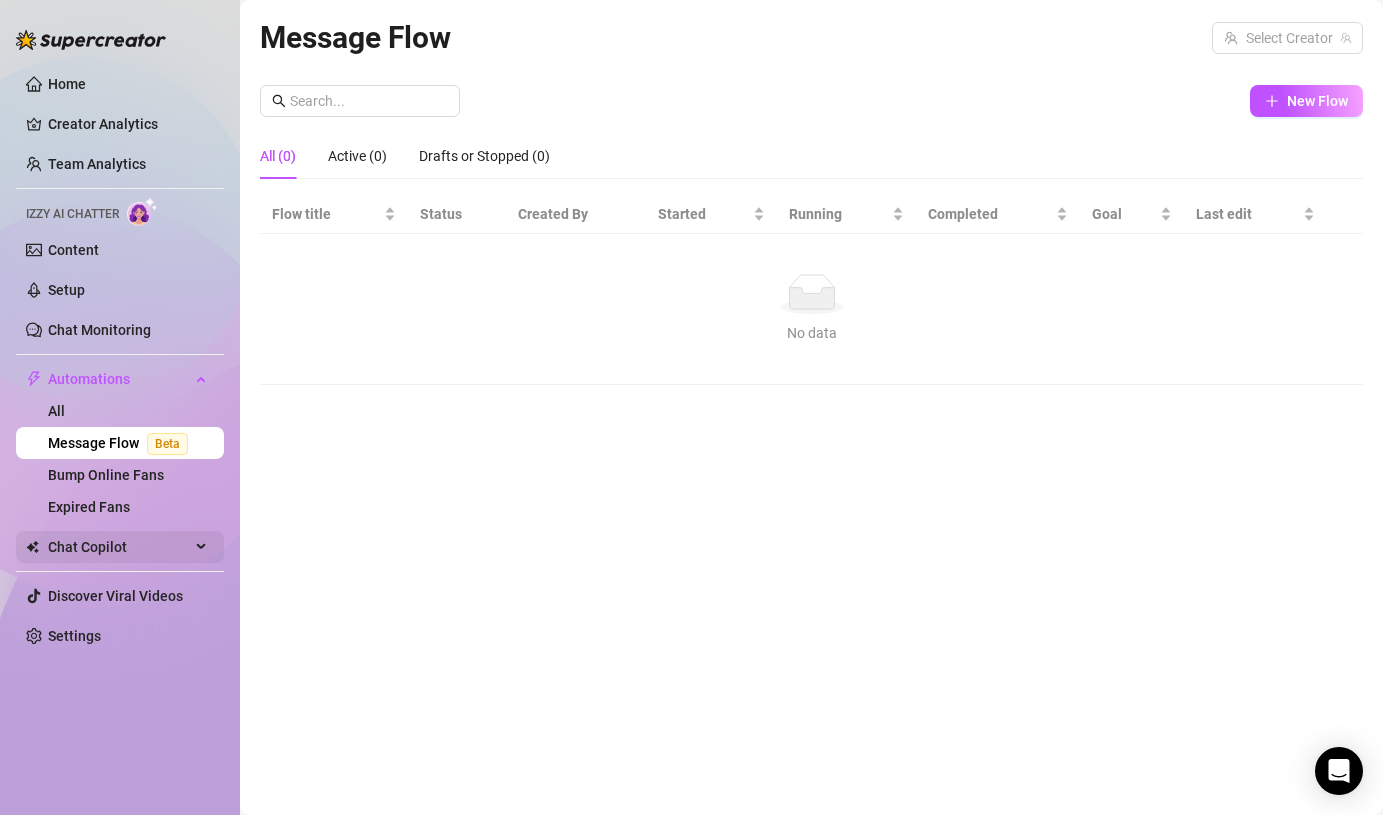 click on "Chat Copilot" at bounding box center (119, 547) 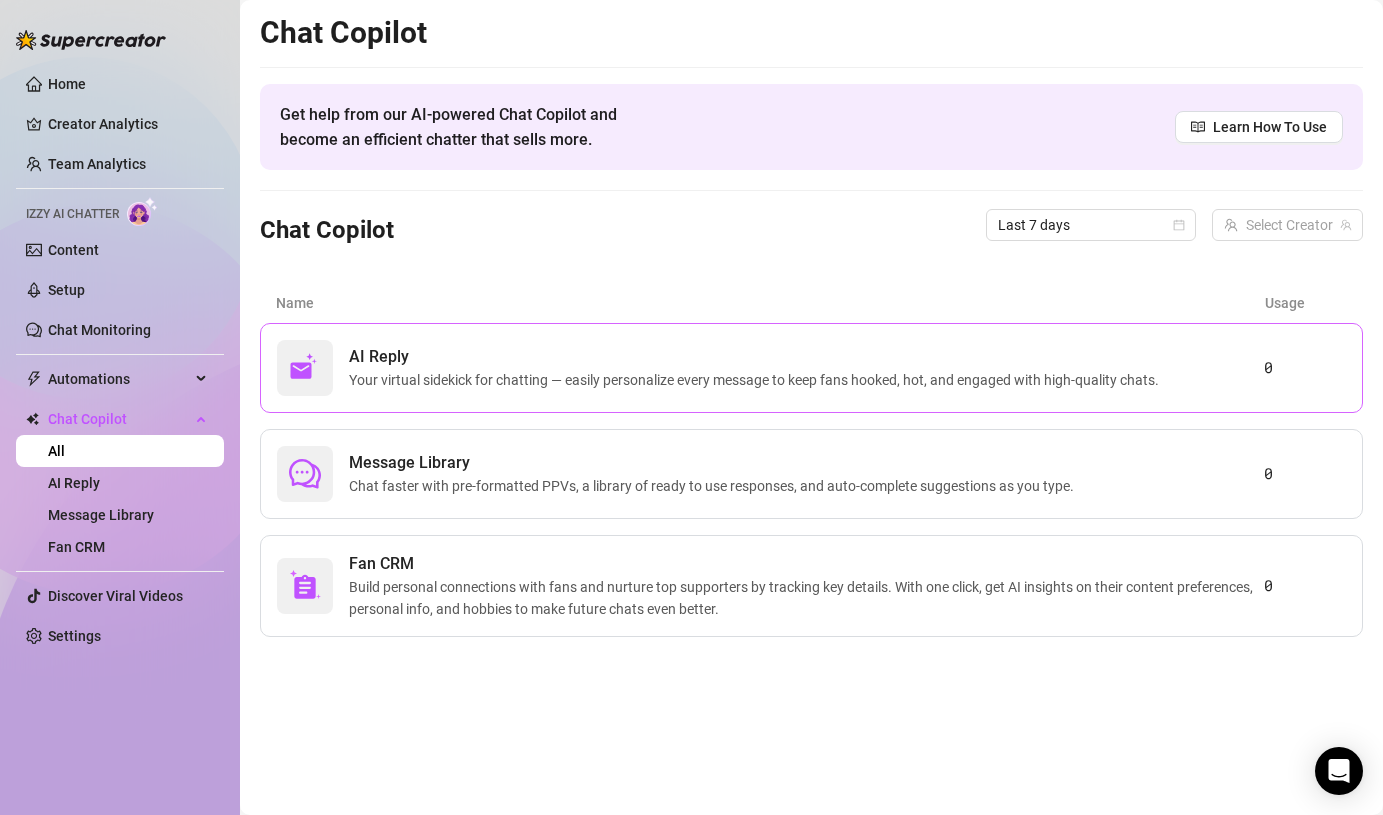 click on "Your virtual sidekick for chatting — easily personalize every message to keep fans hooked, hot, and engaged with high-quality chats." at bounding box center (758, 380) 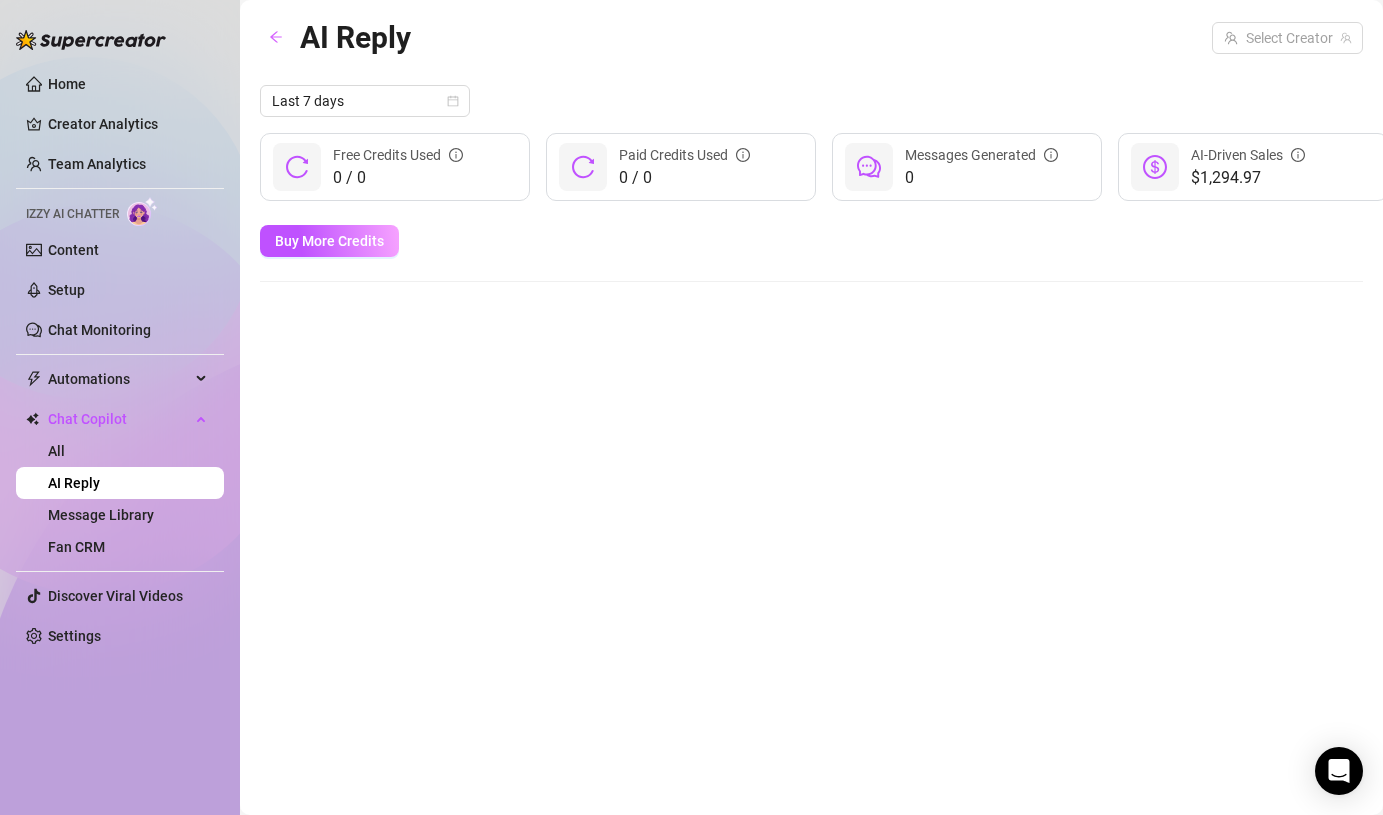 click 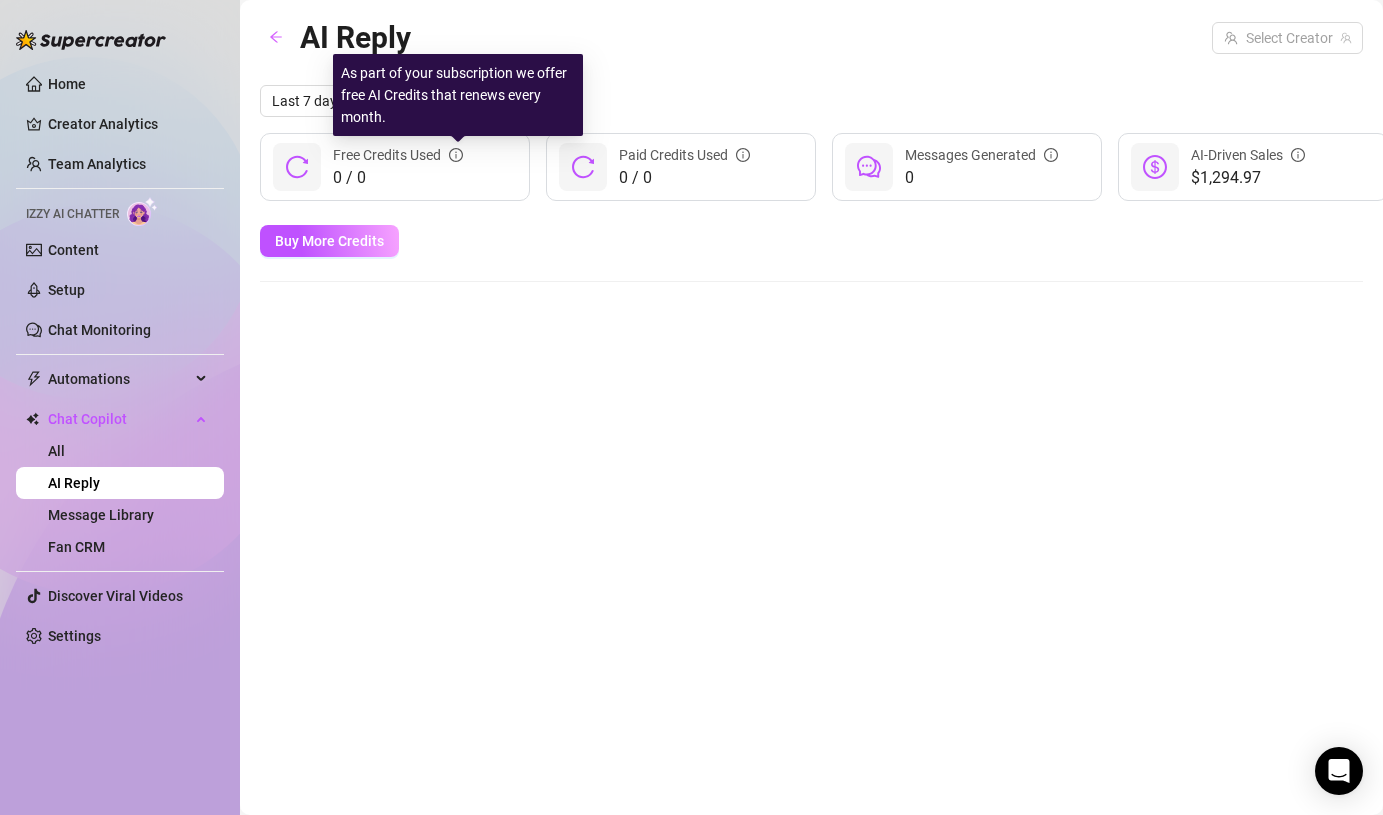 click 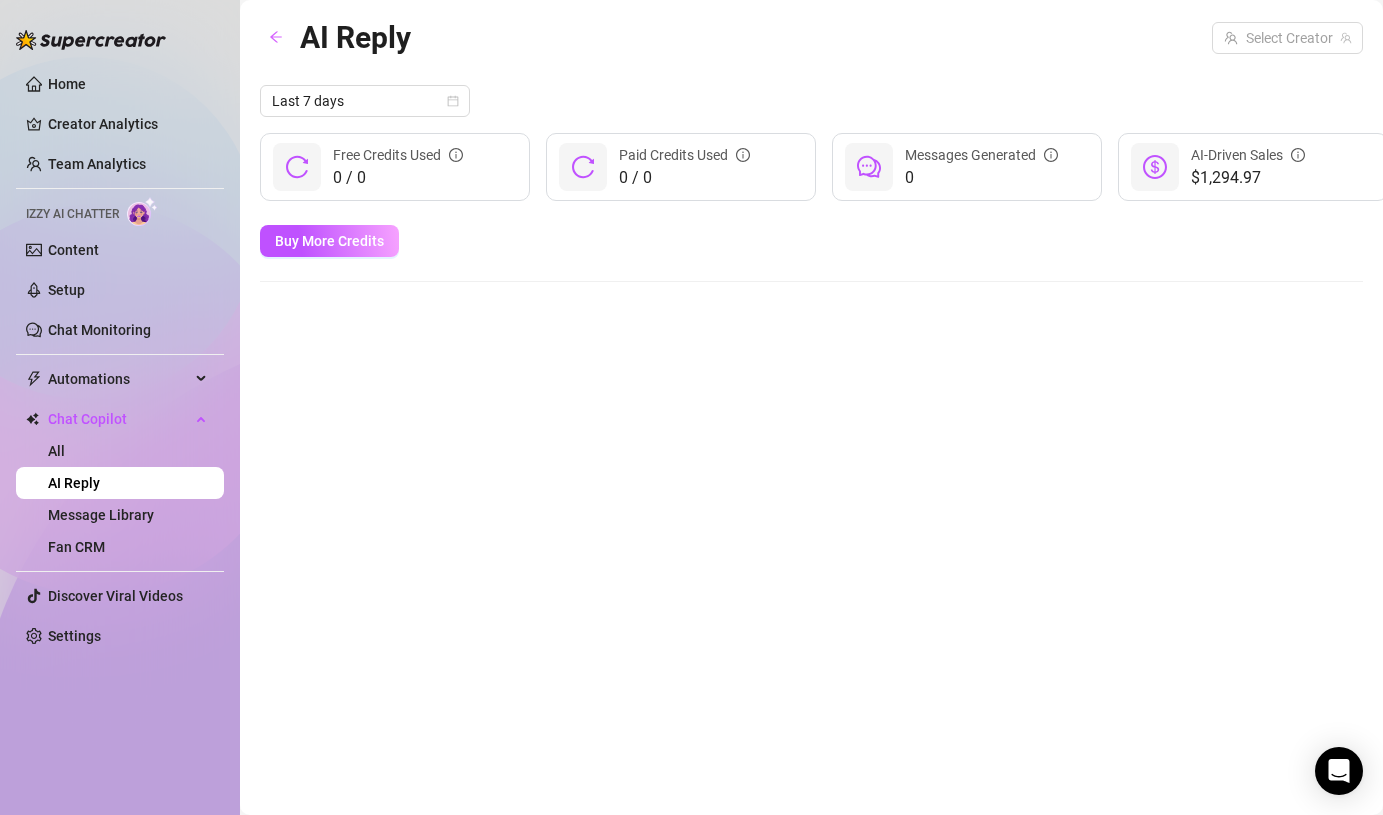 click on "AI Reply" at bounding box center (74, 483) 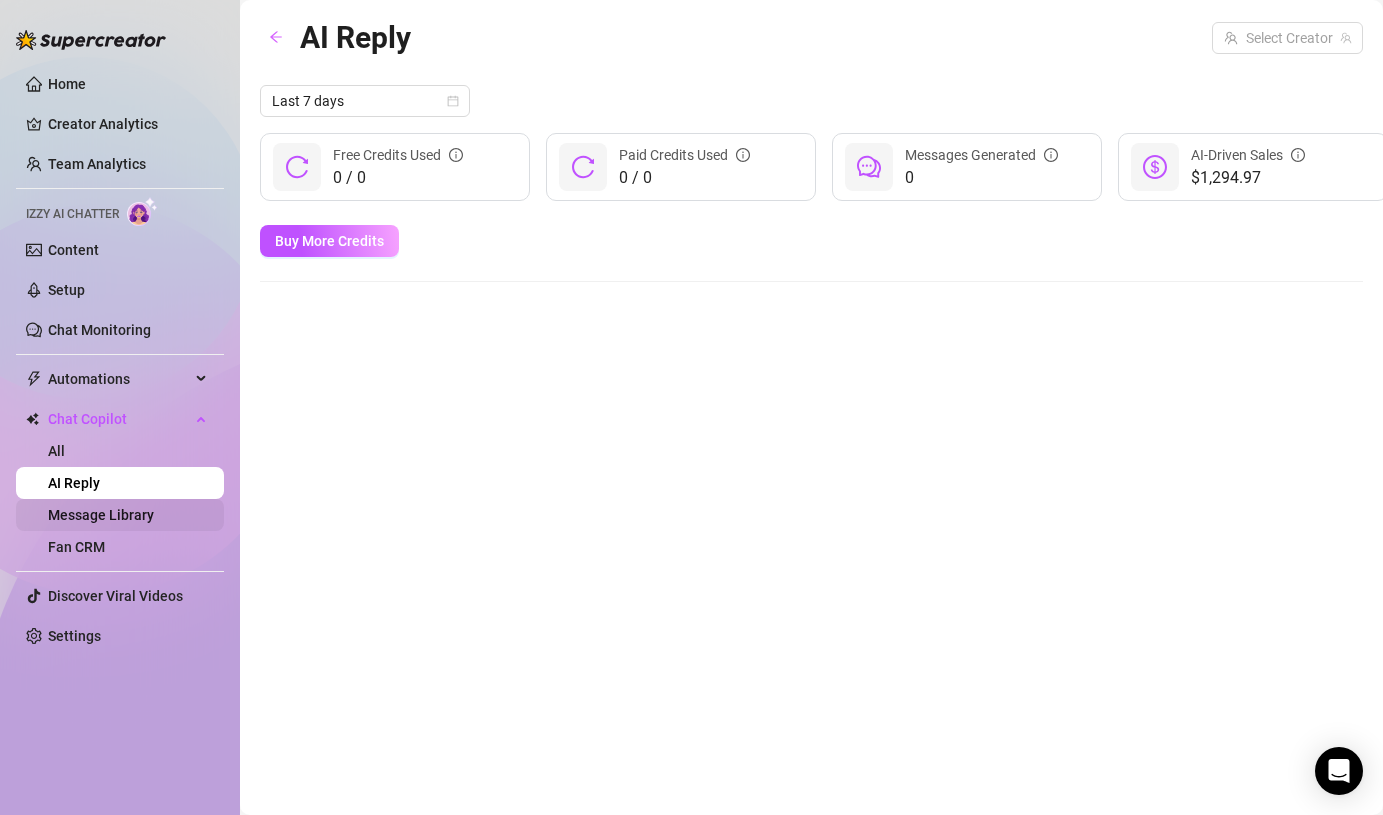 click on "Message Library" at bounding box center [101, 515] 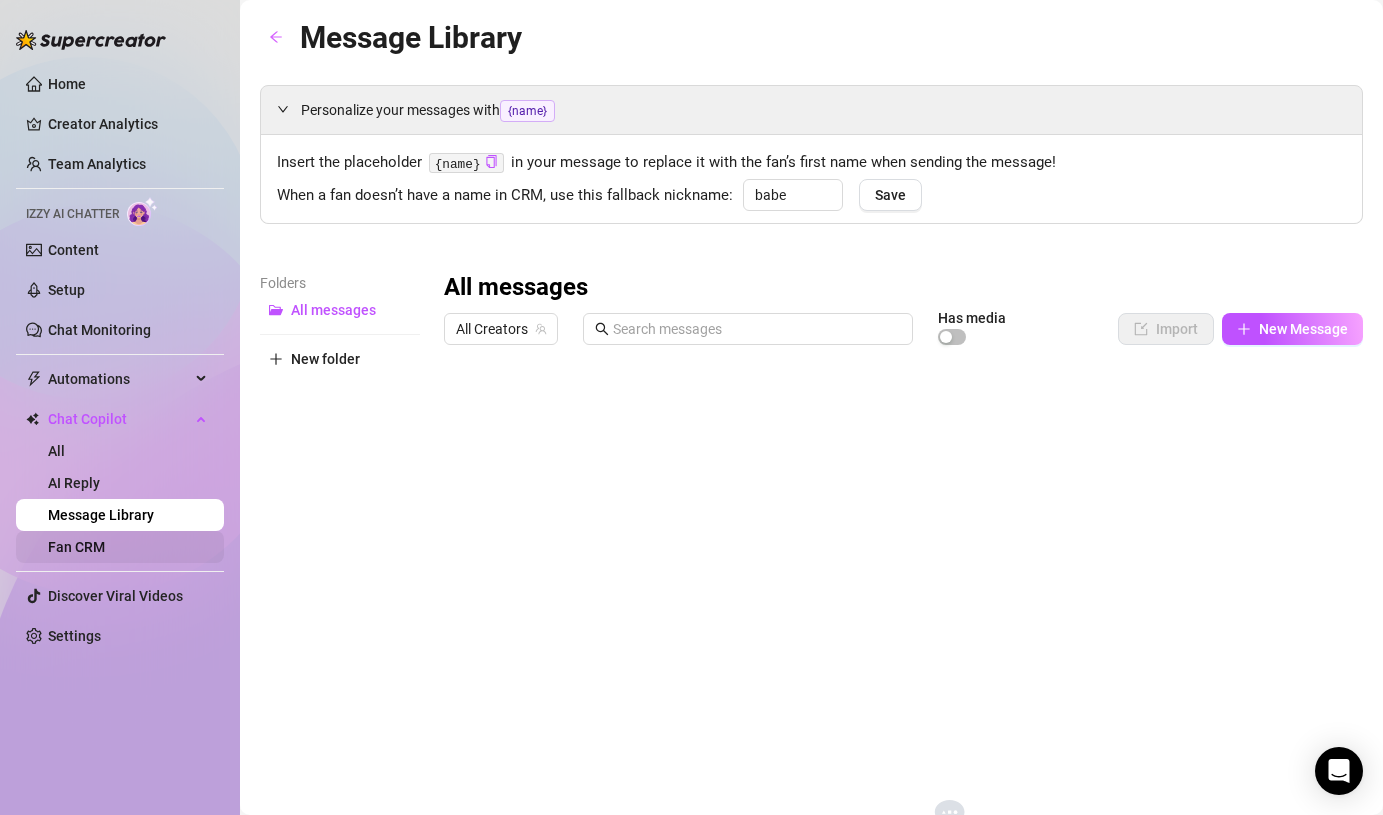 click on "Fan CRM" at bounding box center (76, 547) 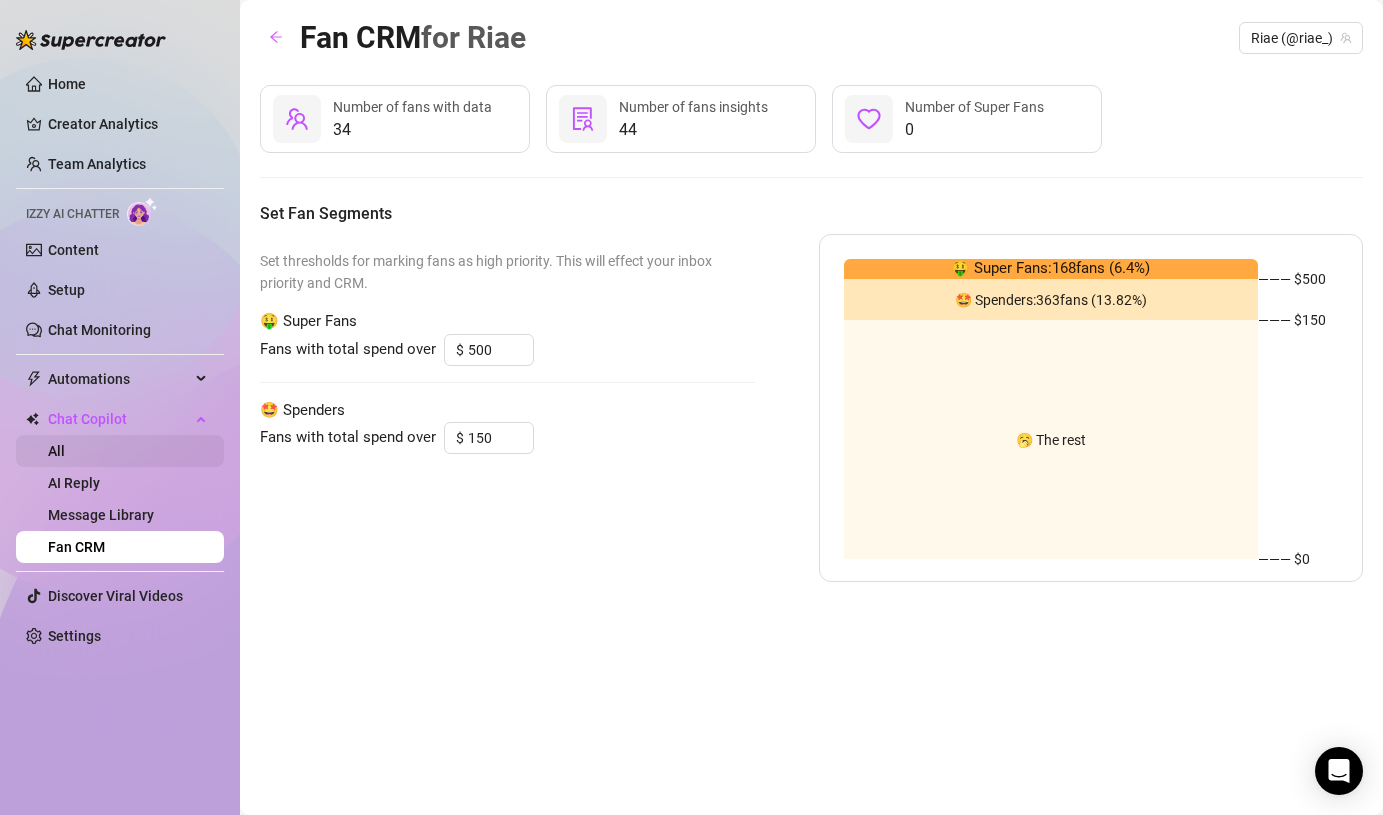 click on "All" at bounding box center [56, 451] 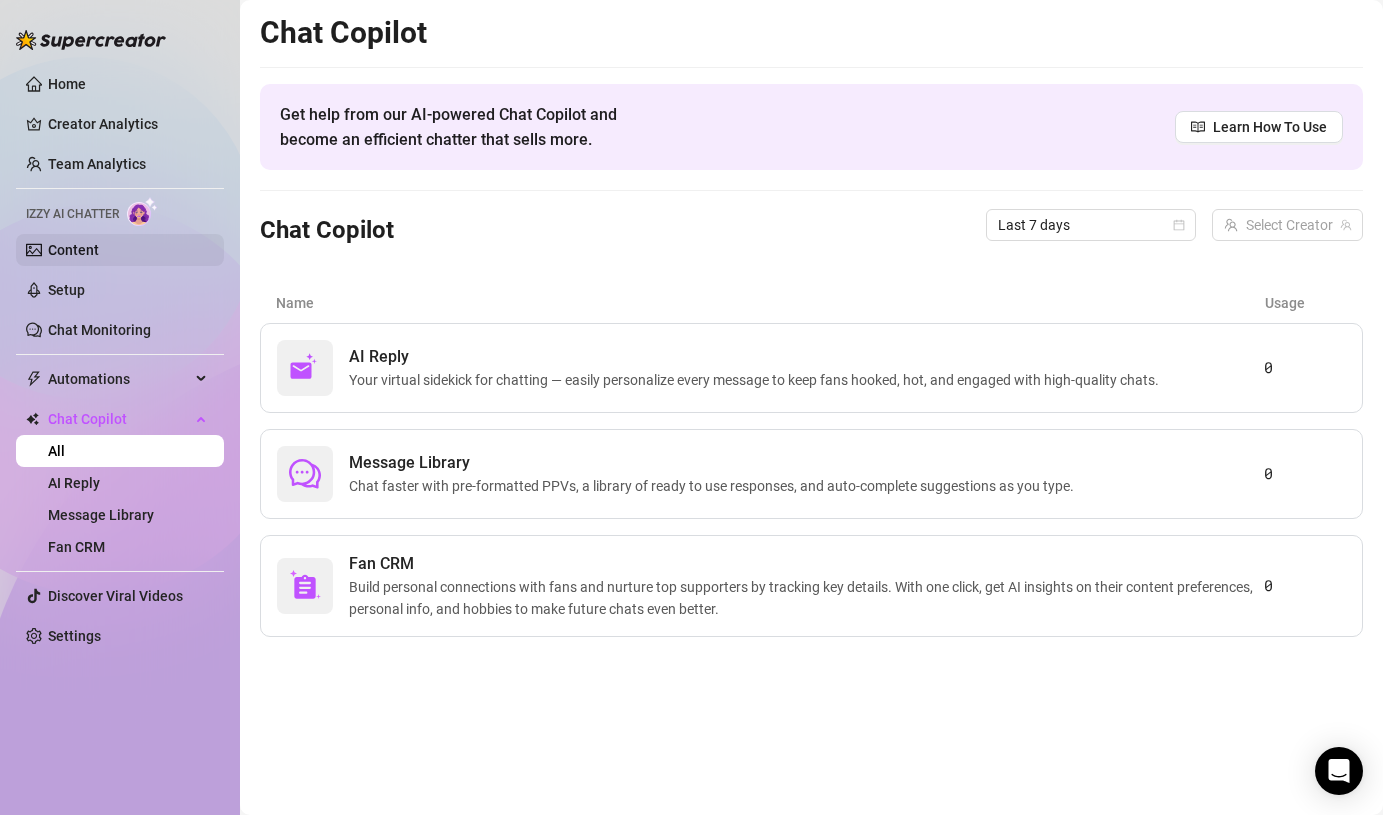 click on "Content" at bounding box center [73, 250] 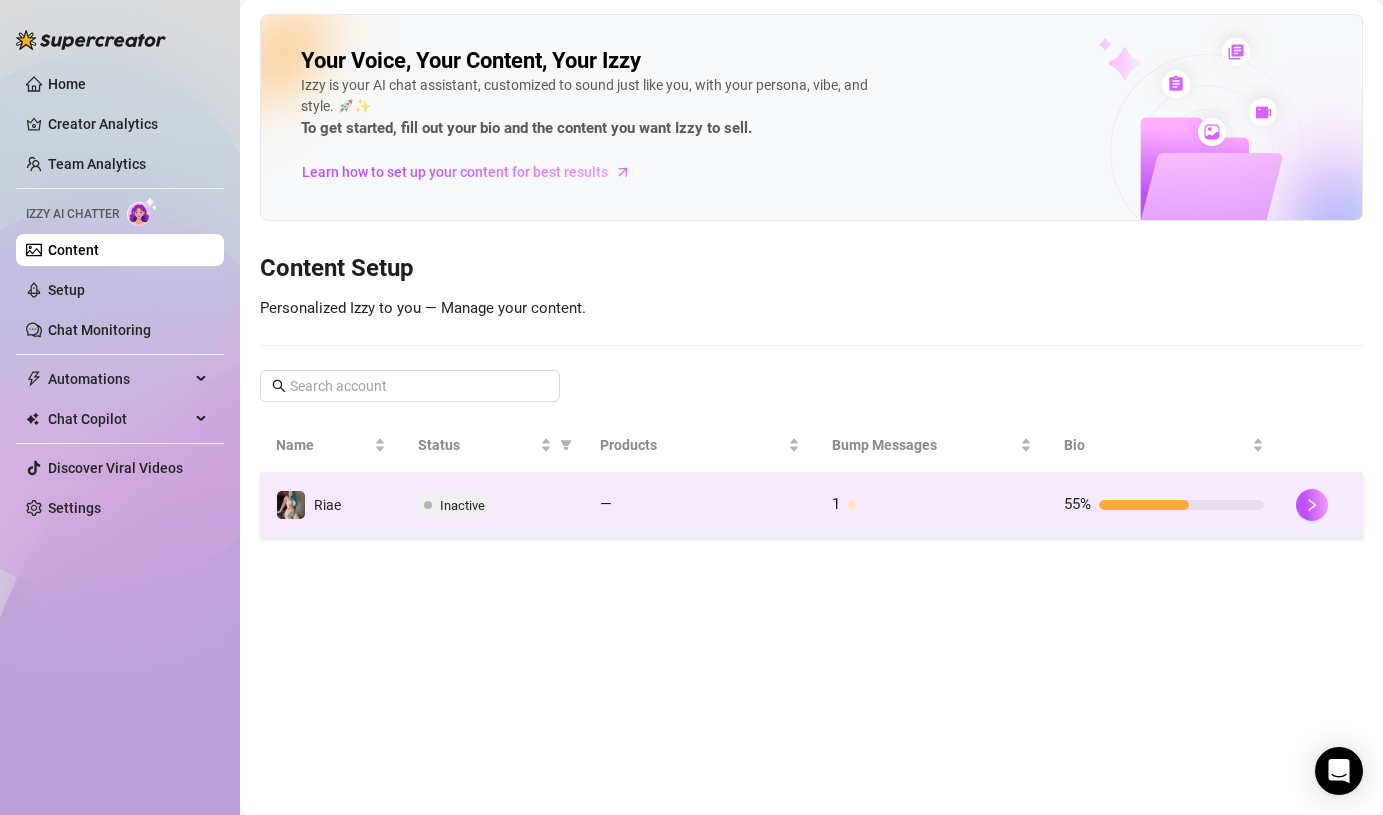 click on "Inactive" at bounding box center (462, 505) 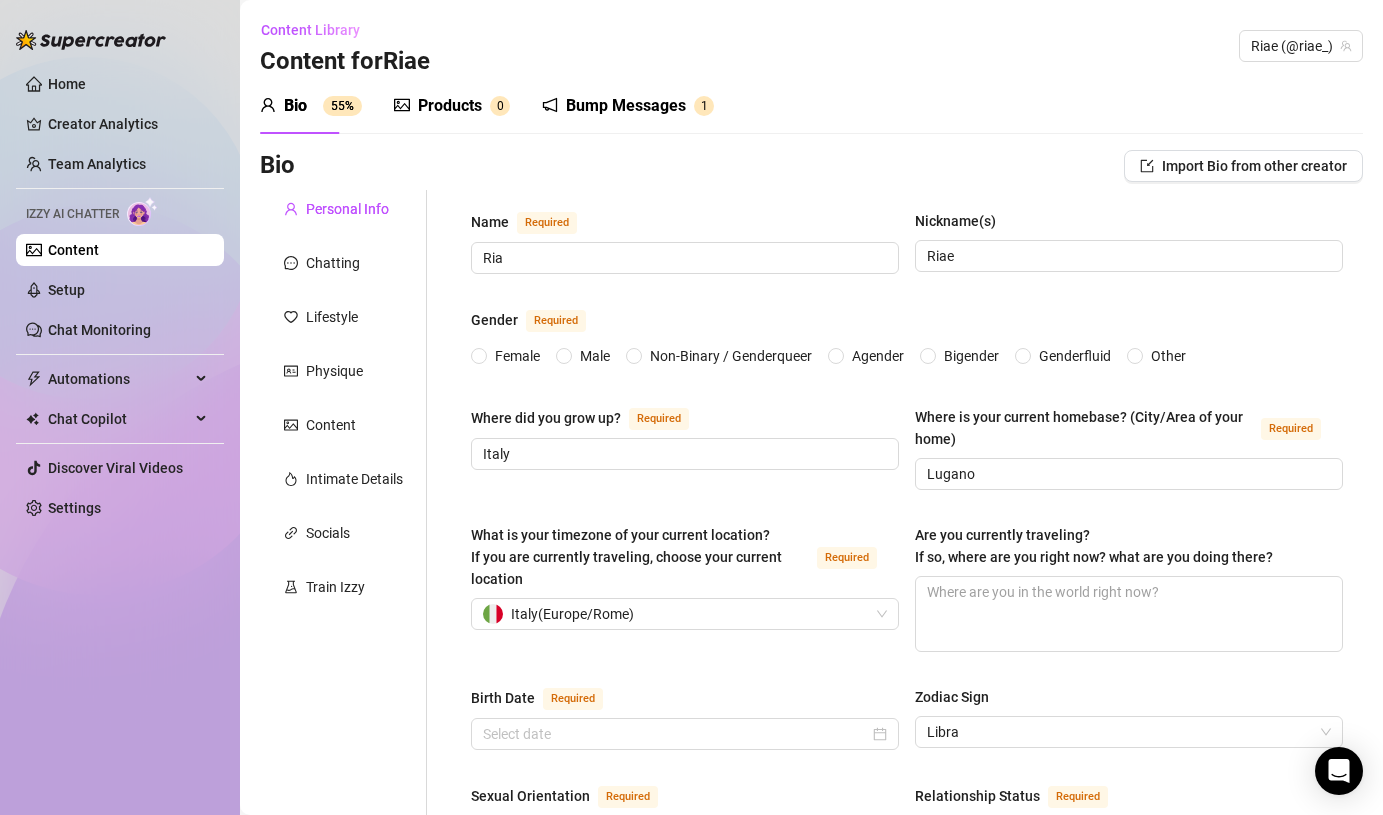 type 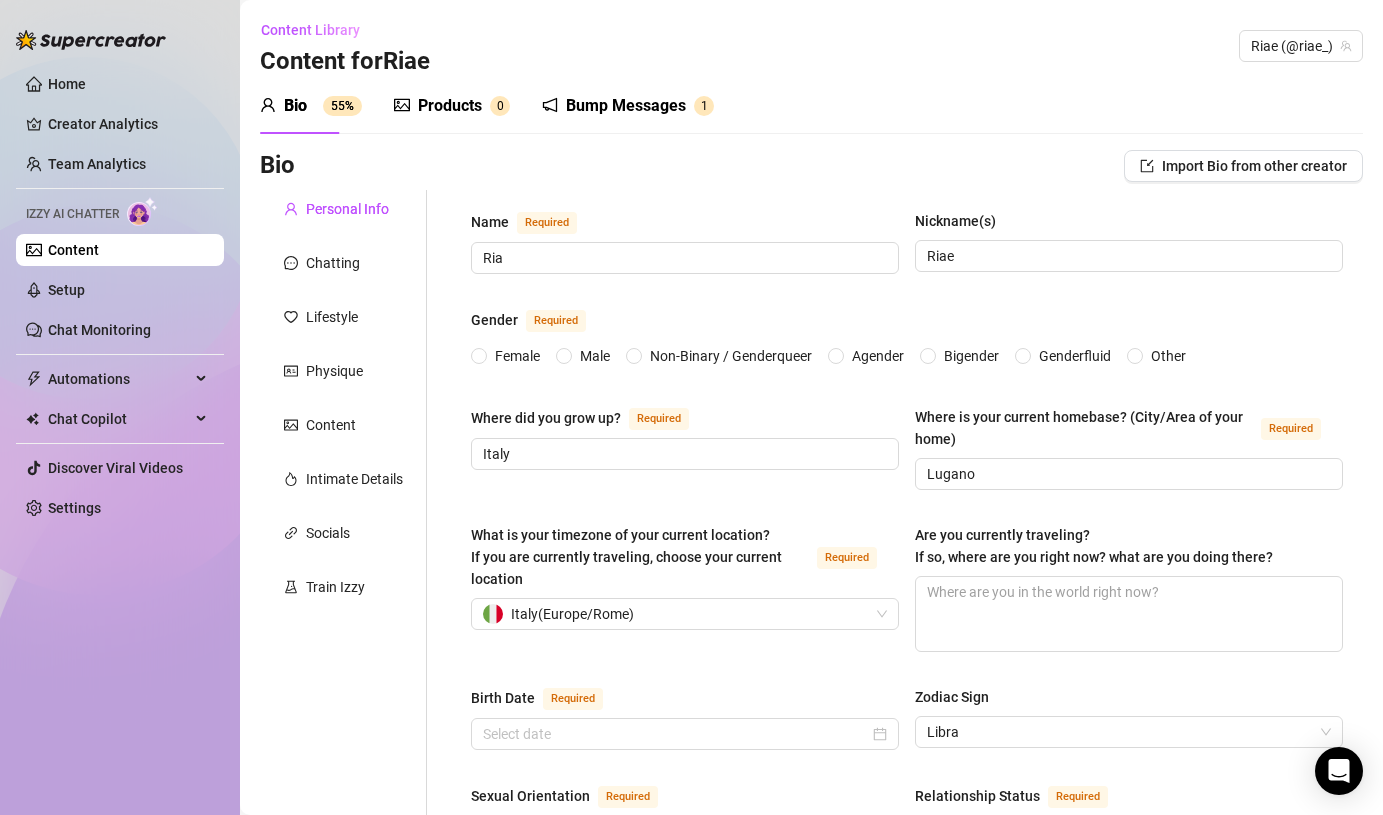 radio on "true" 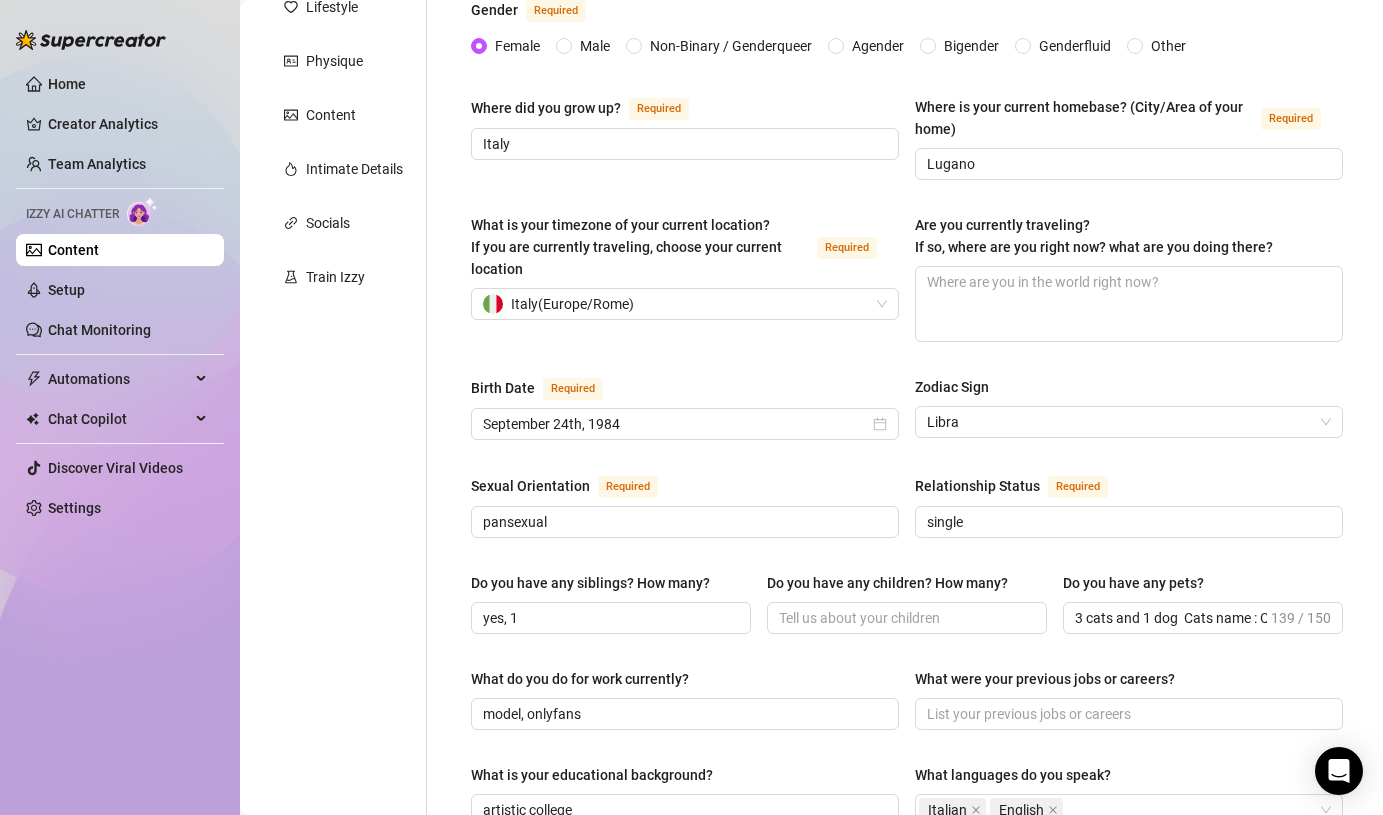 scroll, scrollTop: 289, scrollLeft: 0, axis: vertical 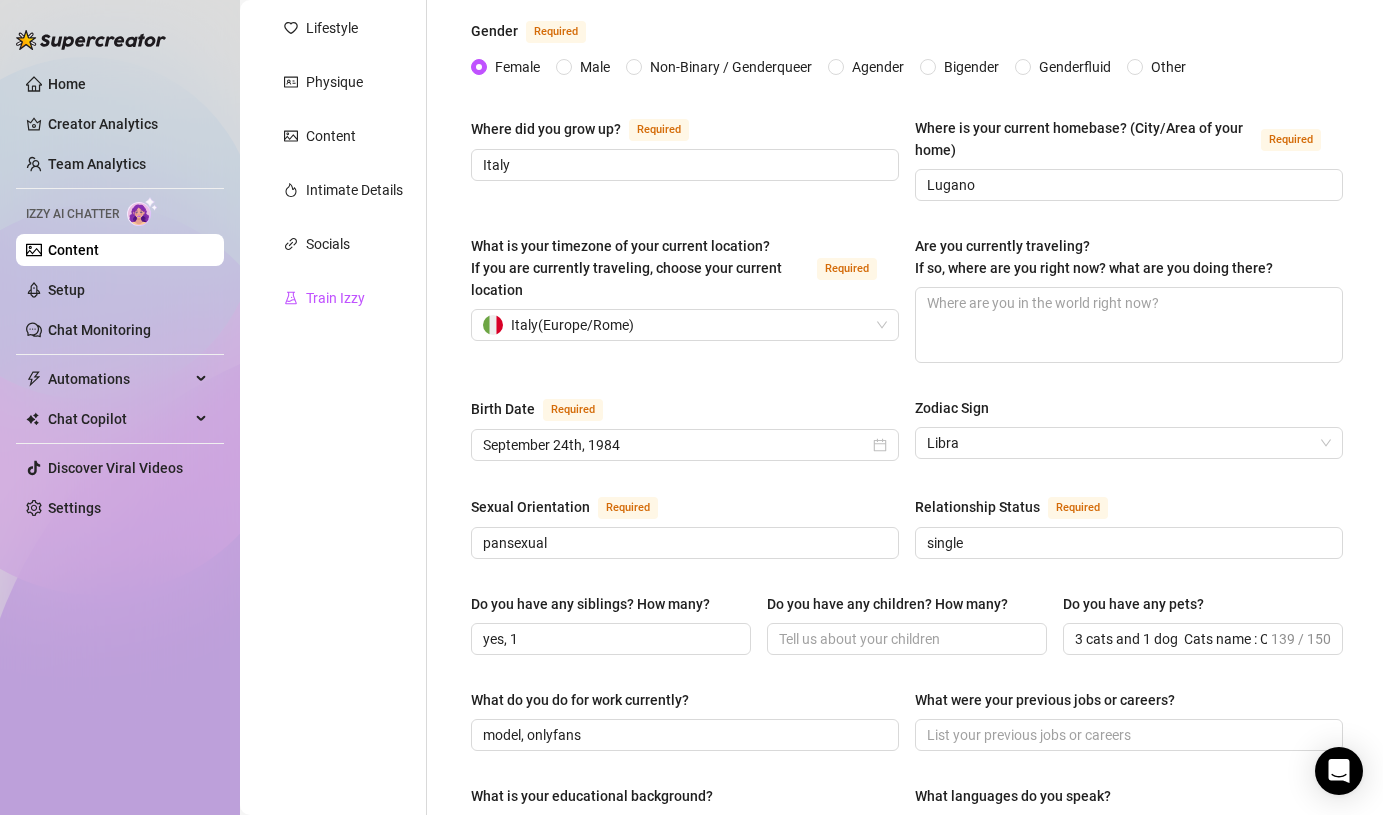 click on "Train Izzy" at bounding box center [335, 298] 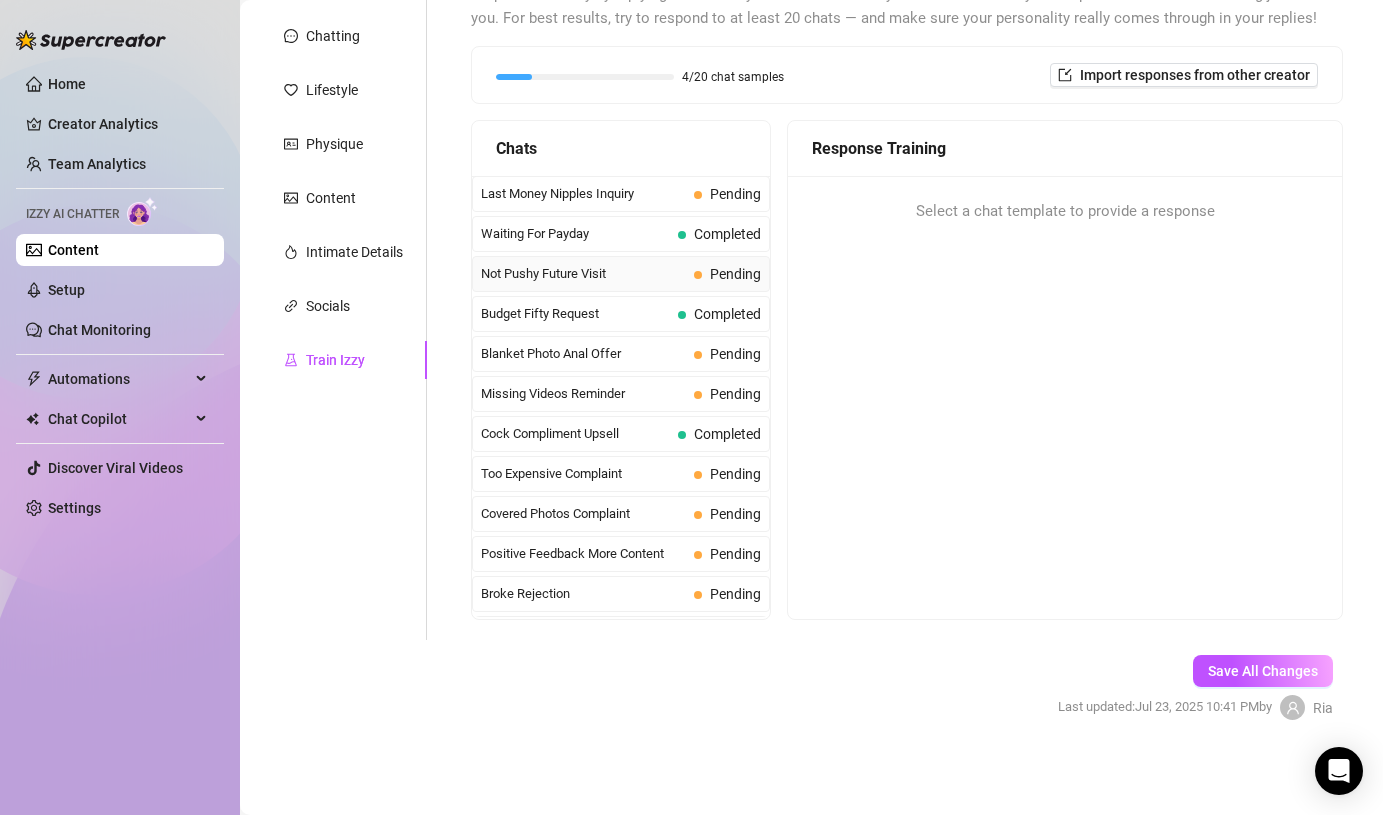 click on "Not Pushy Future Visit" at bounding box center (583, 274) 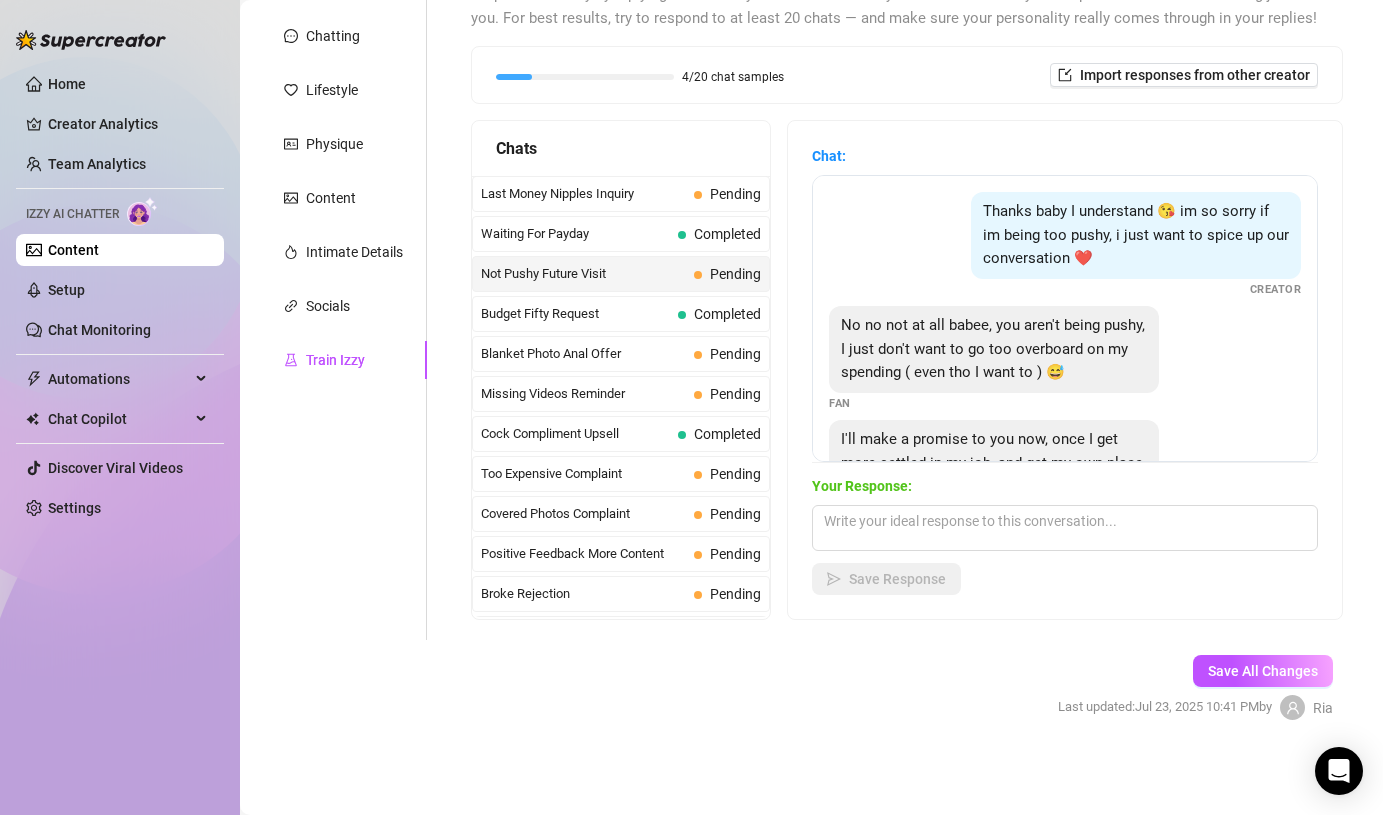 scroll, scrollTop: 112, scrollLeft: 0, axis: vertical 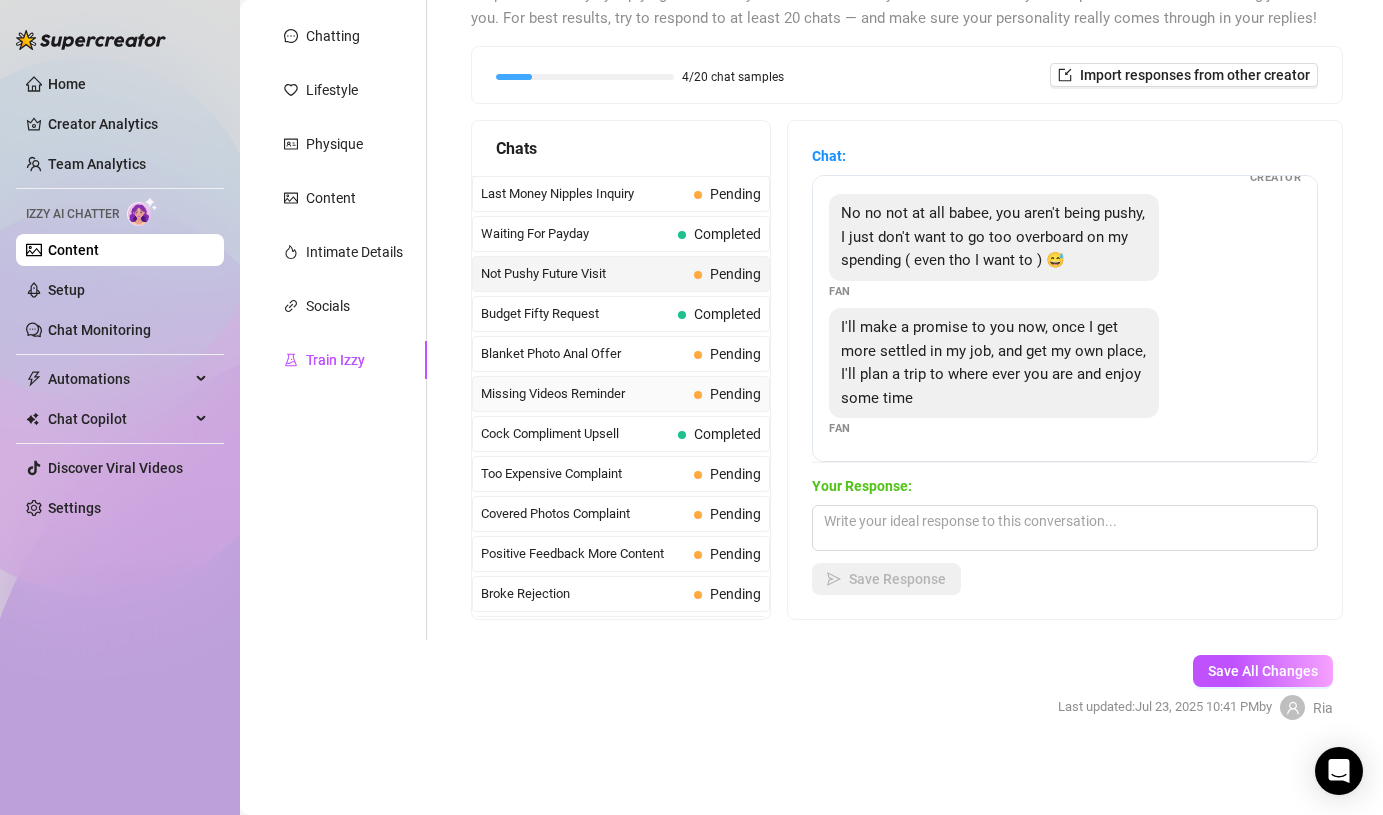 click on "Missing Videos Reminder" at bounding box center (583, 394) 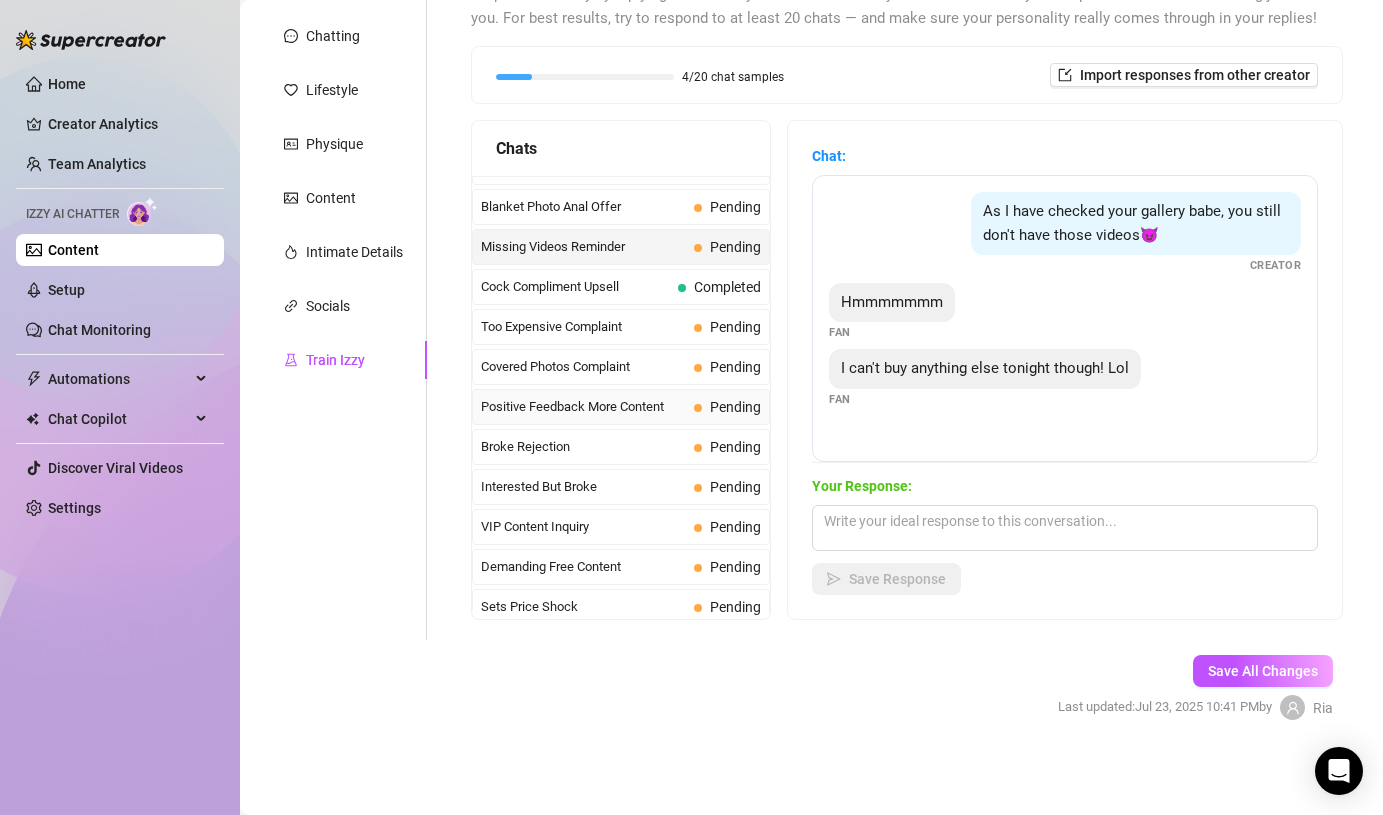 scroll, scrollTop: 149, scrollLeft: 0, axis: vertical 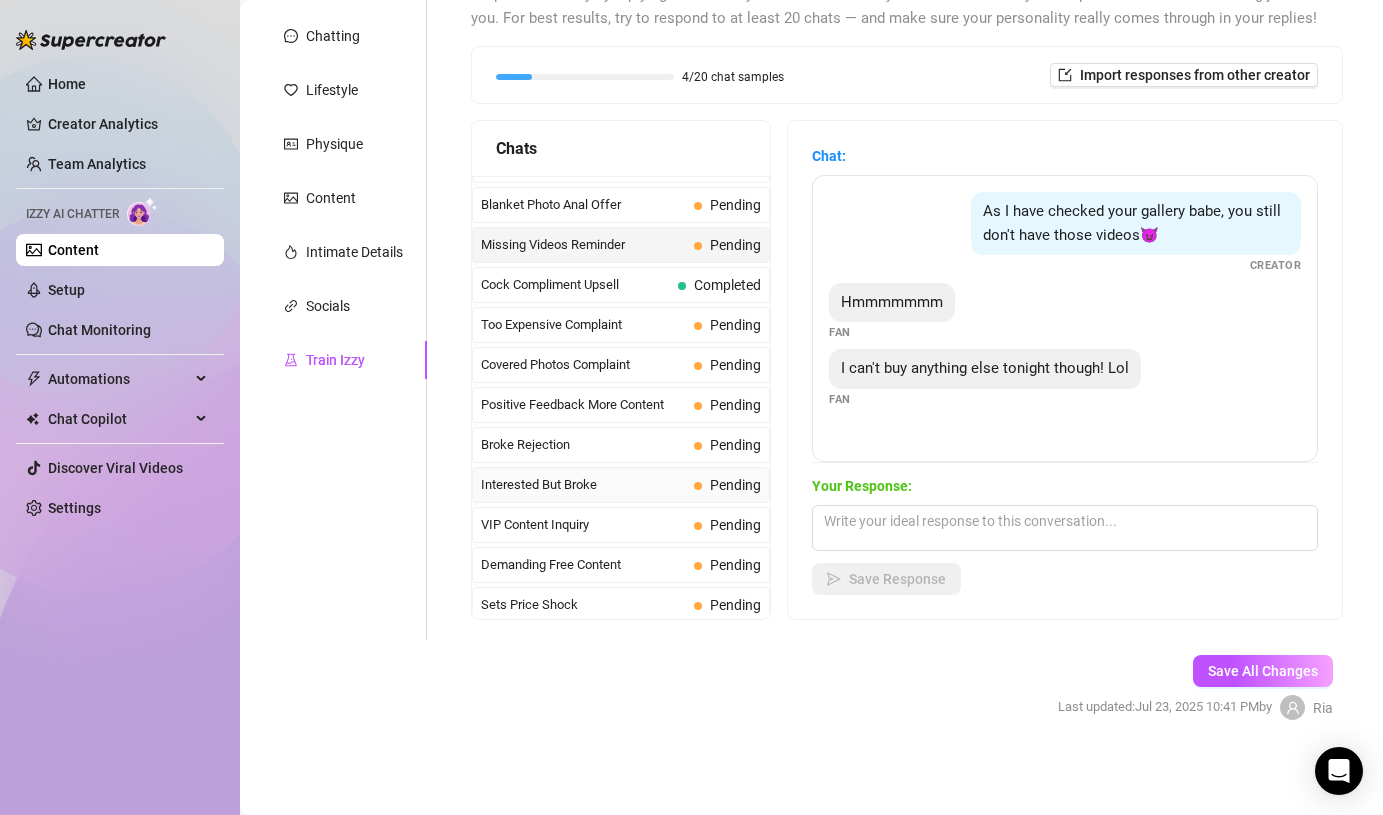 click on "Interested But Broke" at bounding box center (583, 485) 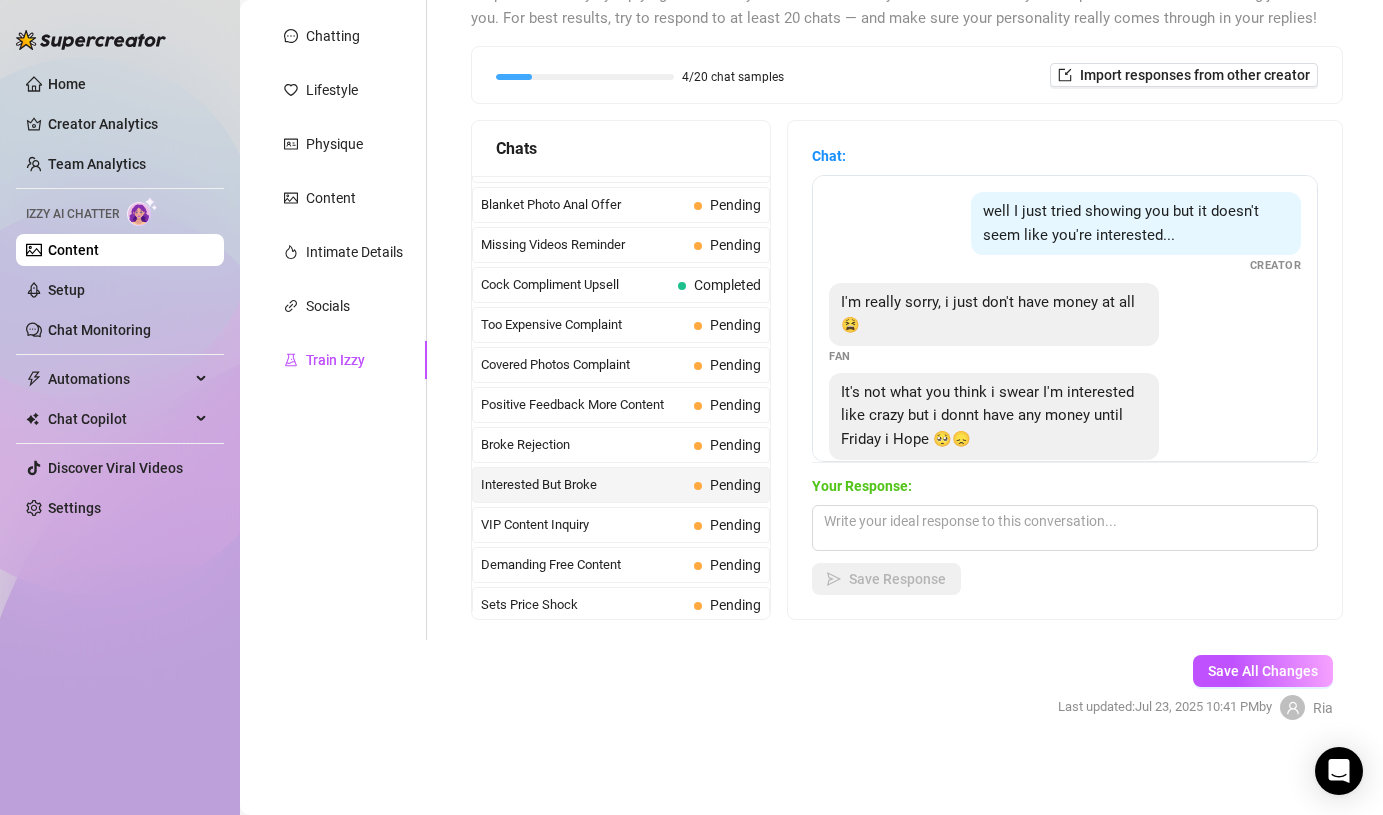 scroll, scrollTop: 42, scrollLeft: 0, axis: vertical 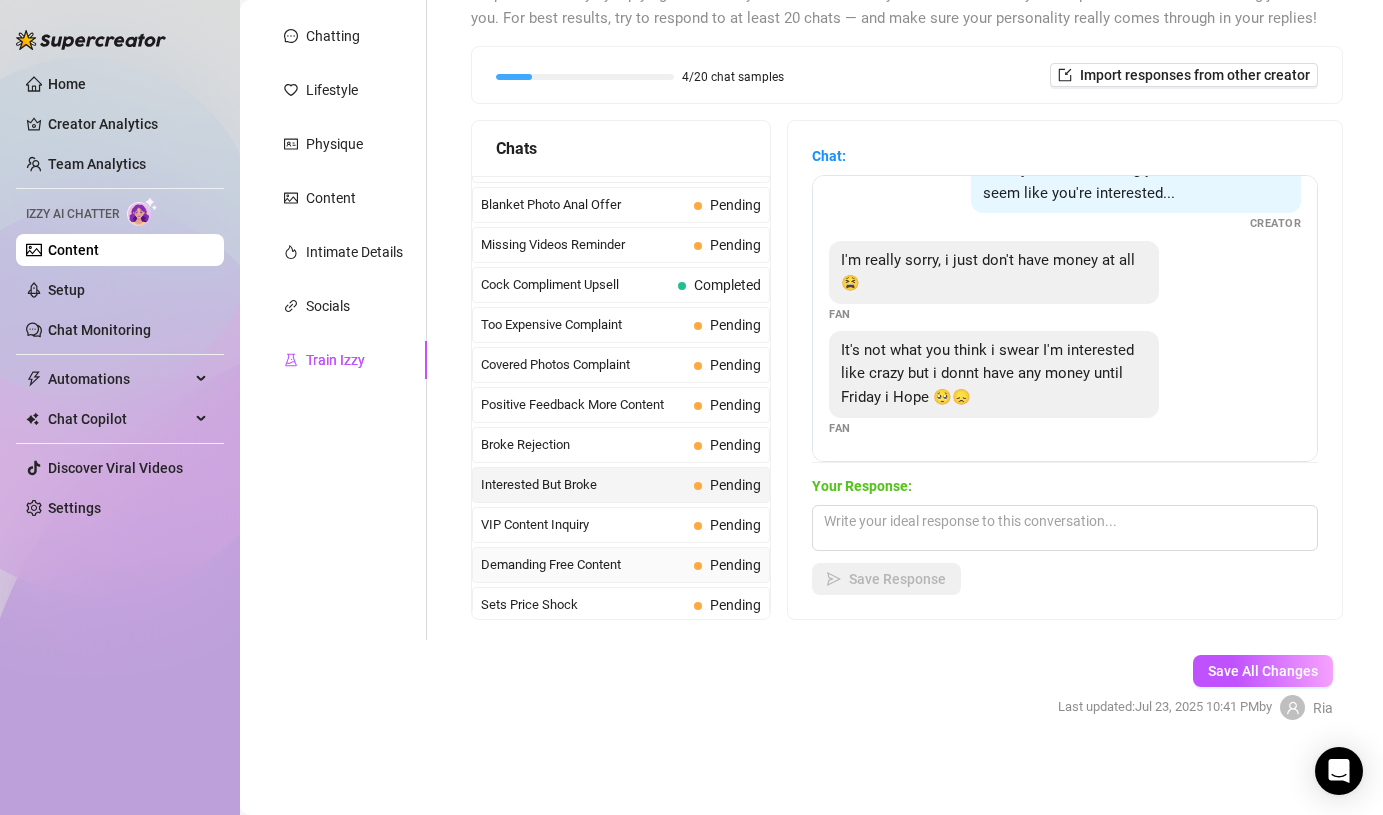 click on "Demanding Free Content" at bounding box center (583, 565) 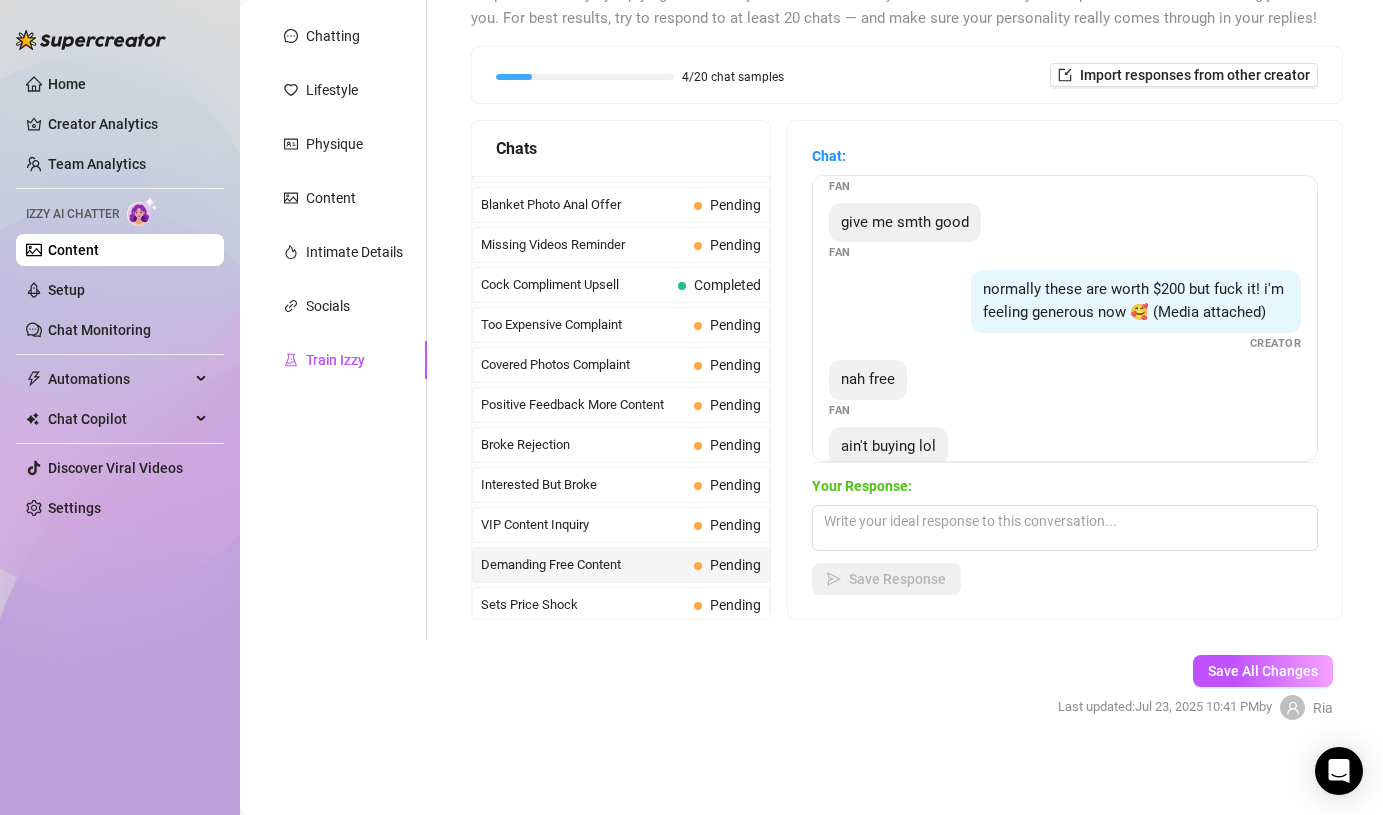 scroll, scrollTop: 171, scrollLeft: 0, axis: vertical 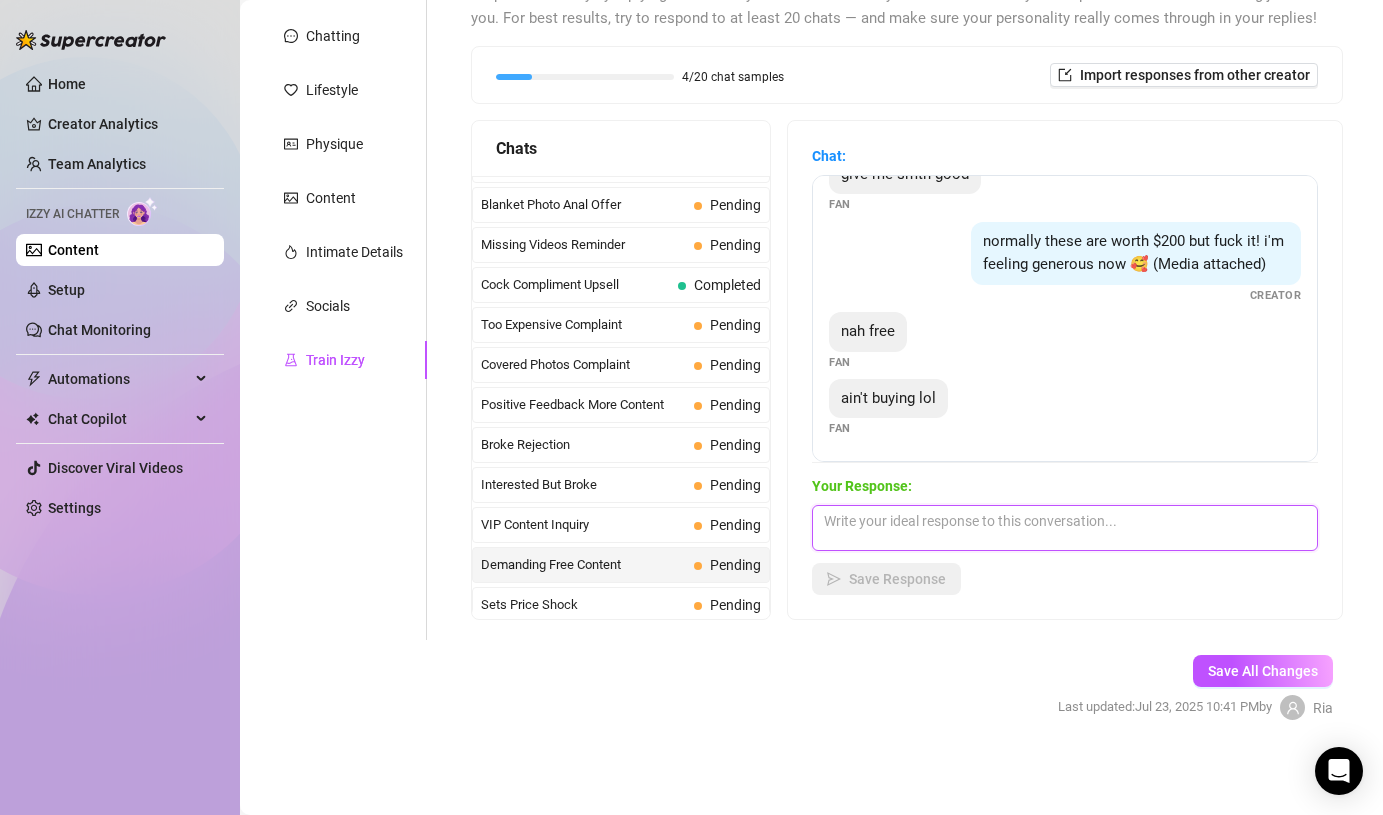 click at bounding box center (1065, 528) 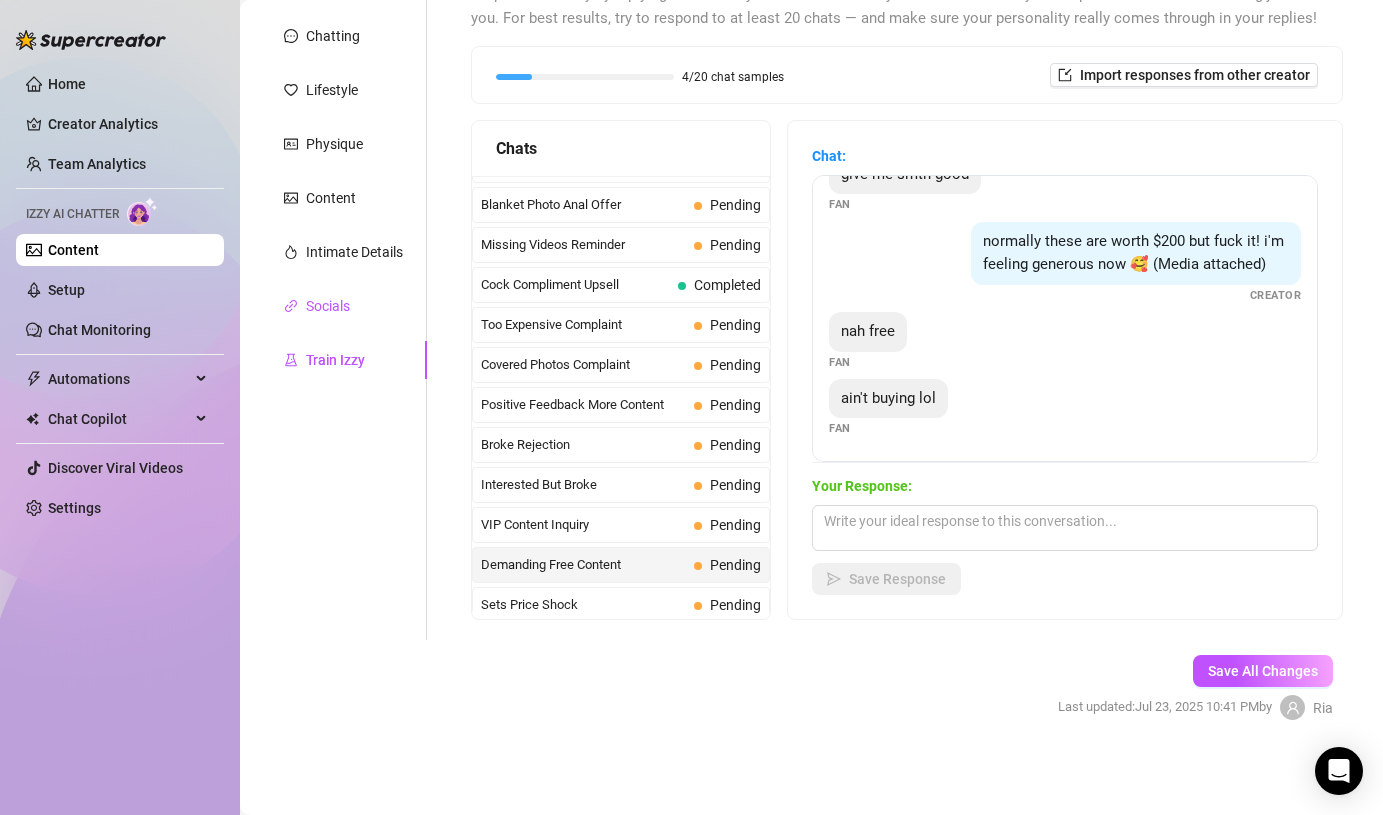 click on "Socials" at bounding box center (328, 306) 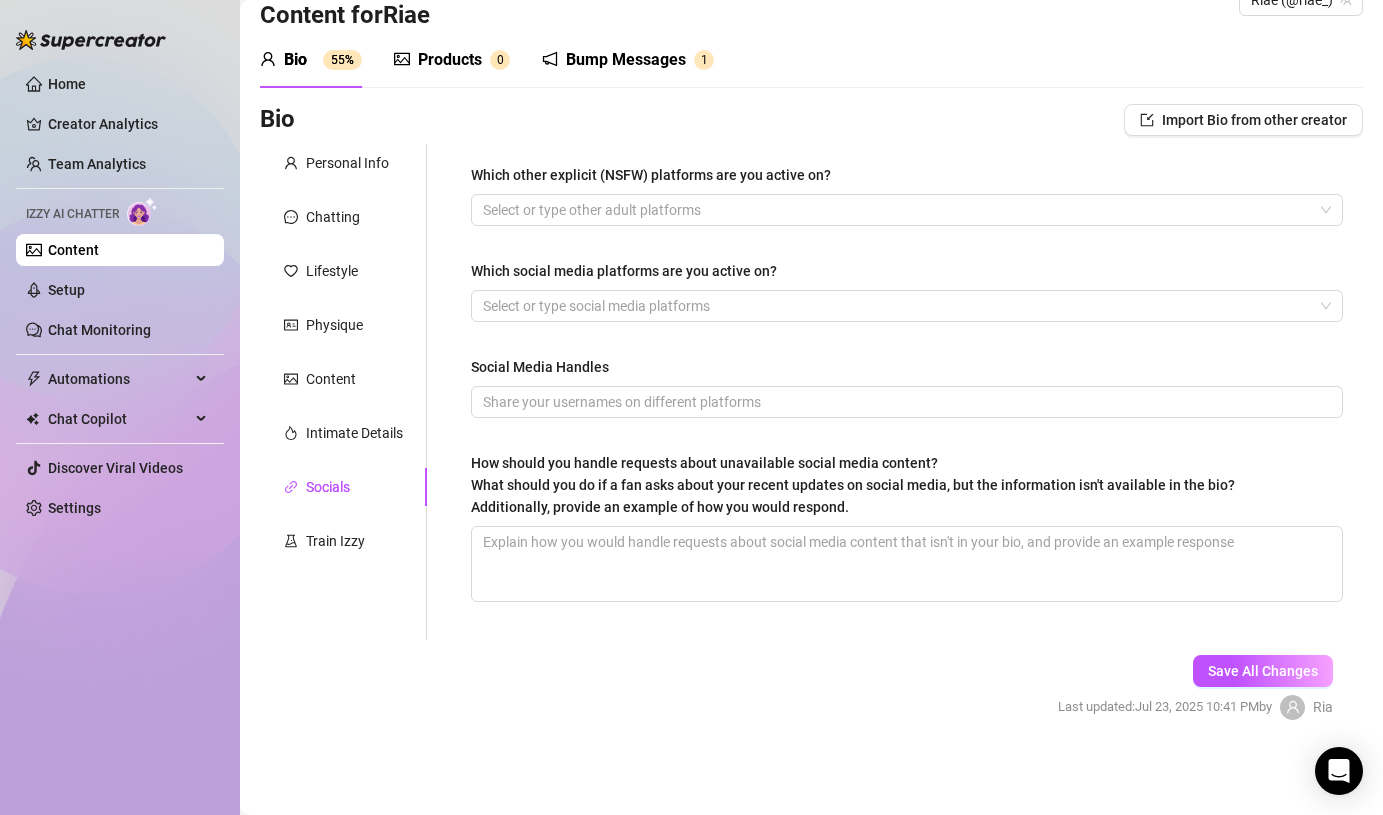 scroll, scrollTop: 46, scrollLeft: 0, axis: vertical 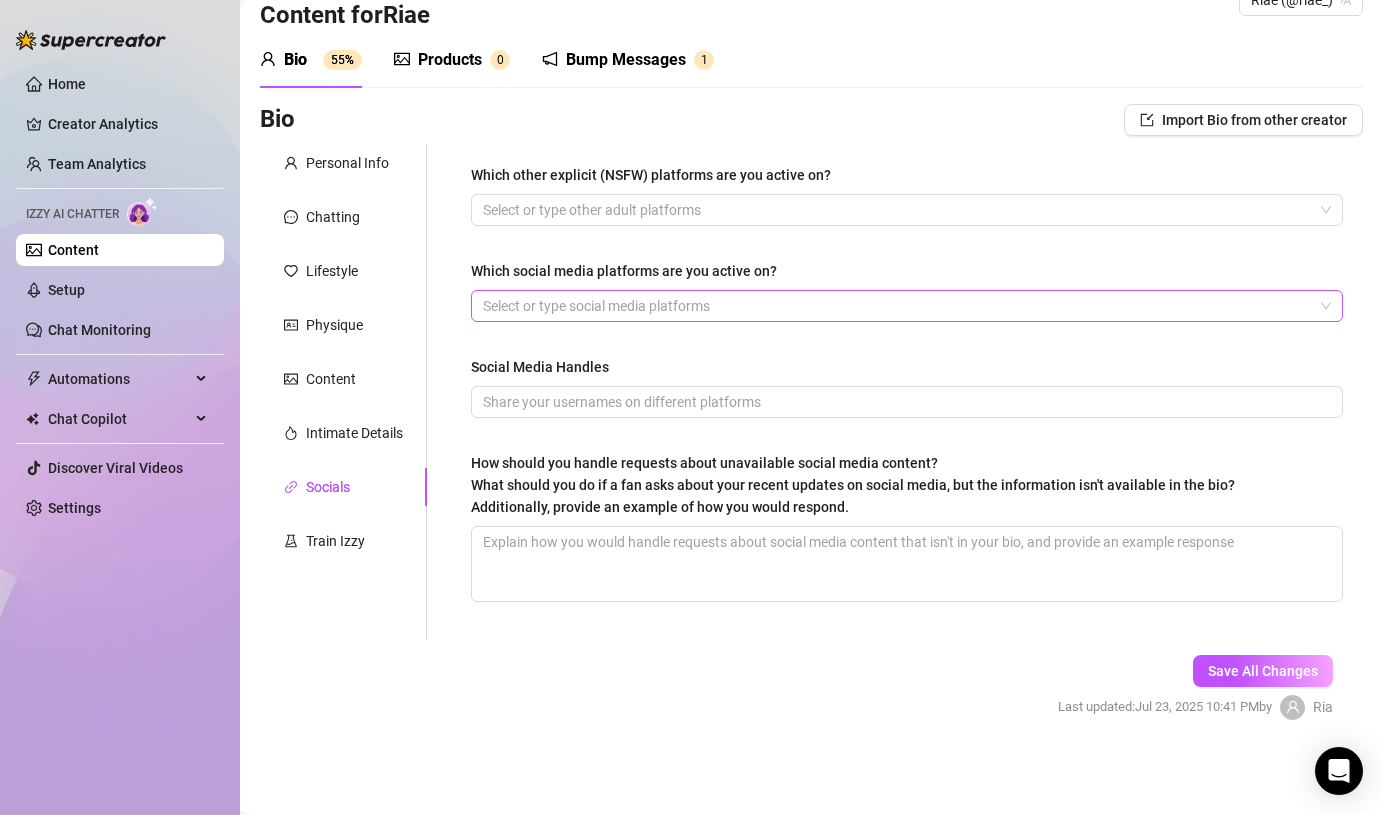 click at bounding box center (896, 306) 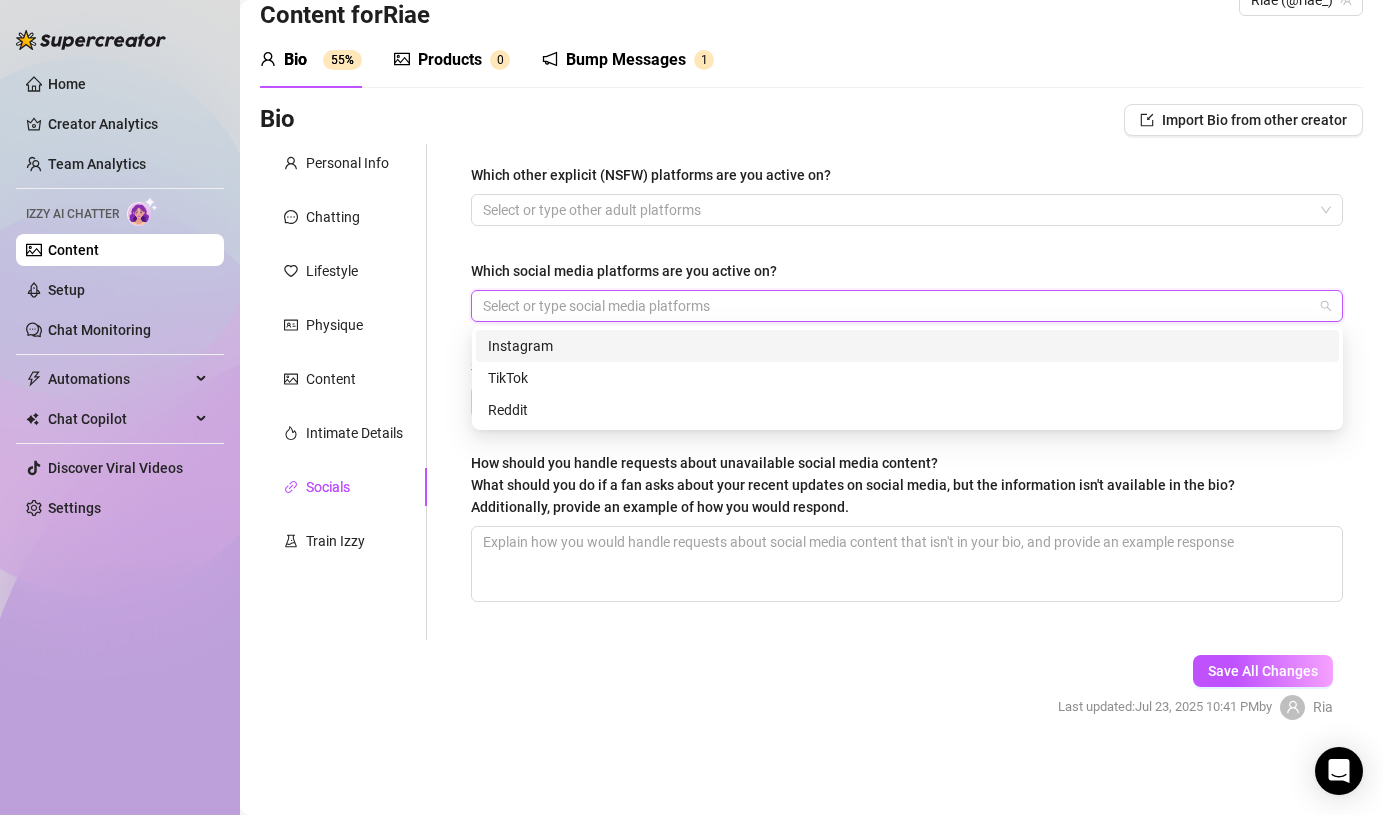 click on "Instagram" at bounding box center [907, 346] 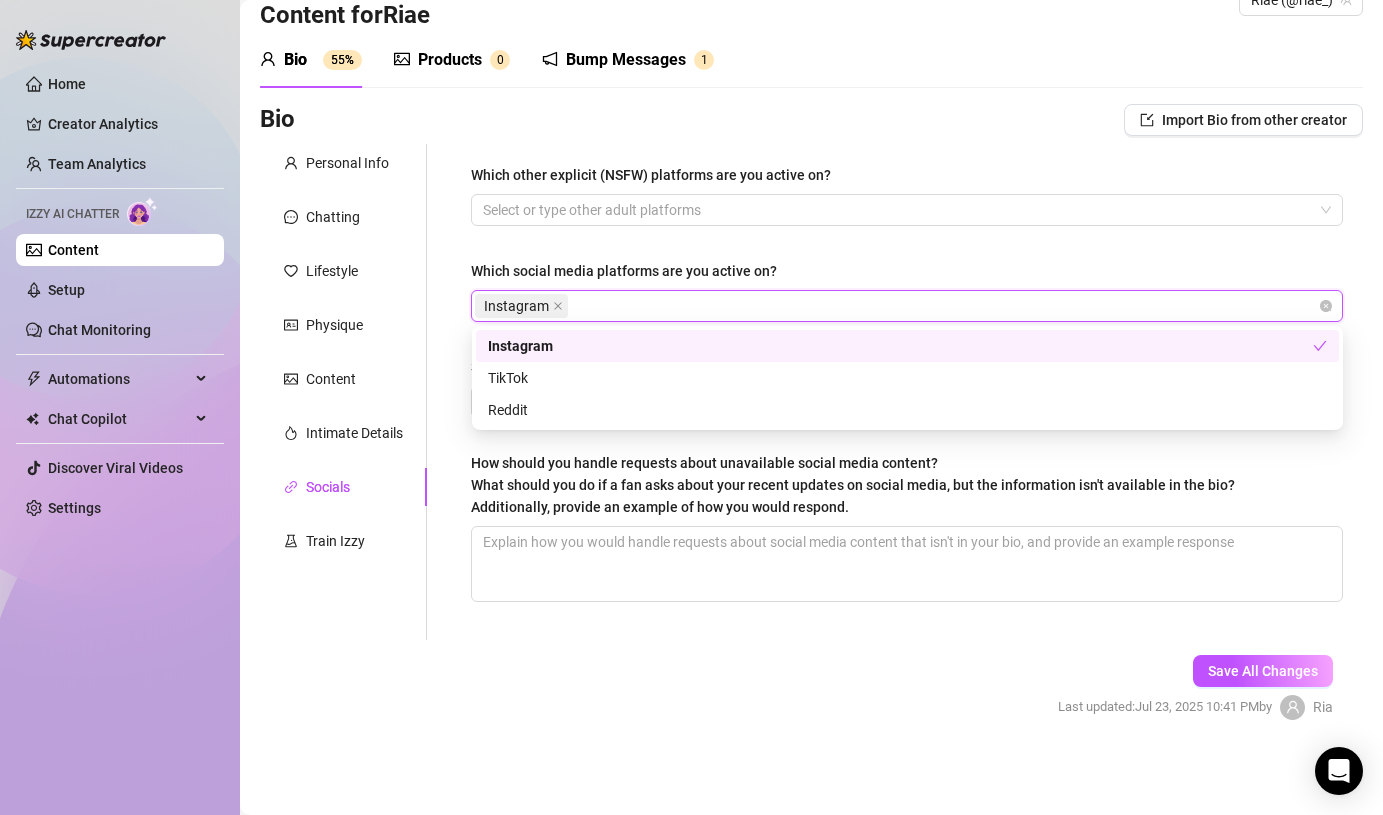 click on "Which other explicit (NSFW) platforms are you active on?   Select or type other adult platforms Which social media platforms are you active on? Instagram   Social Media Handles How should you handle requests about unavailable social media content? What should you do if a fan asks about your recent updates on social media, but the information isn't available in the bio? Additionally, provide an example of how you would respond." at bounding box center (907, 392) 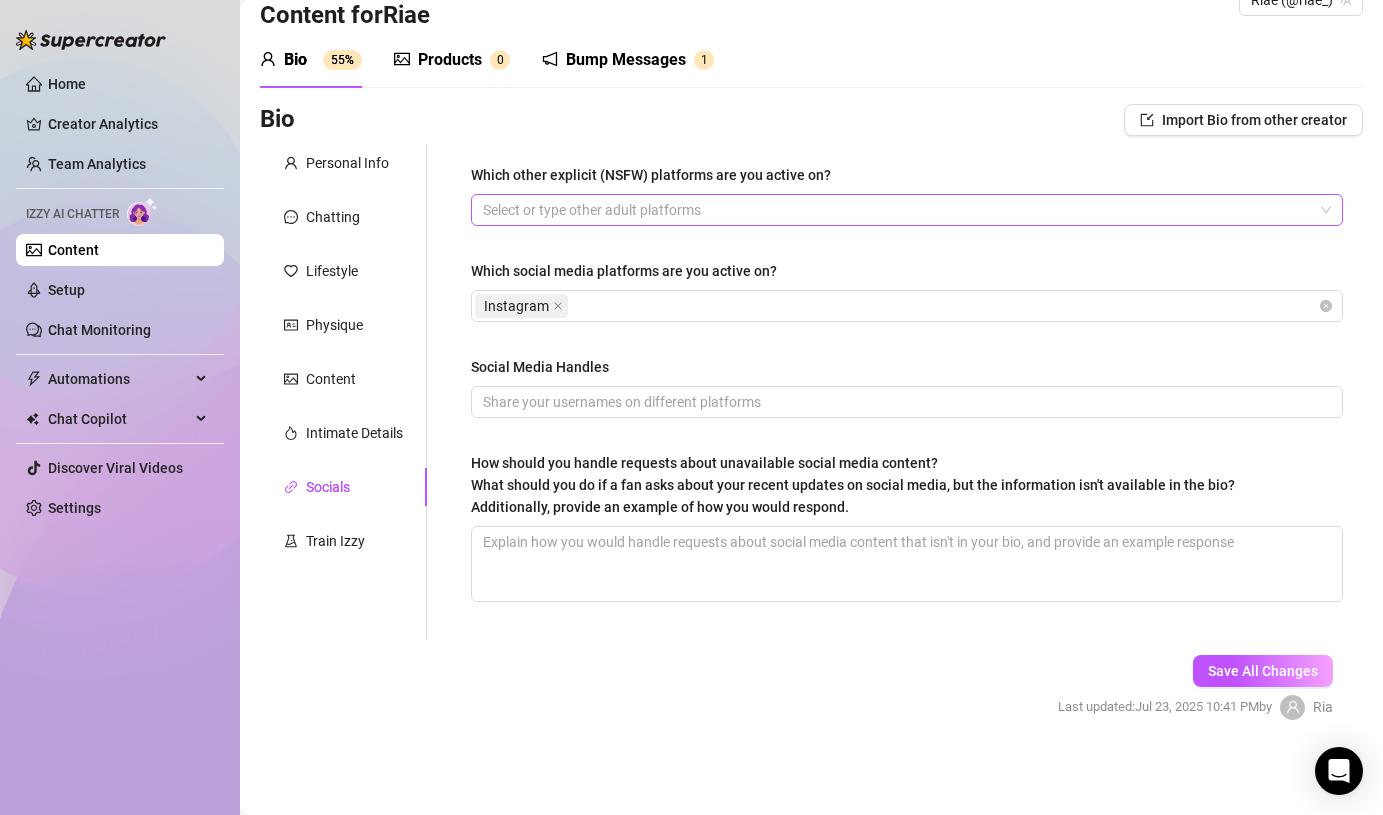 click at bounding box center (896, 210) 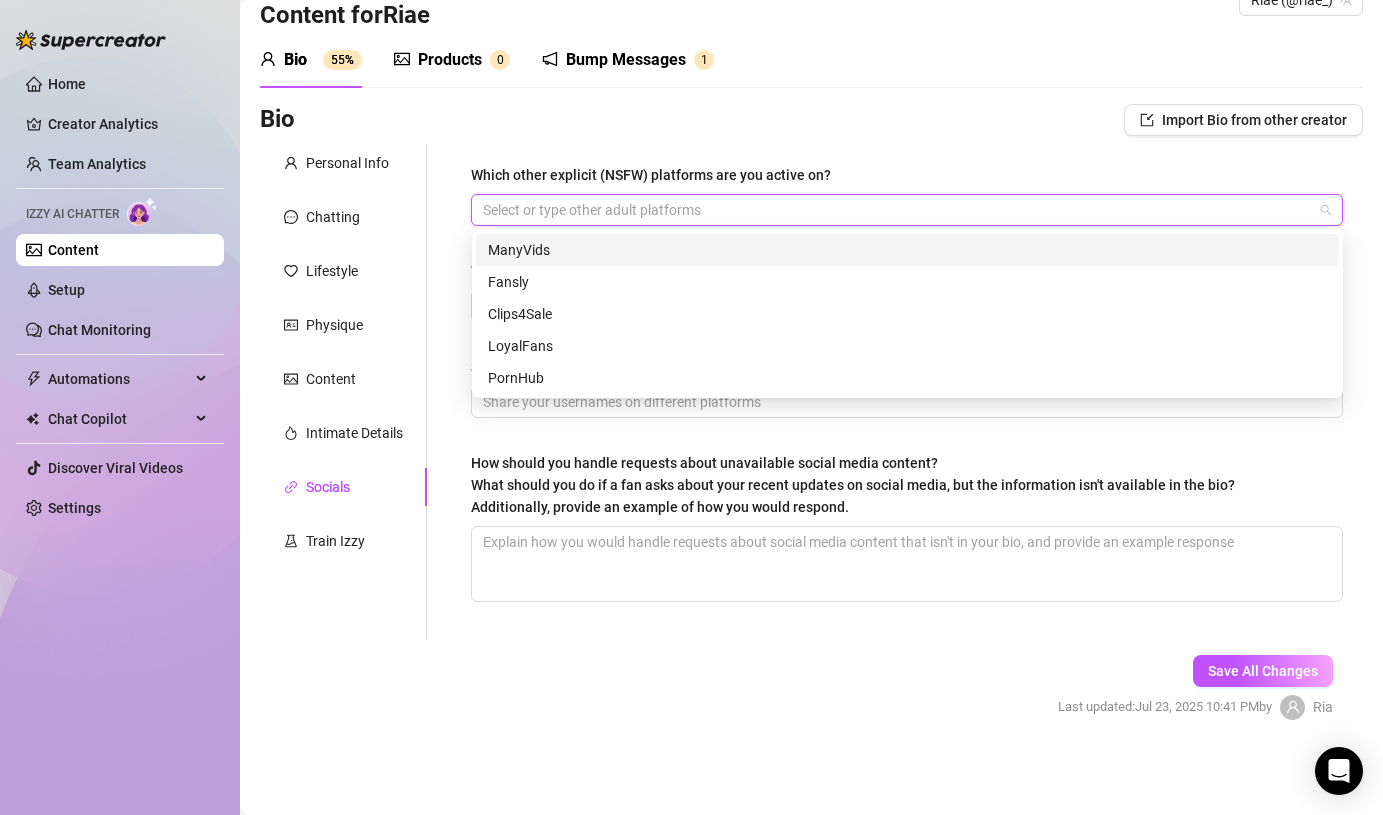 click on "Bio Import Bio from other creator" at bounding box center [811, 120] 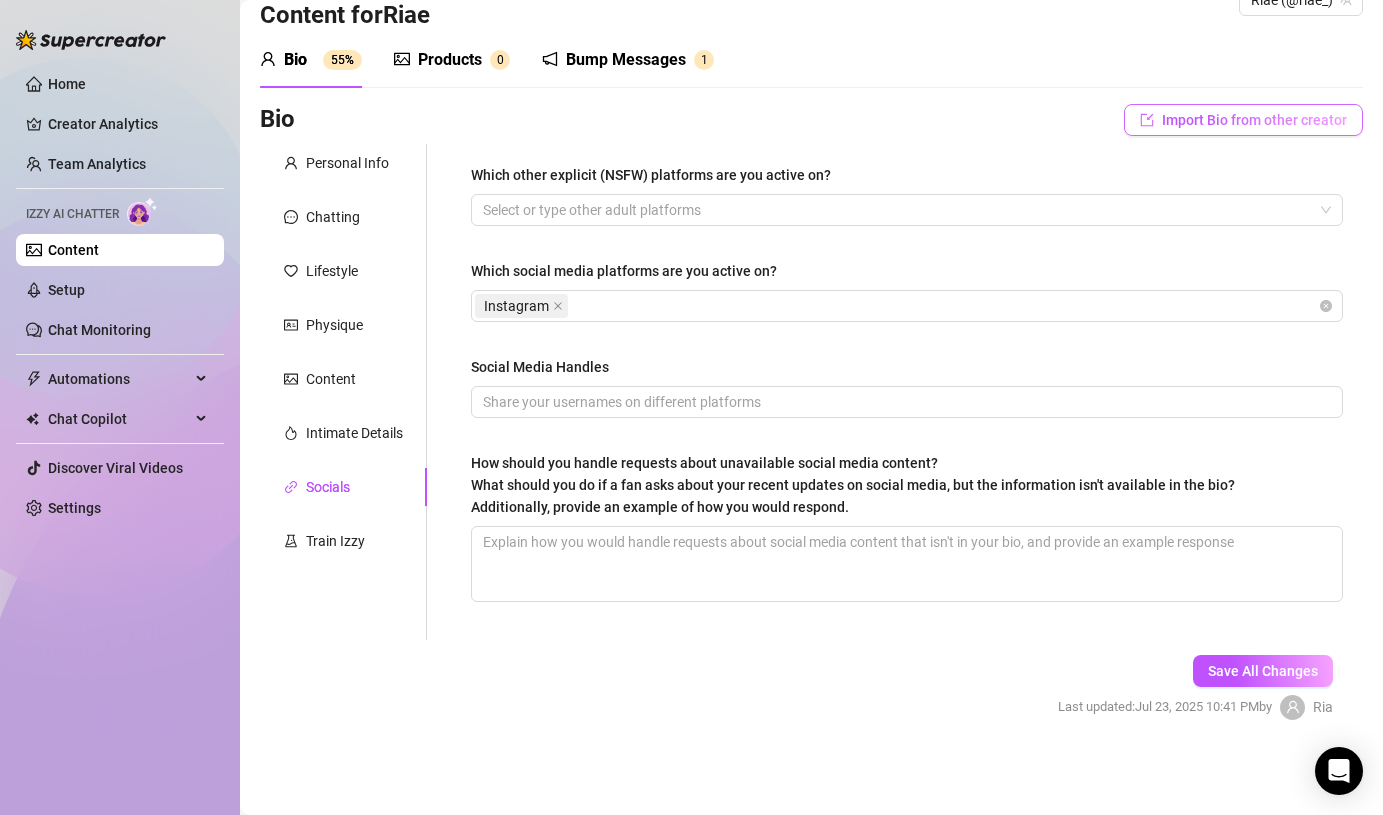 click on "Import Bio from other creator" at bounding box center [1254, 120] 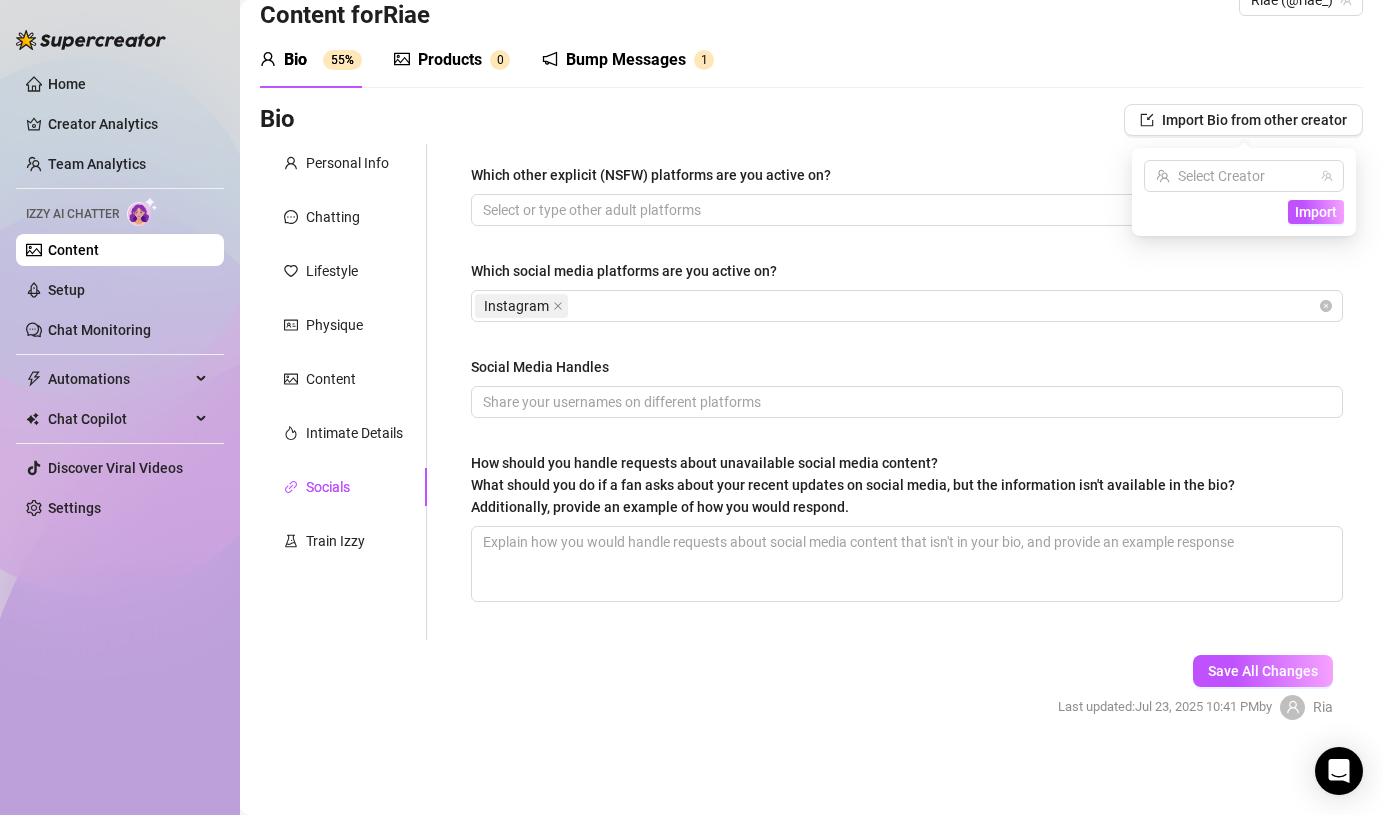 click on "Which other explicit (NSFW) platforms are you active on?" at bounding box center [907, 179] 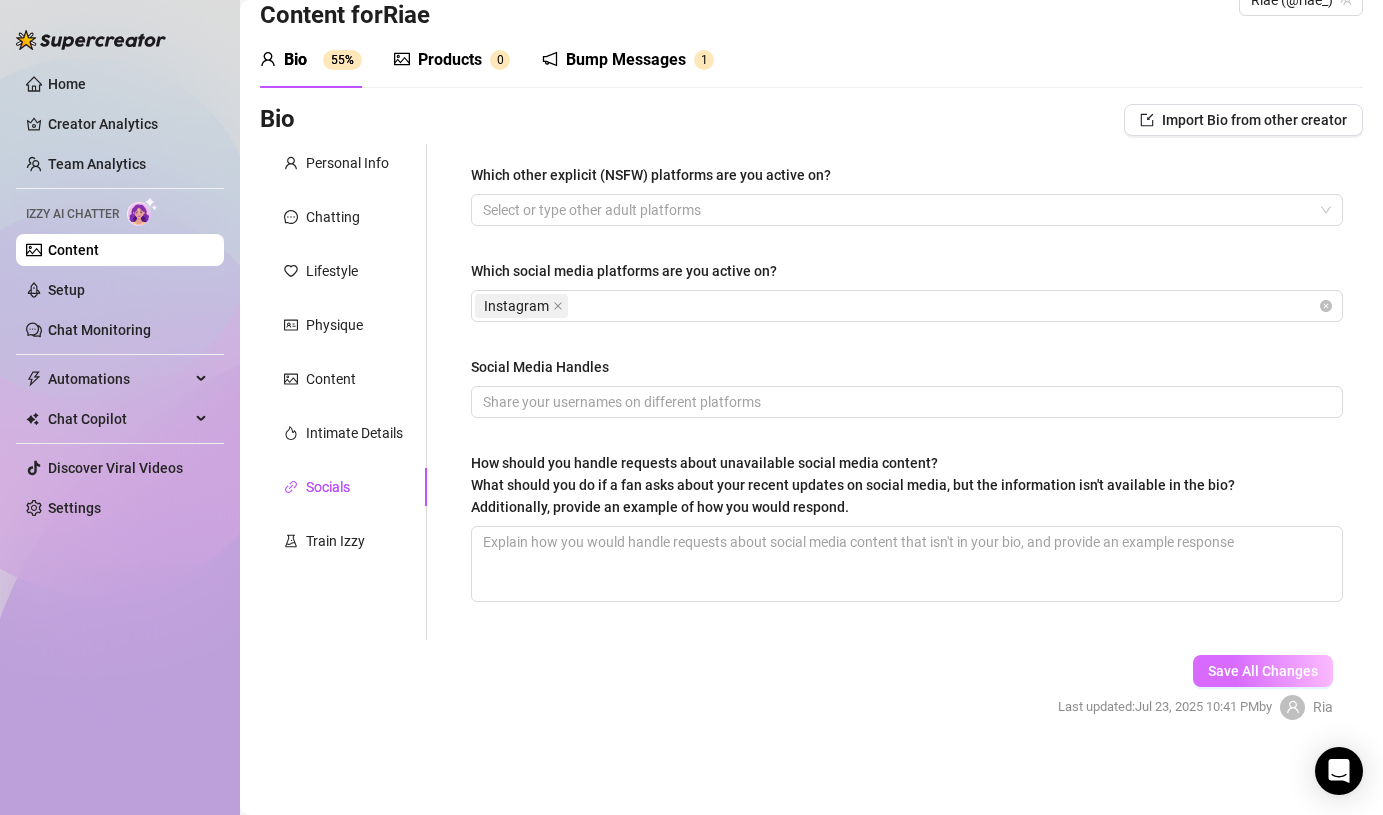 click on "Save All Changes" at bounding box center (1263, 671) 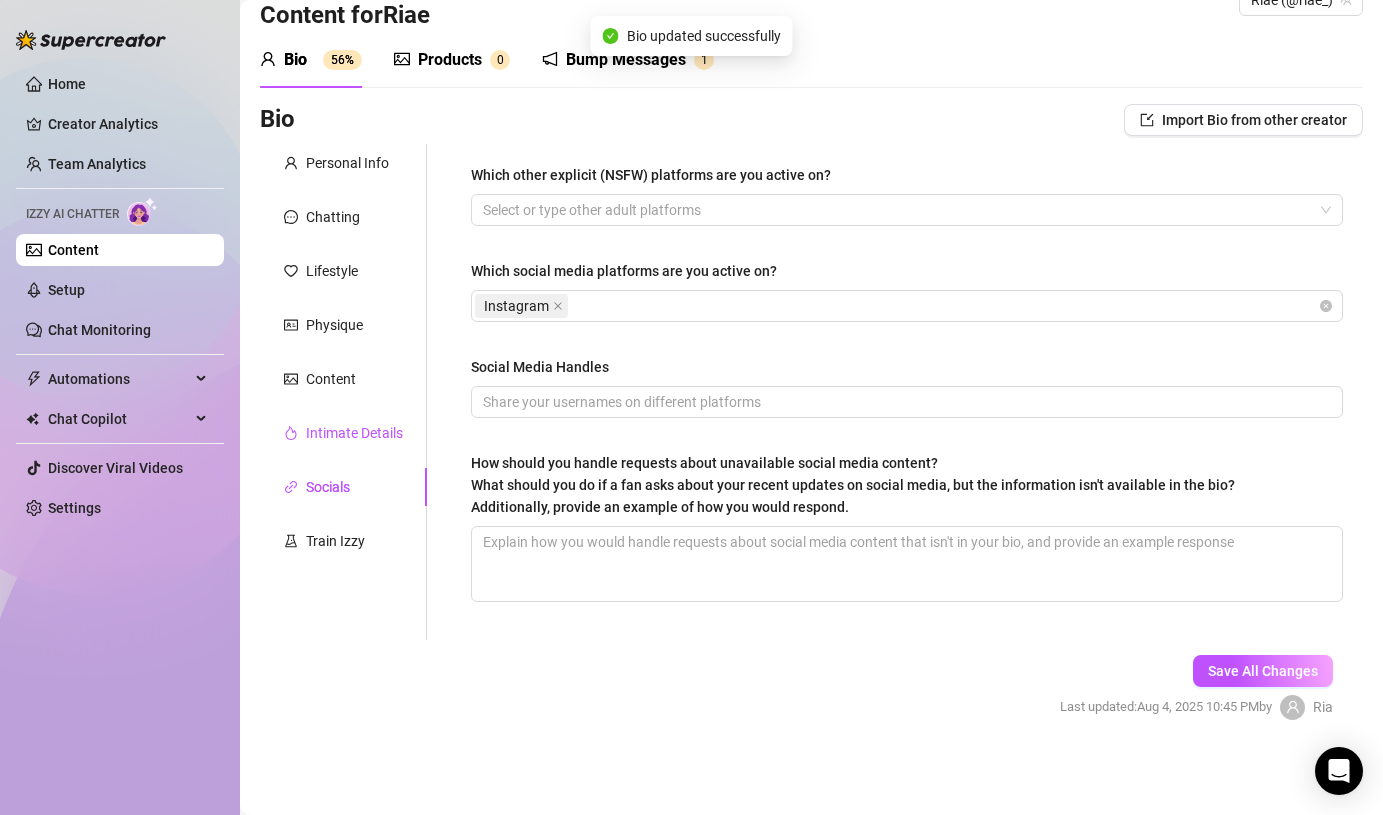 click on "Intimate Details" at bounding box center (354, 433) 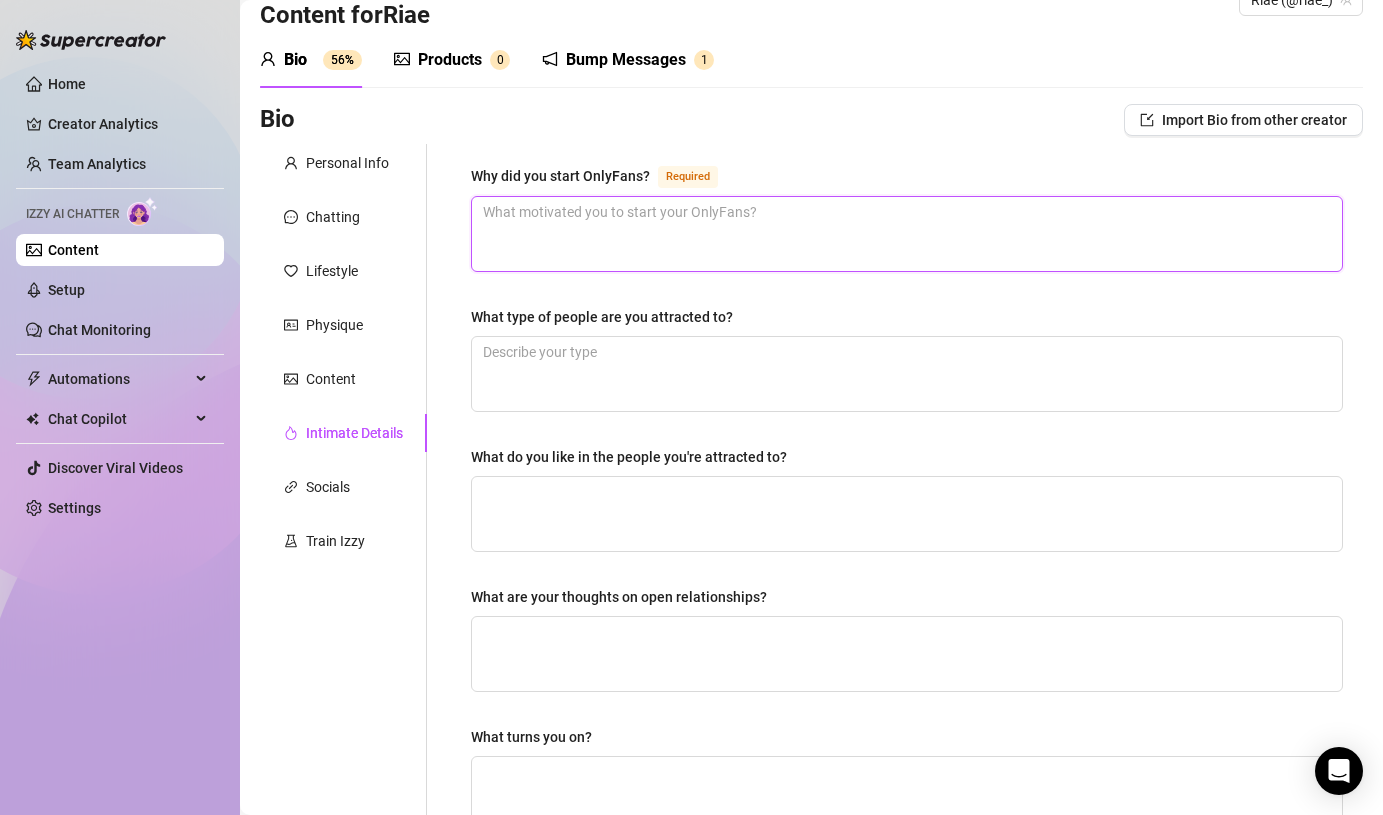 click on "Why did you start OnlyFans? Required" at bounding box center [907, 234] 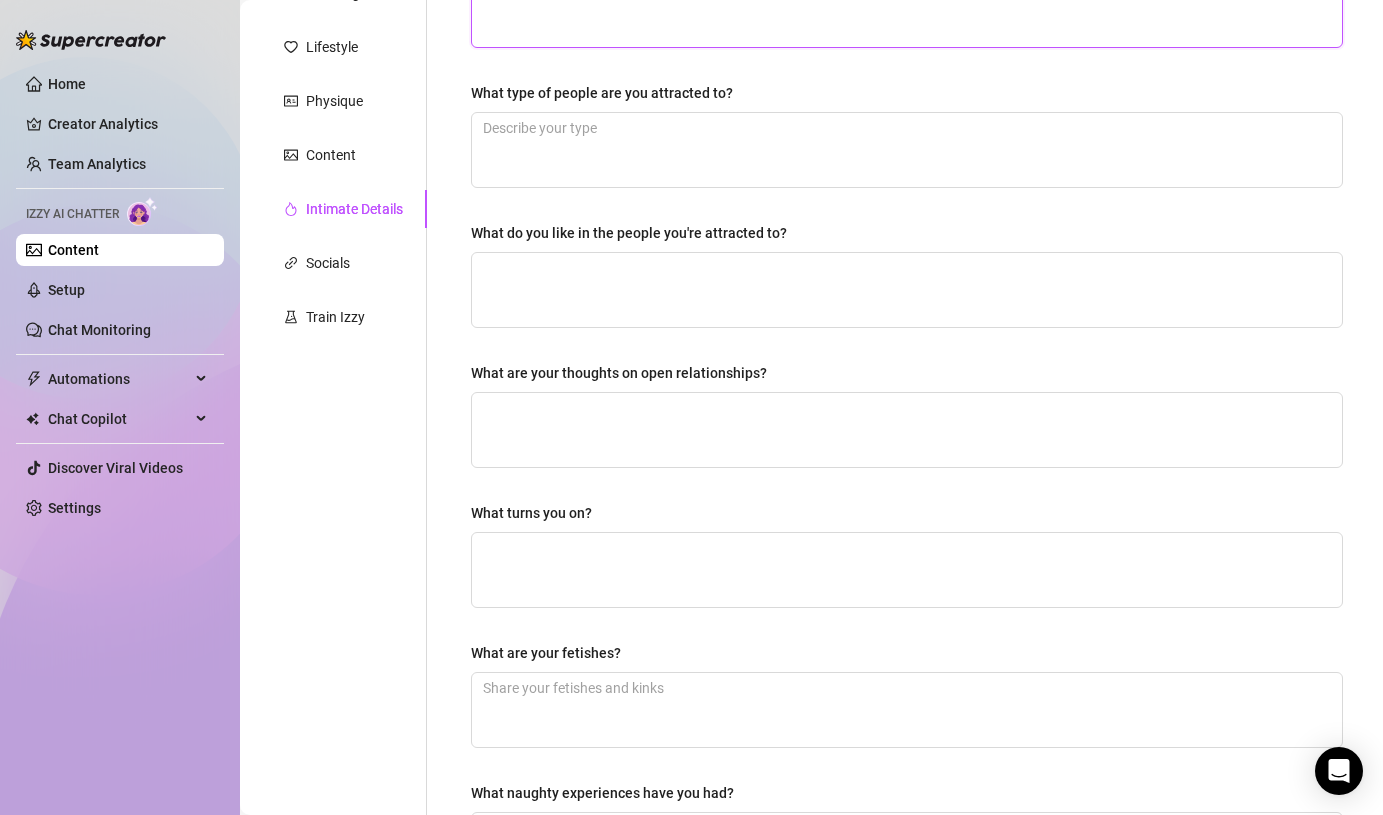 scroll, scrollTop: 273, scrollLeft: 0, axis: vertical 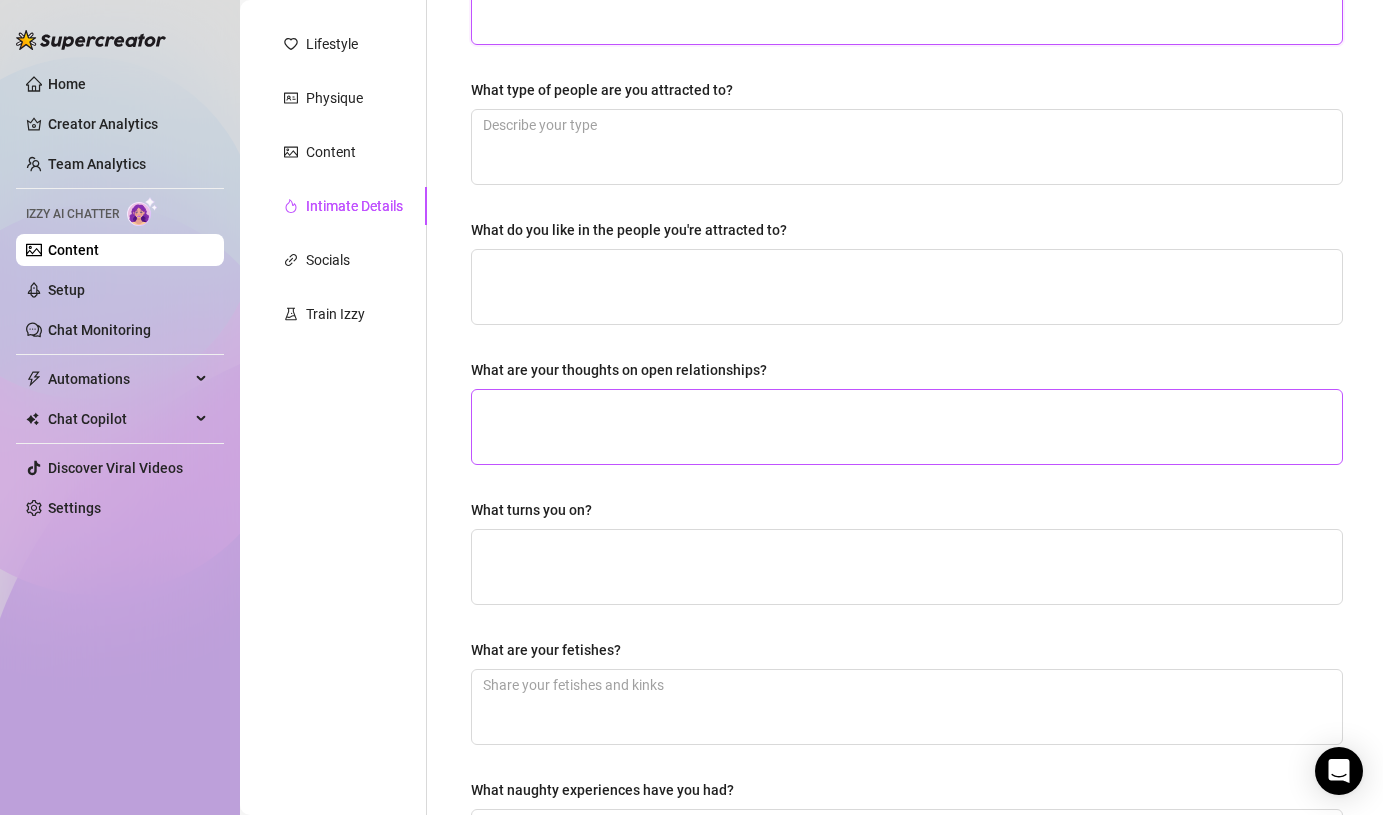 type on "because I was looking for a way to talk to my fans and show a lot of hot content" 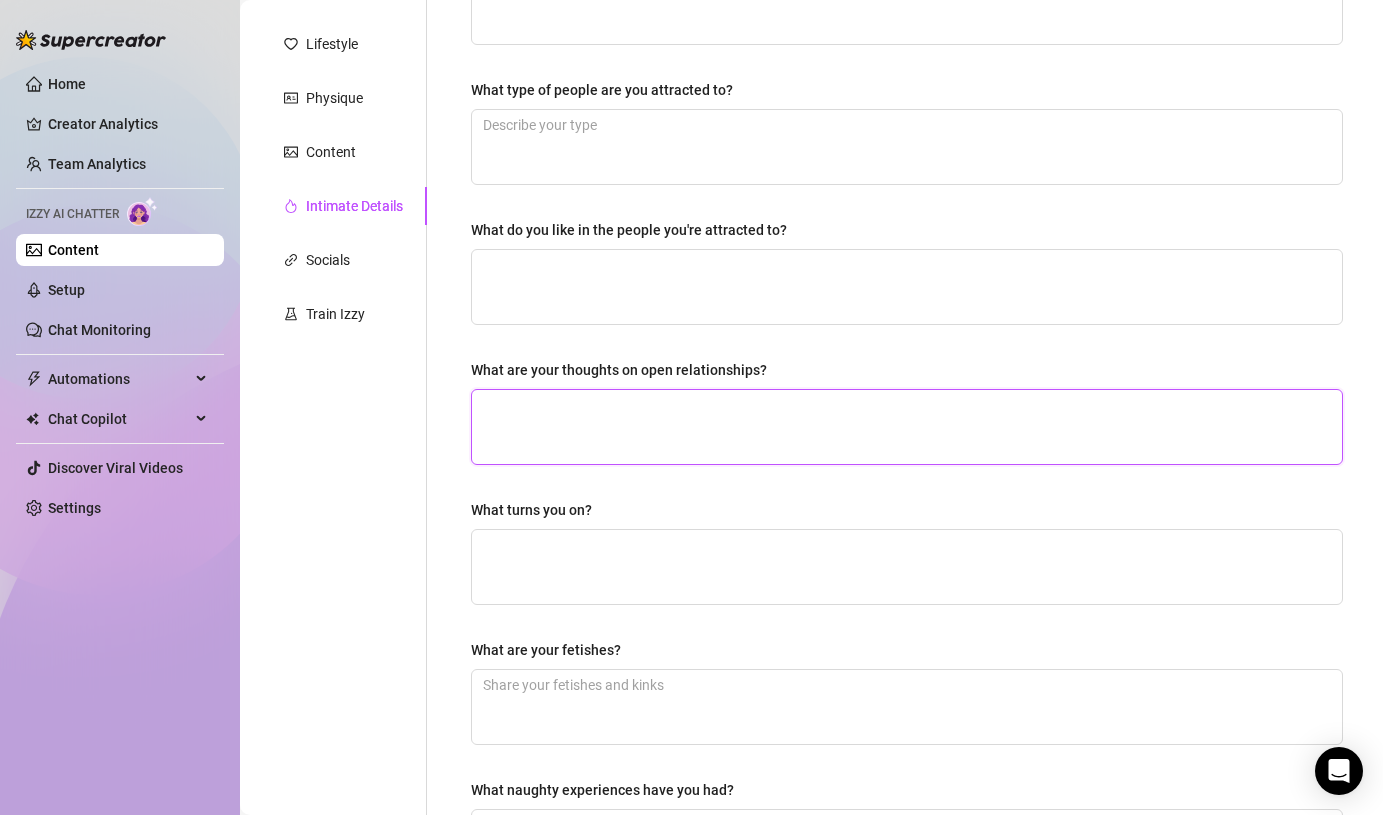 click on "What are your thoughts on open relationships?" at bounding box center (907, 427) 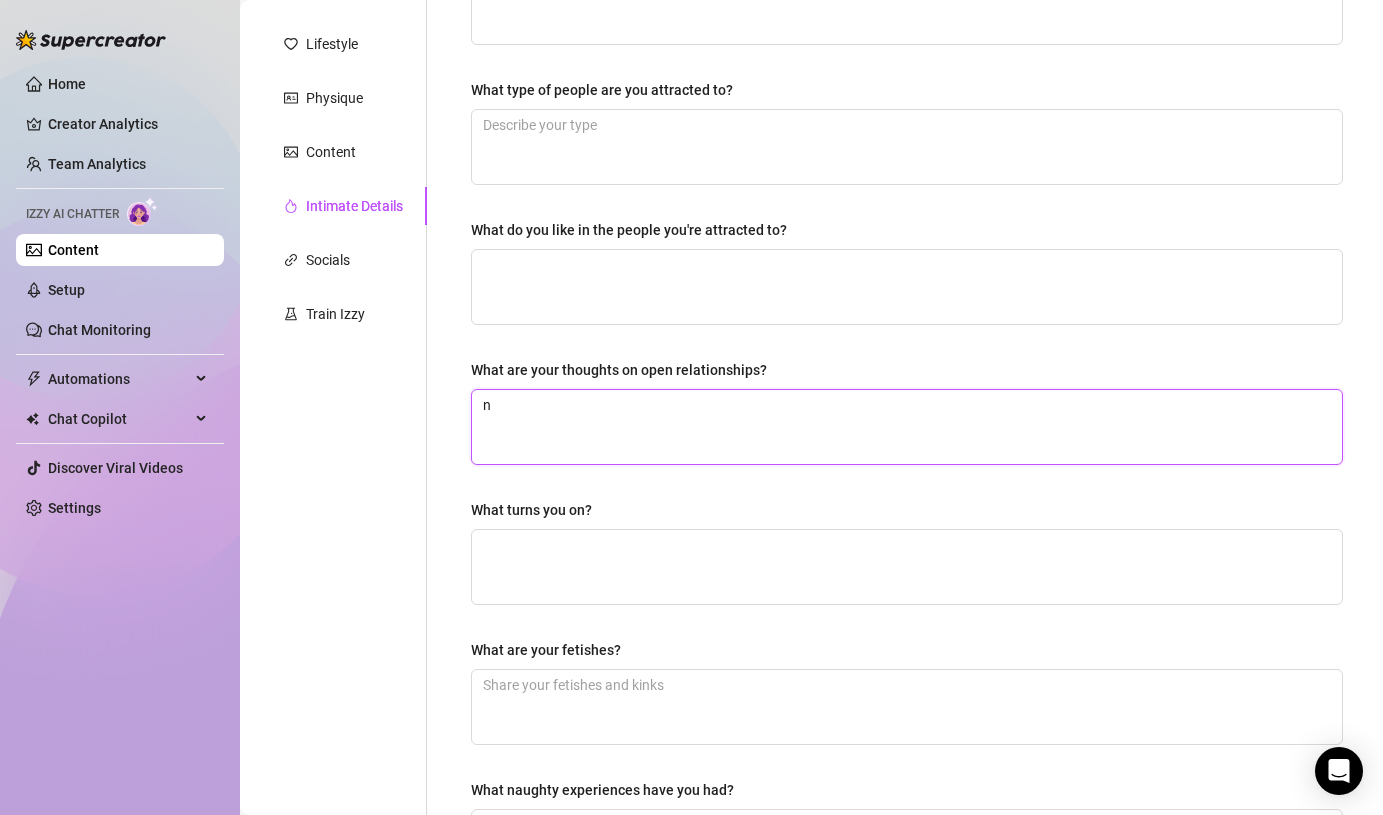 type 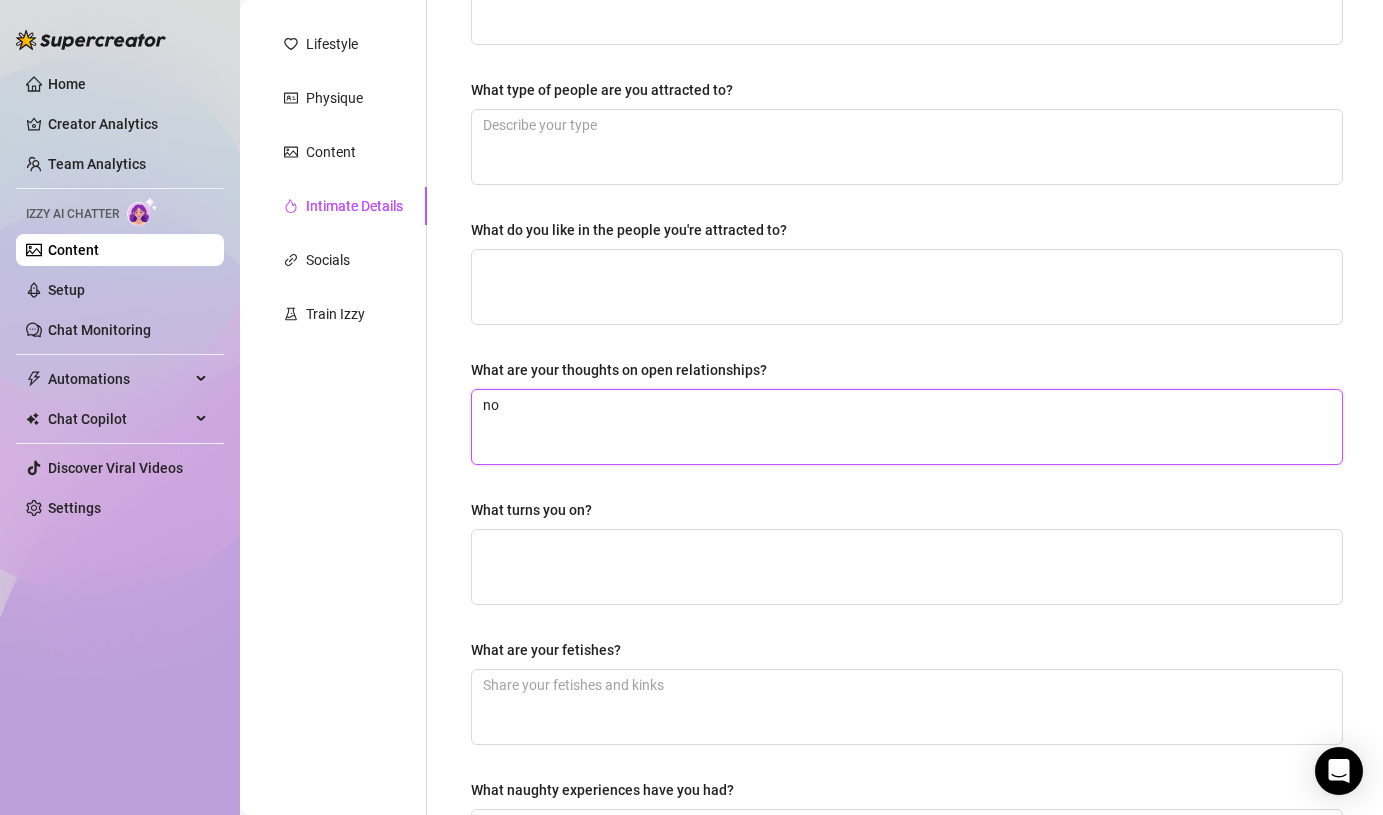 type 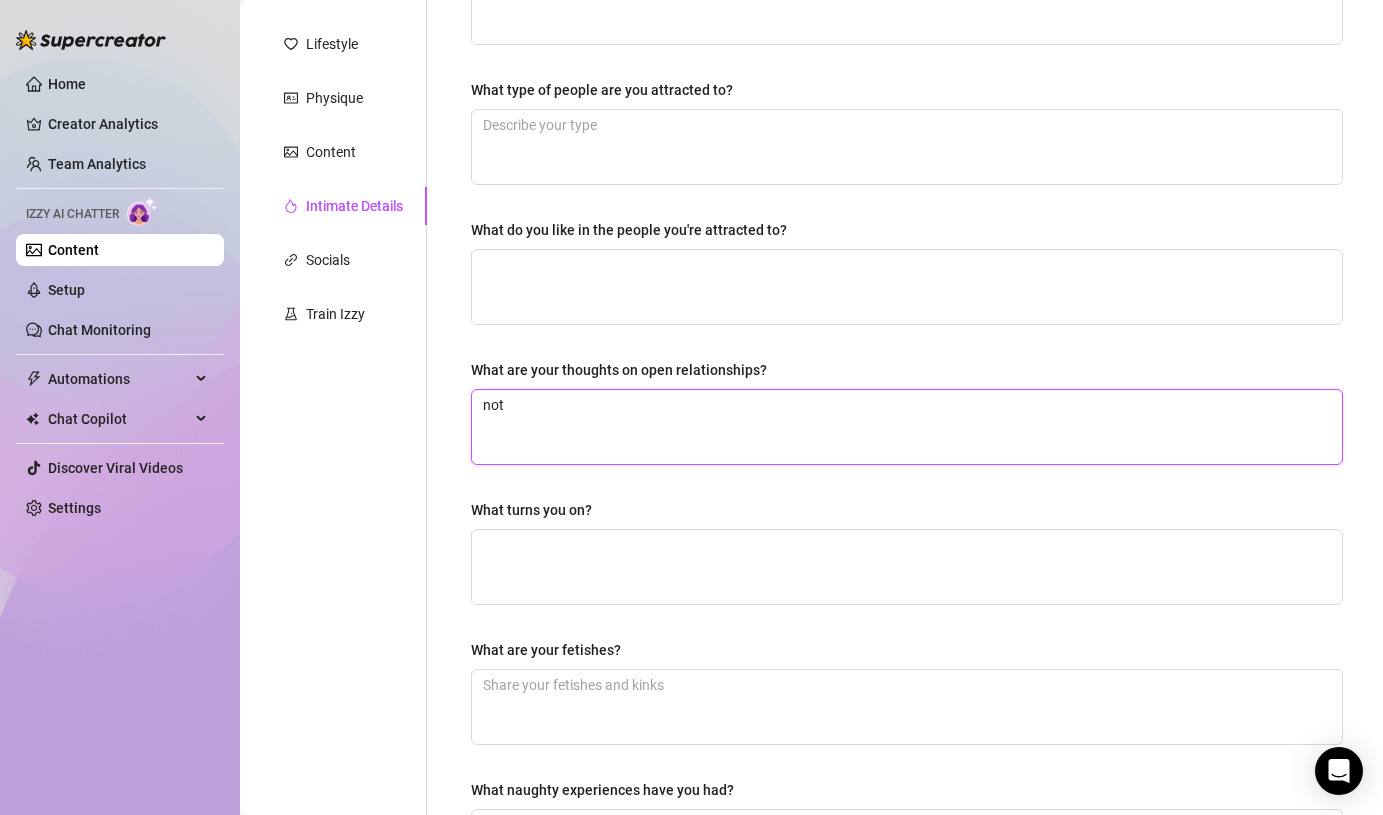 type 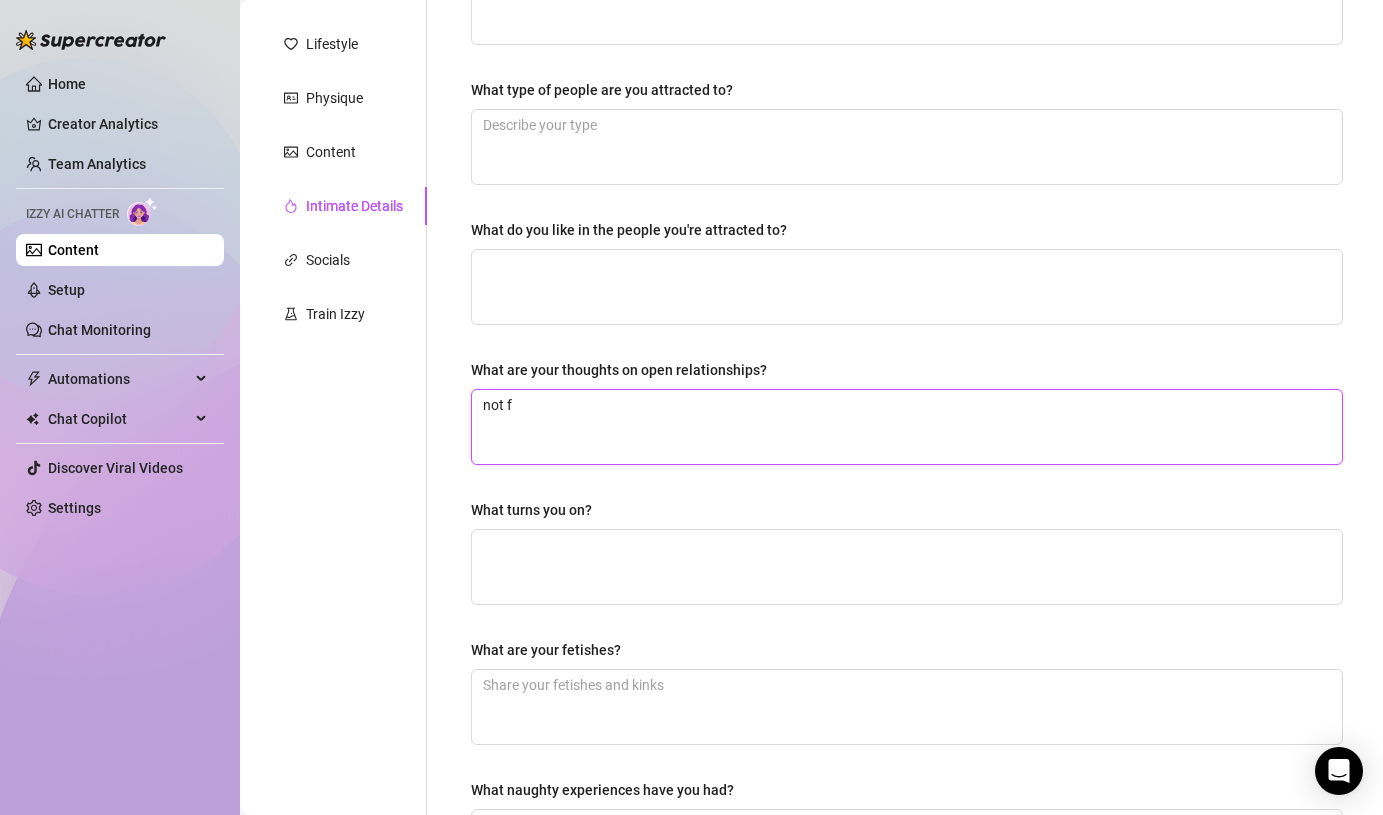 type 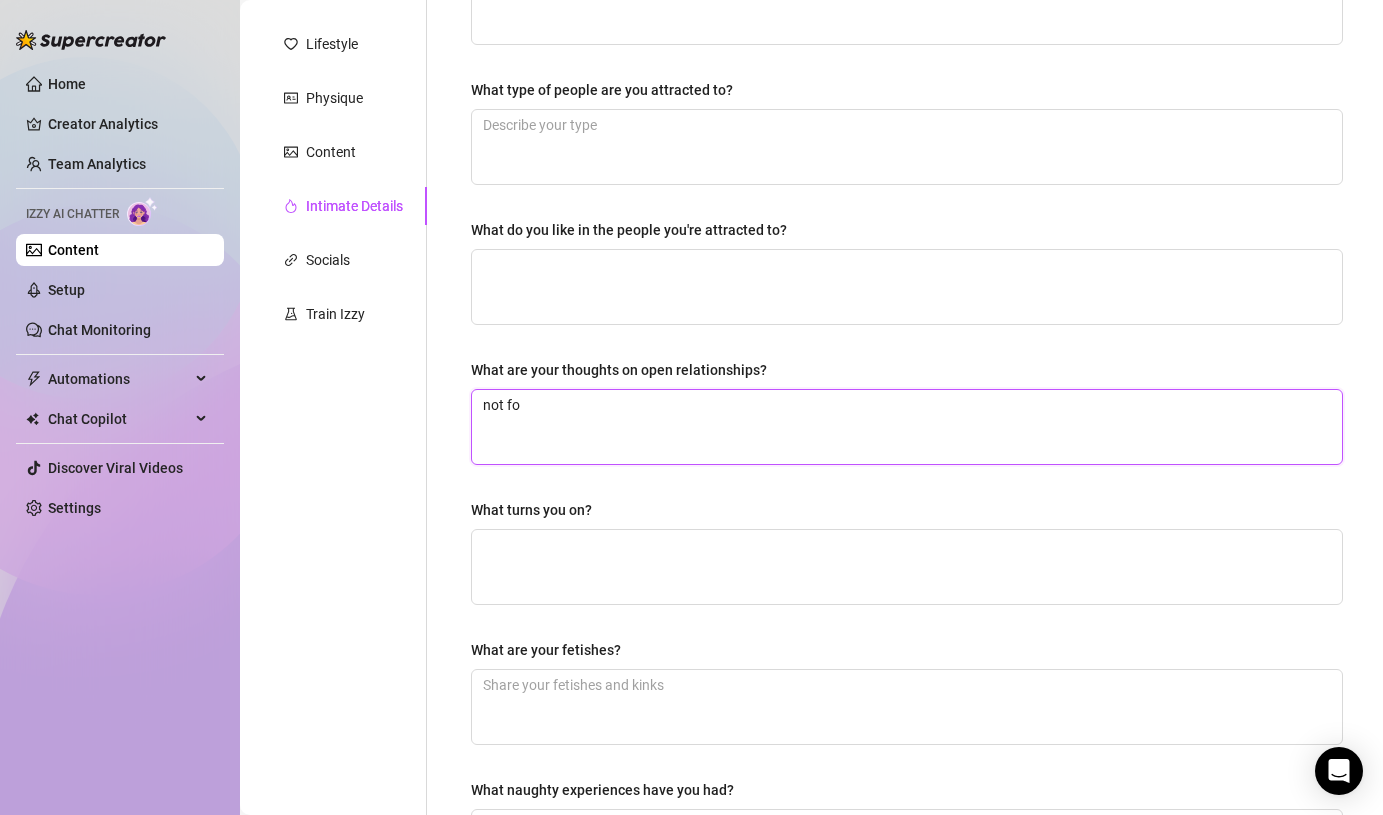 type 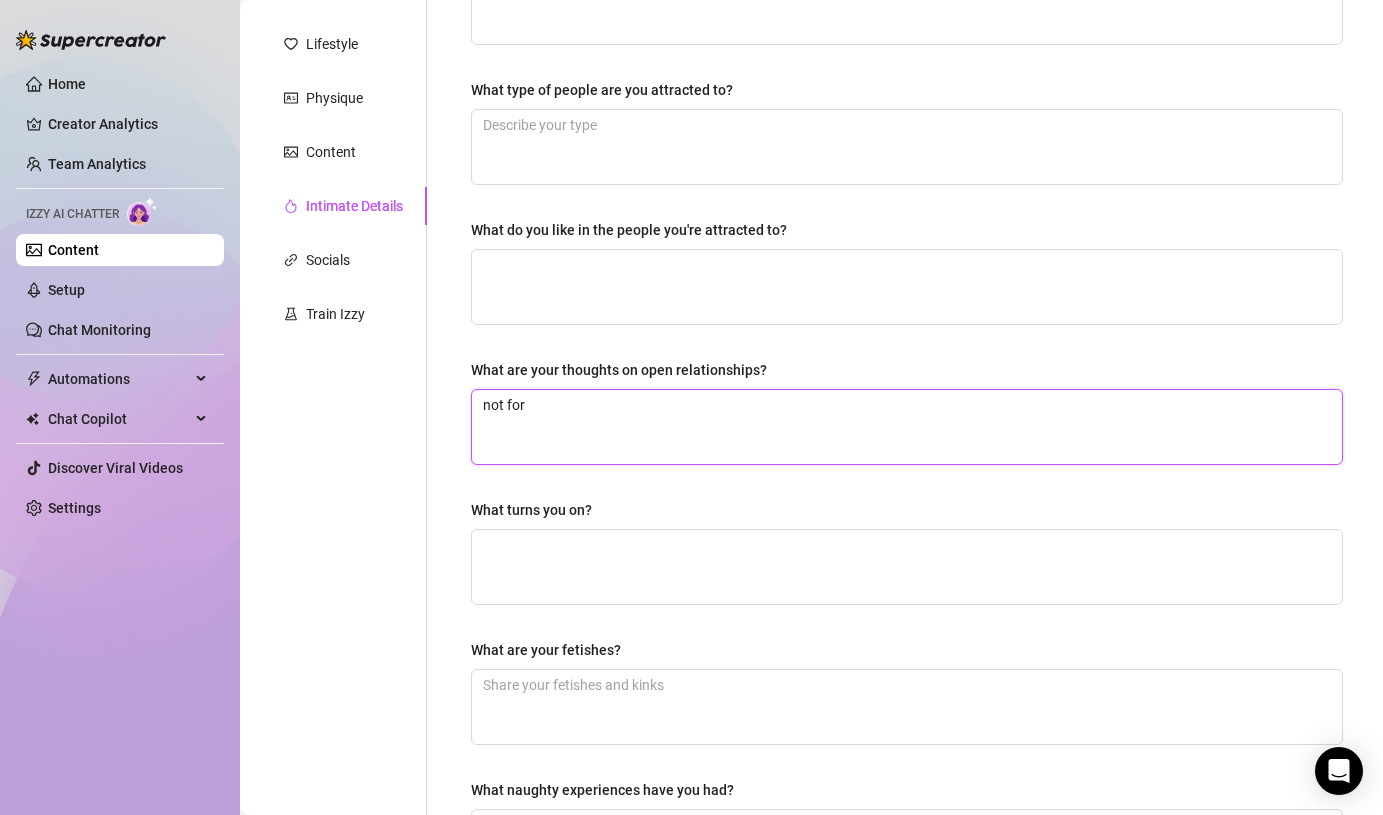 type 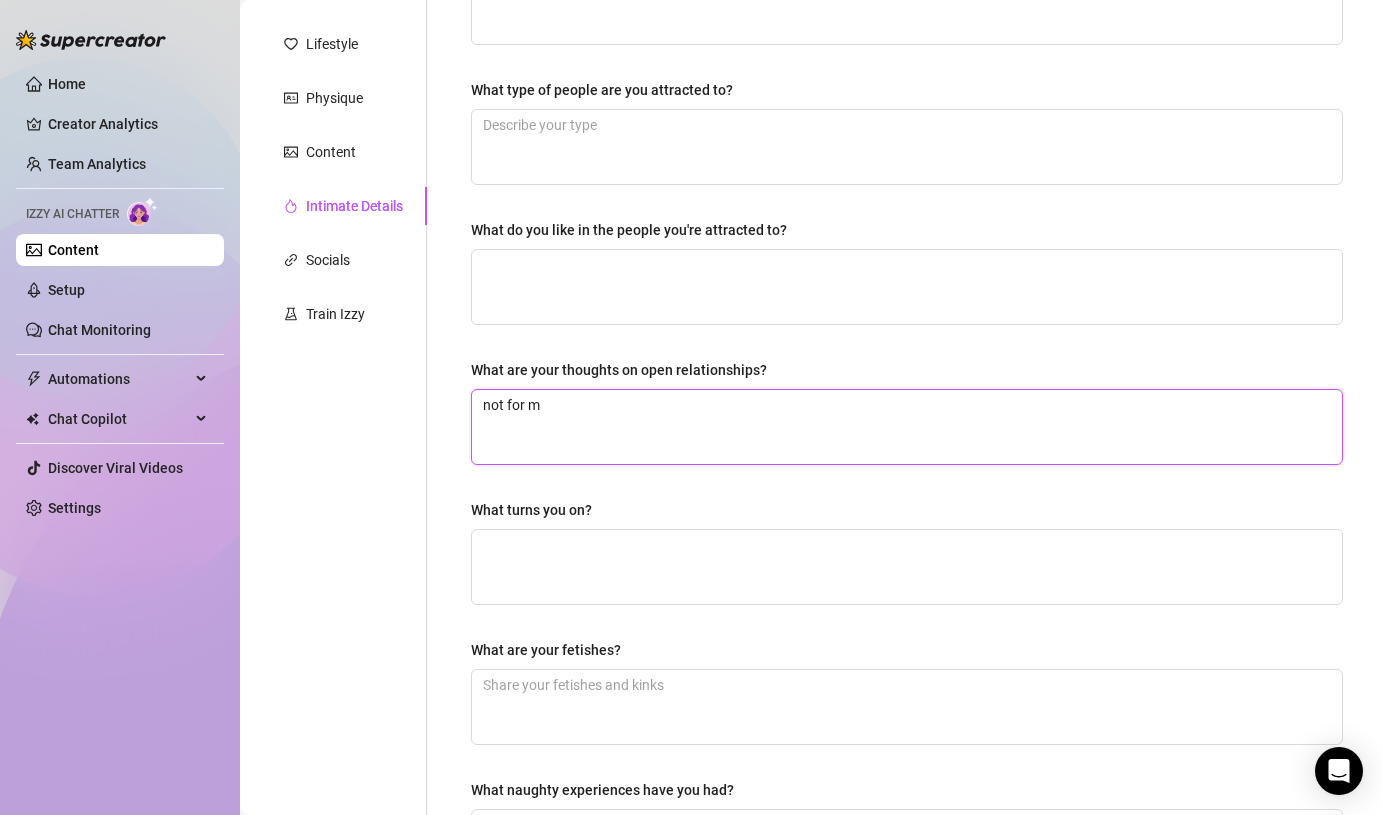 type 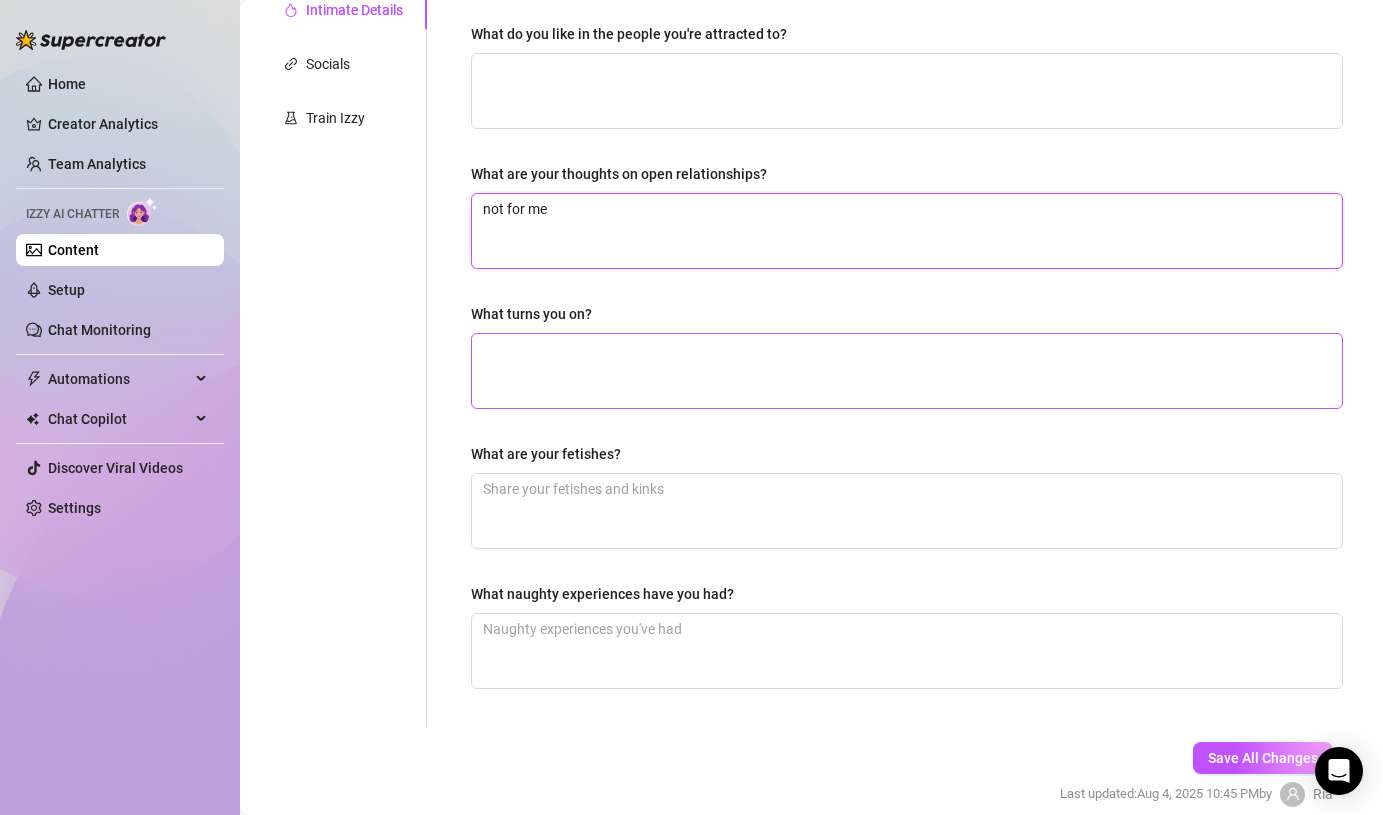 scroll, scrollTop: 555, scrollLeft: 0, axis: vertical 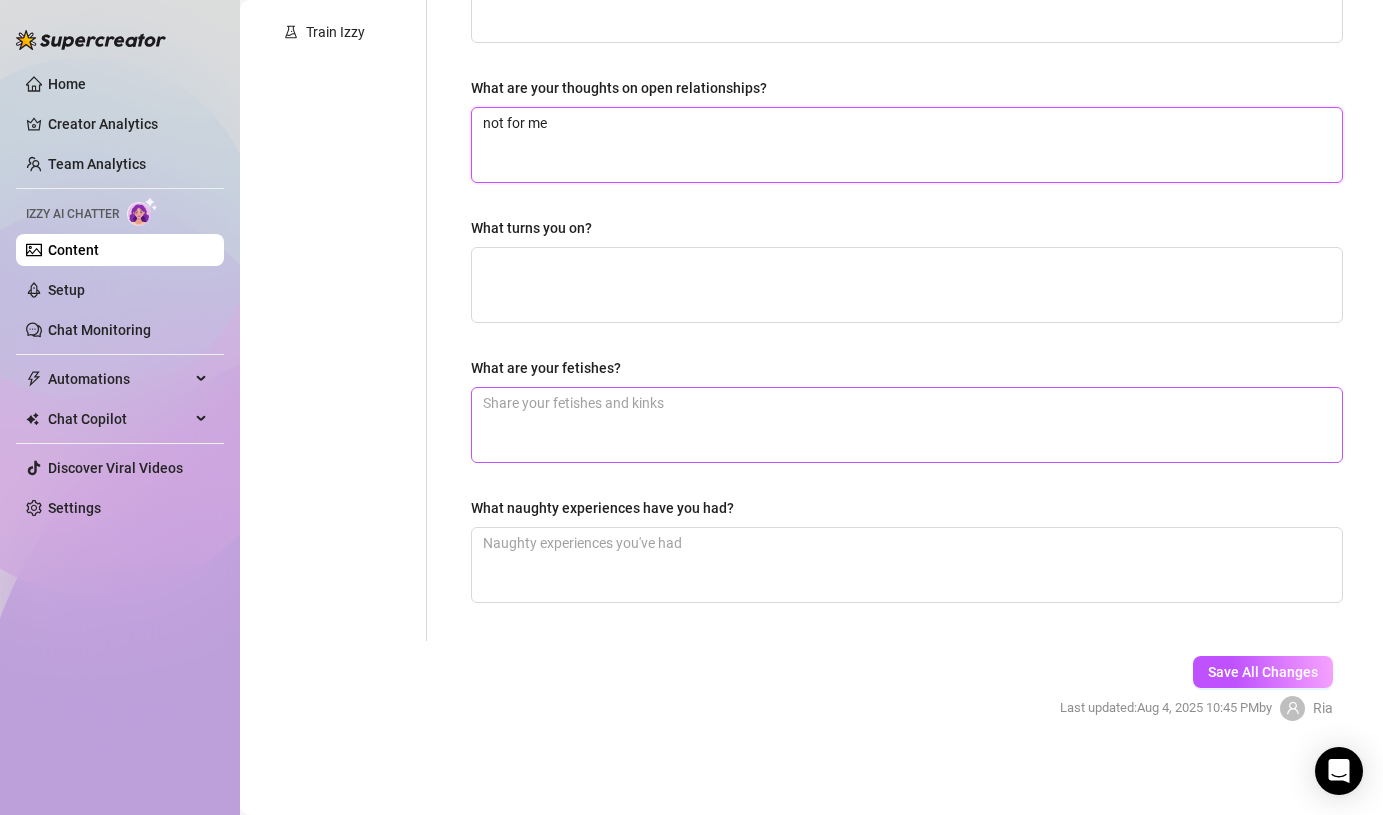 type on "not for me" 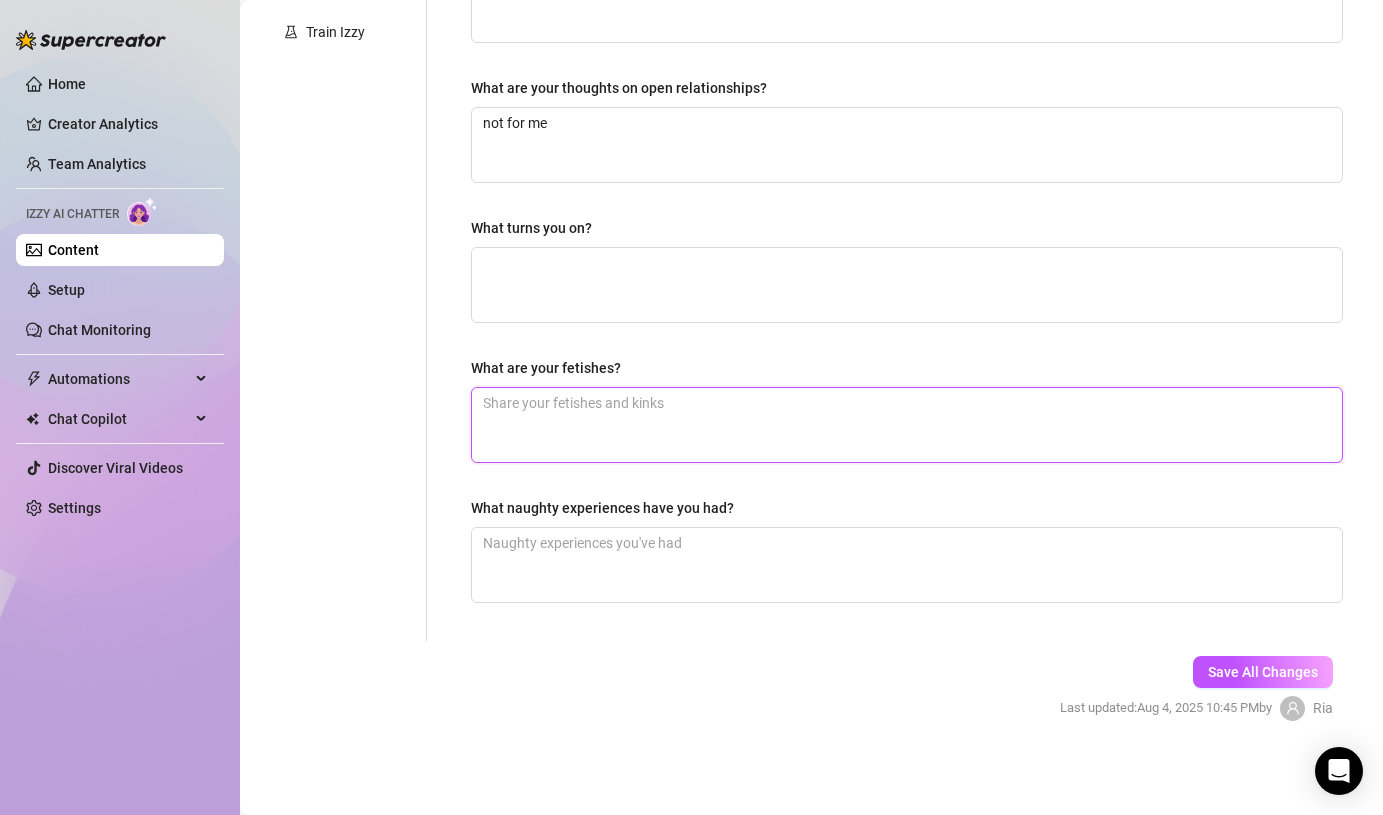 click on "What are your fetishes?" at bounding box center (907, 425) 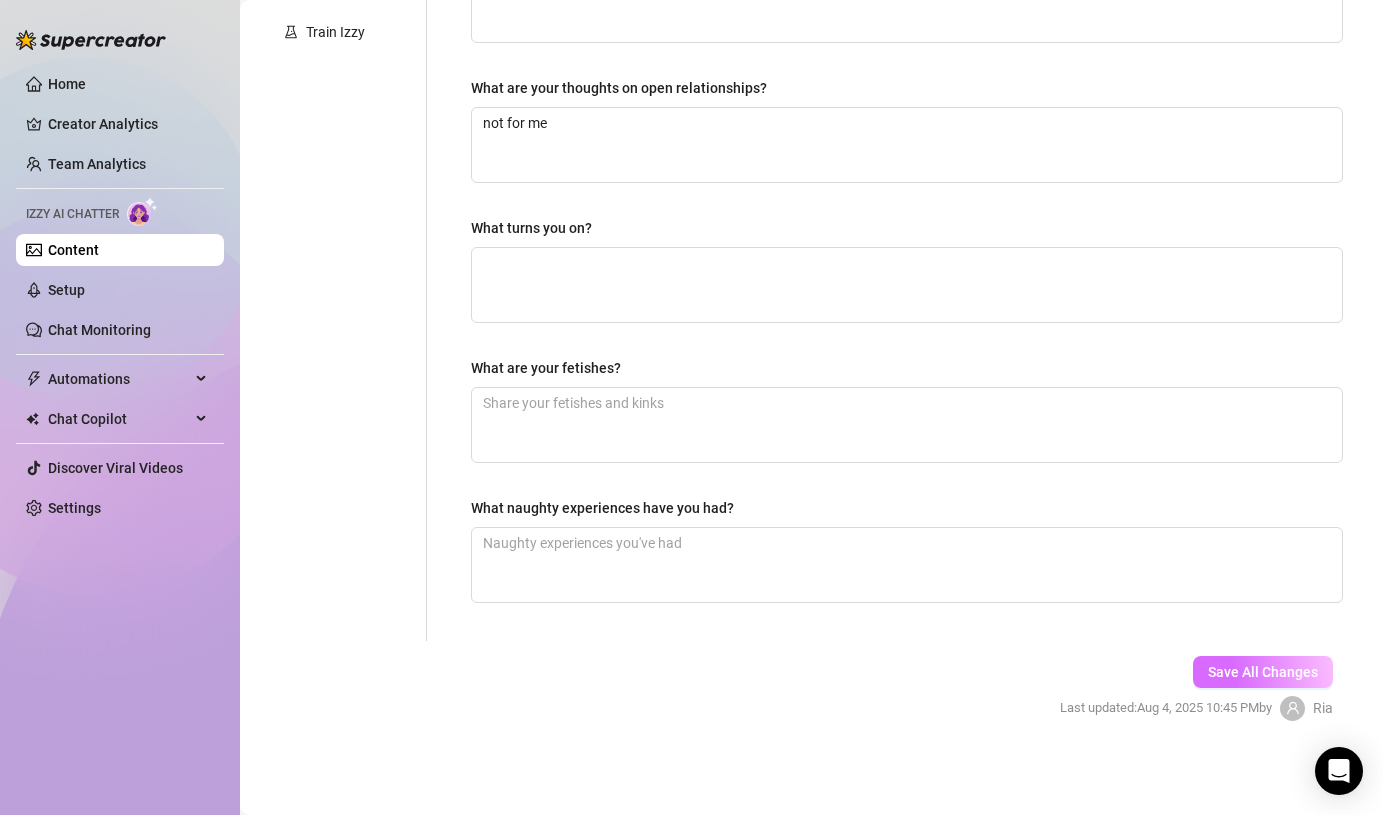 click on "Save All Changes" at bounding box center (1263, 672) 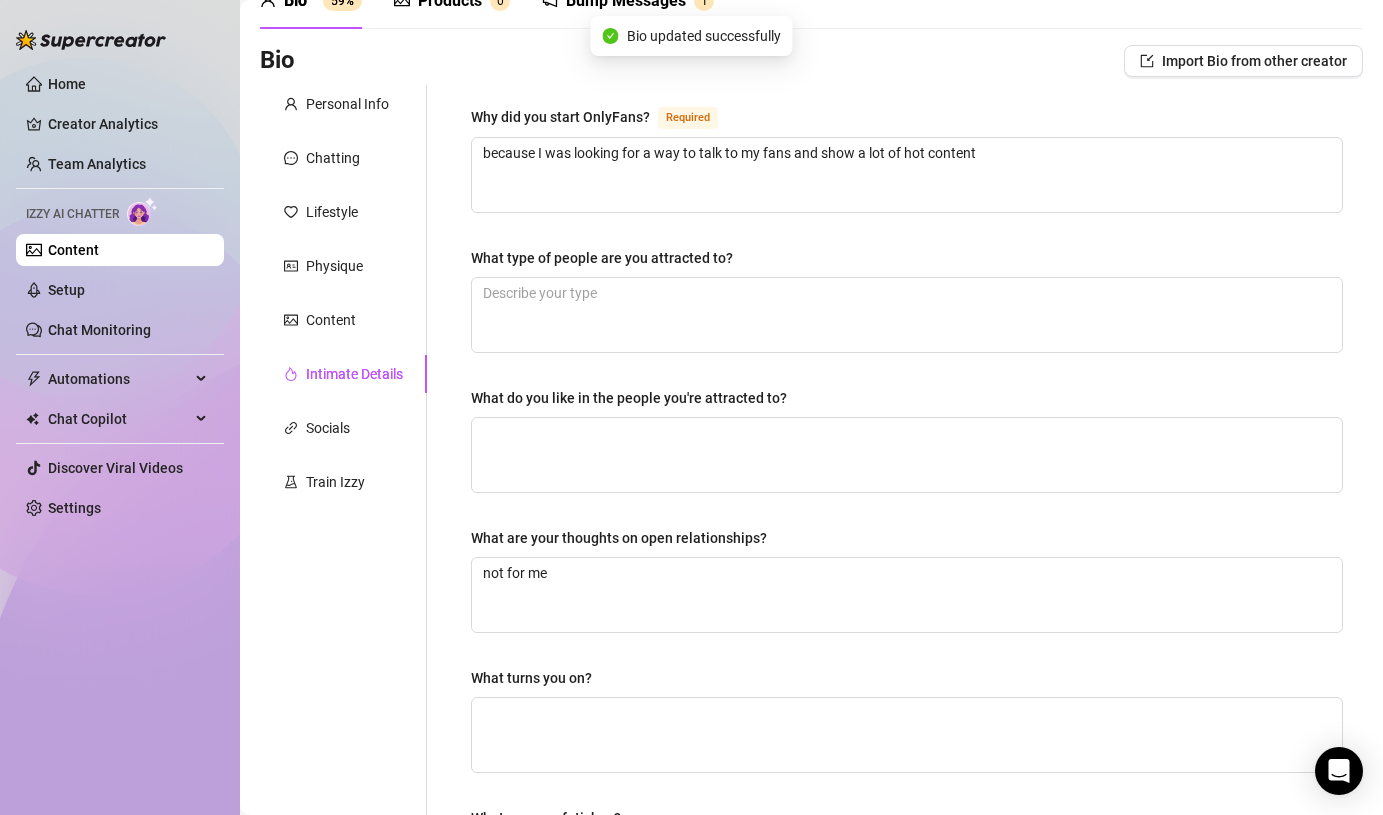 scroll, scrollTop: 0, scrollLeft: 0, axis: both 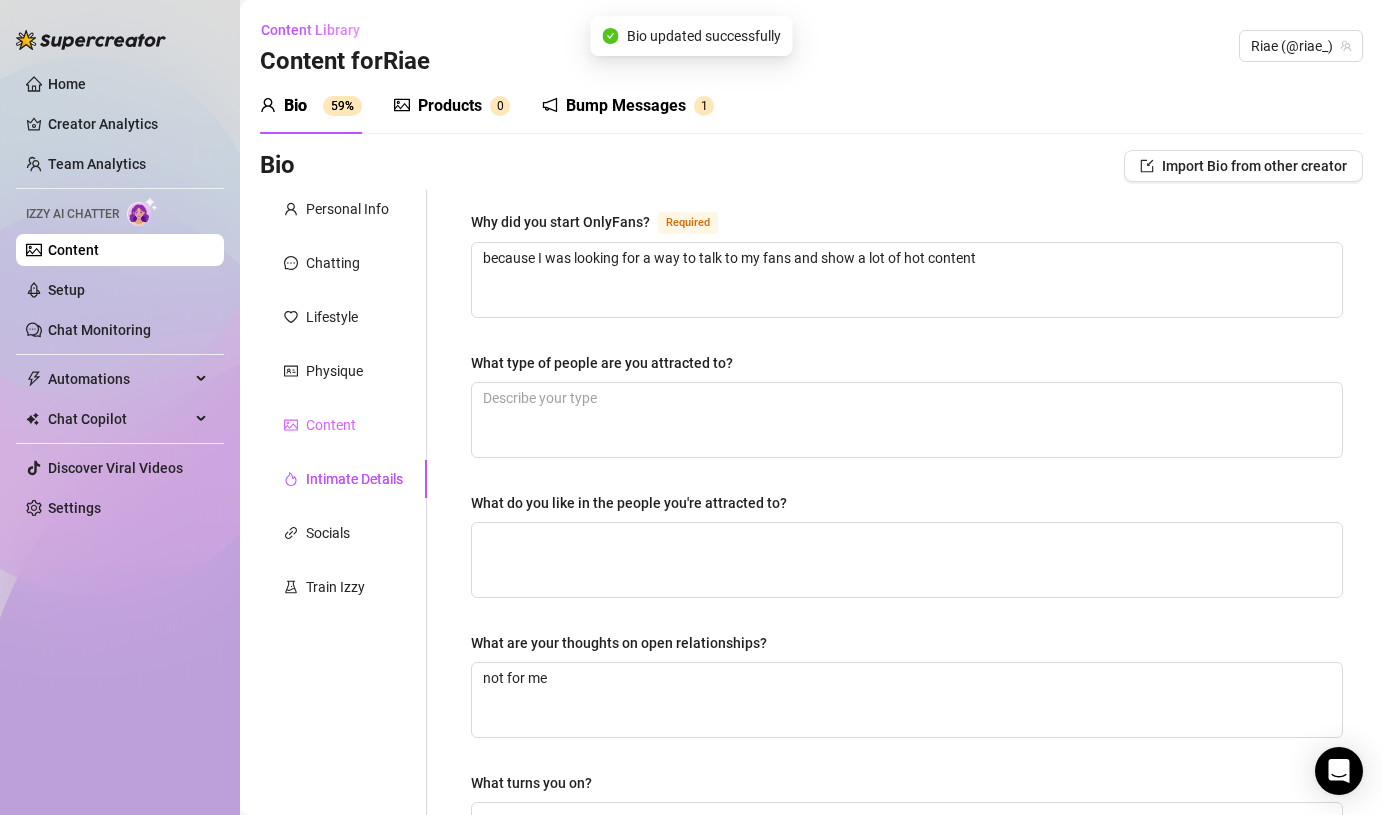 click on "Content" at bounding box center (343, 425) 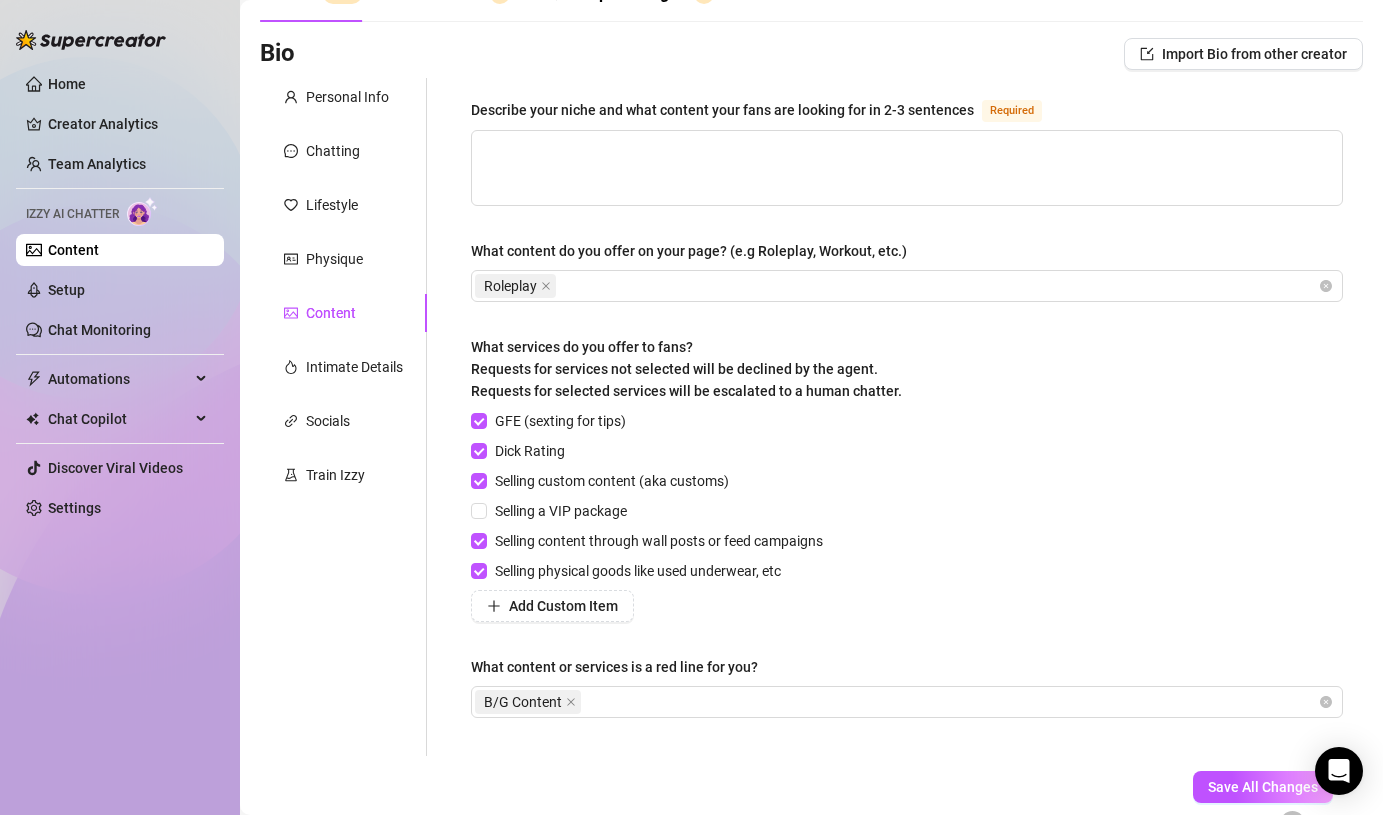 scroll, scrollTop: 227, scrollLeft: 0, axis: vertical 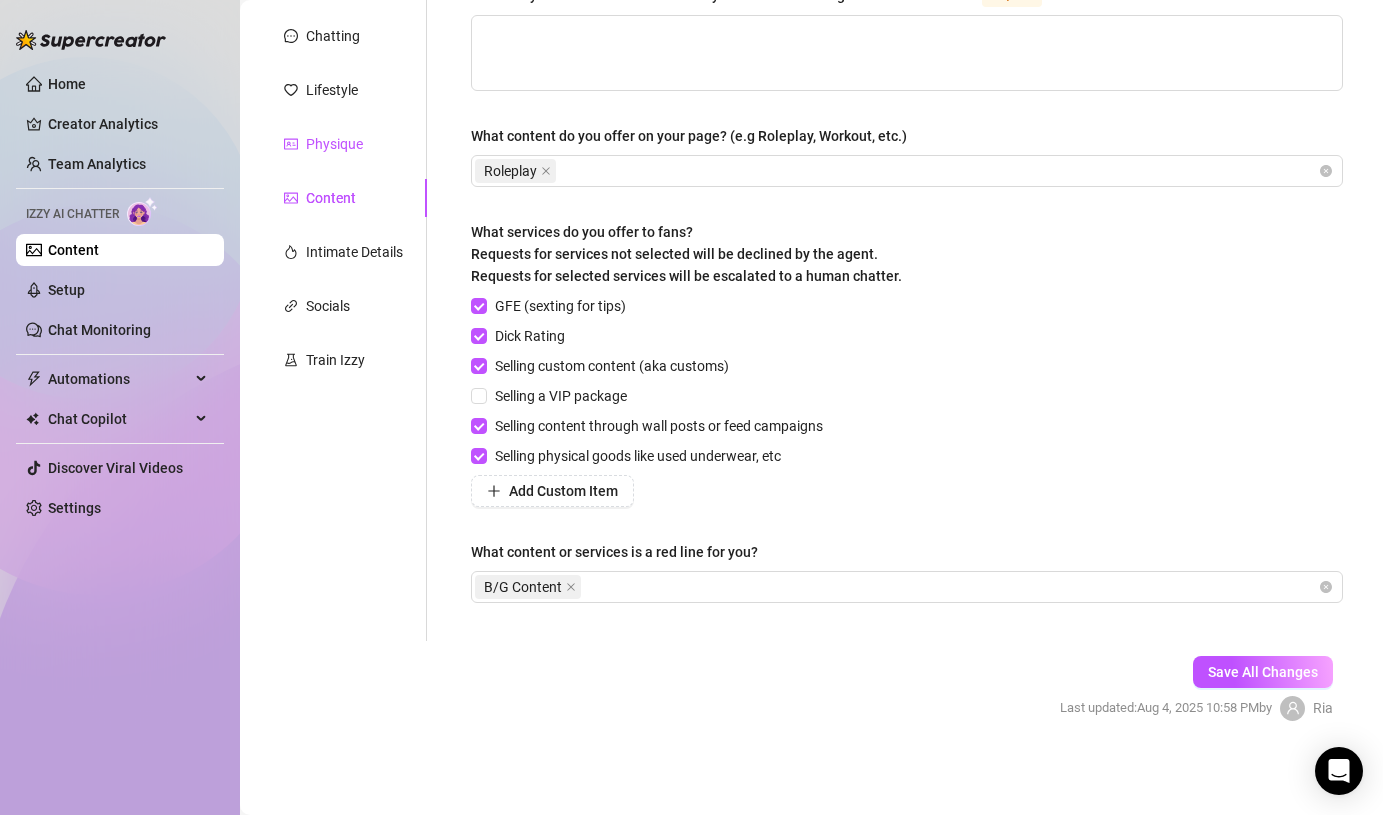 click on "Physique" at bounding box center [334, 144] 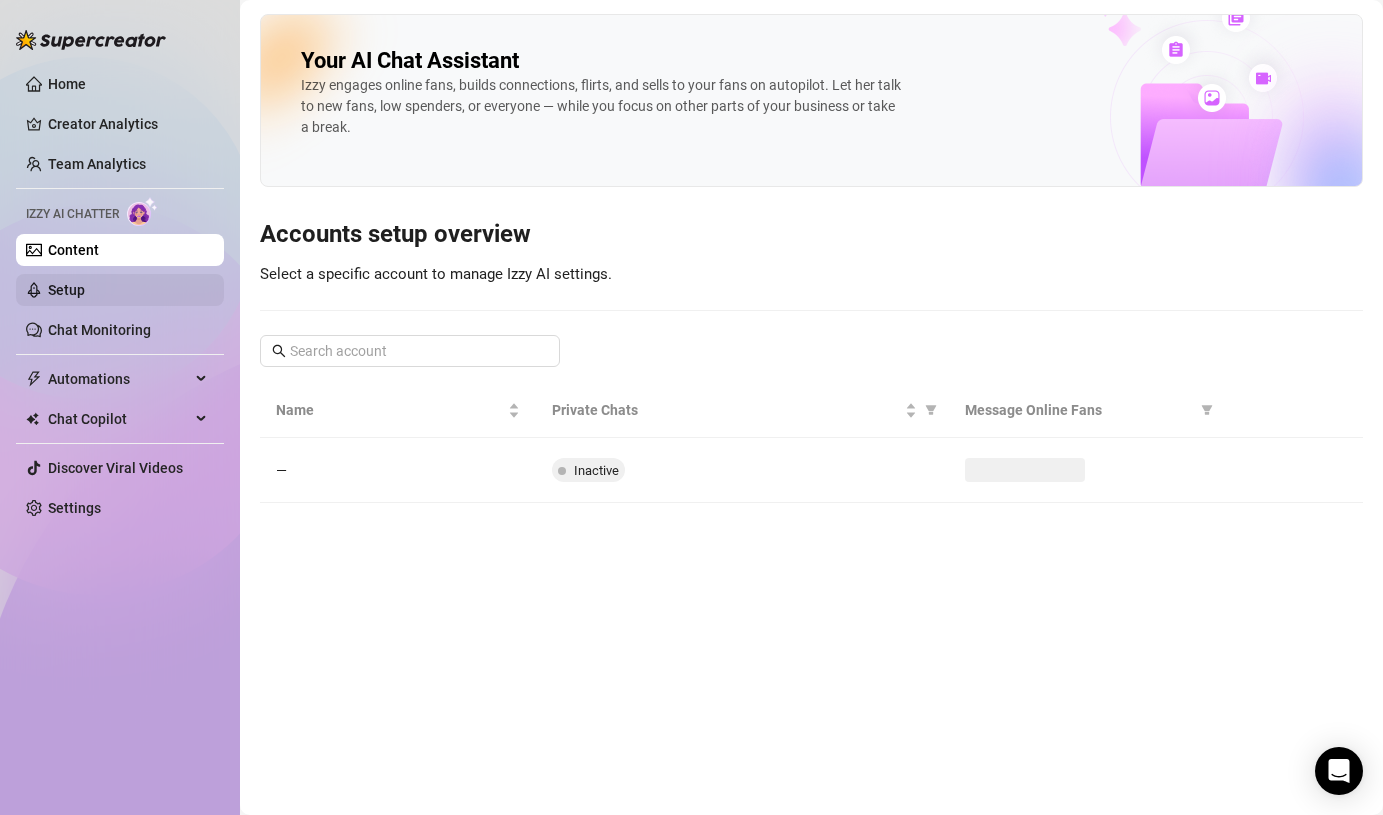 scroll, scrollTop: 0, scrollLeft: 0, axis: both 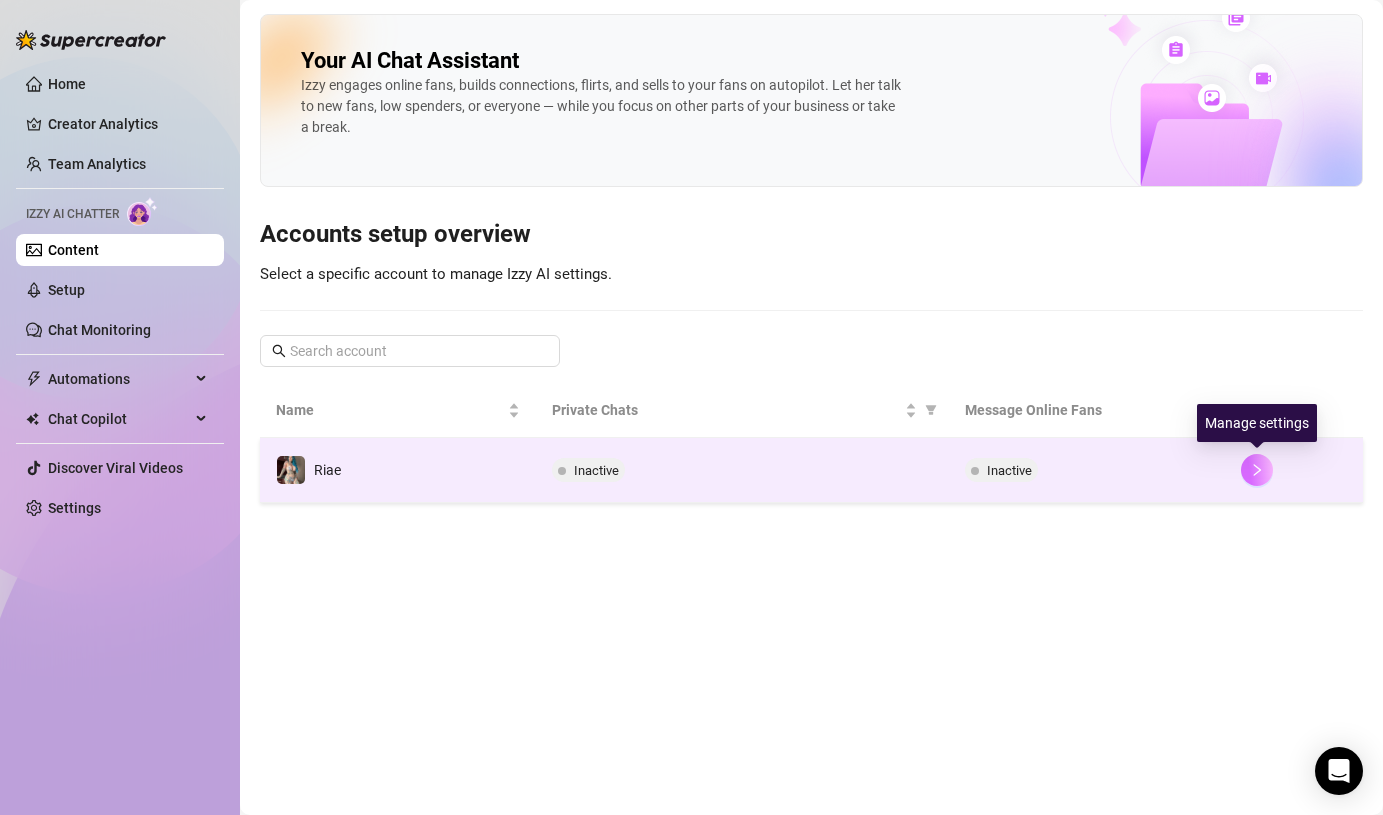 click 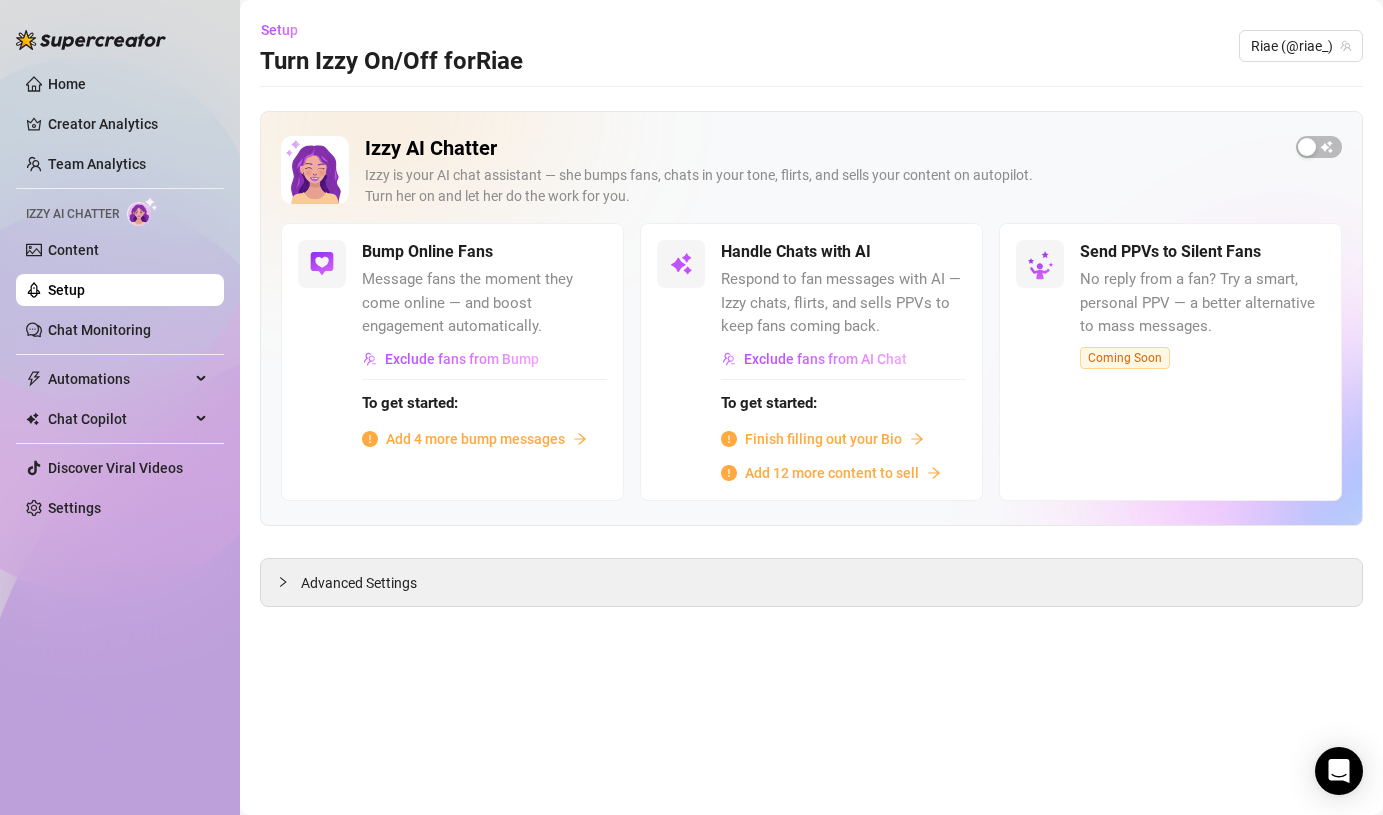 click on "Add 4 more bump messages" at bounding box center [475, 439] 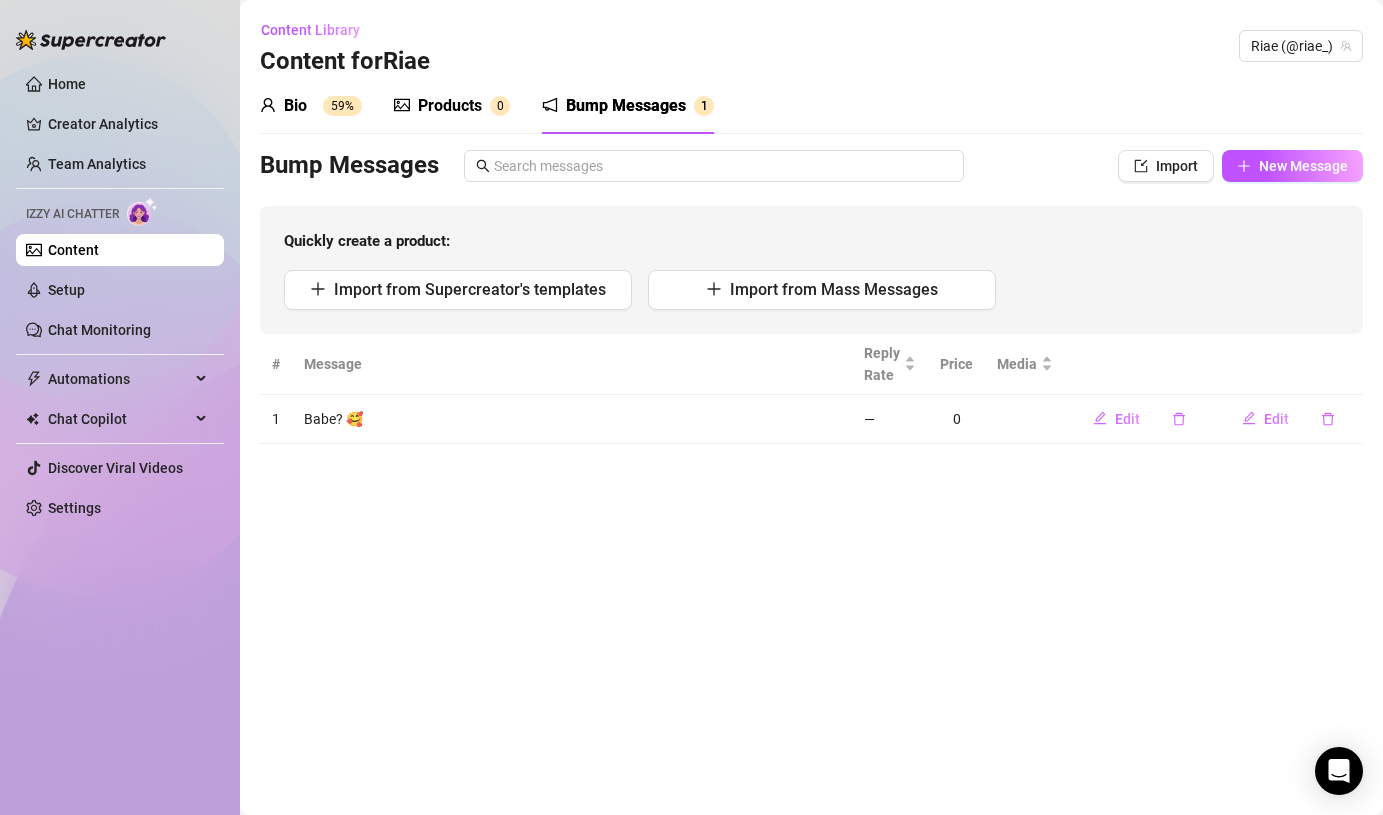 click on "Babe? 🥰" at bounding box center [572, 419] 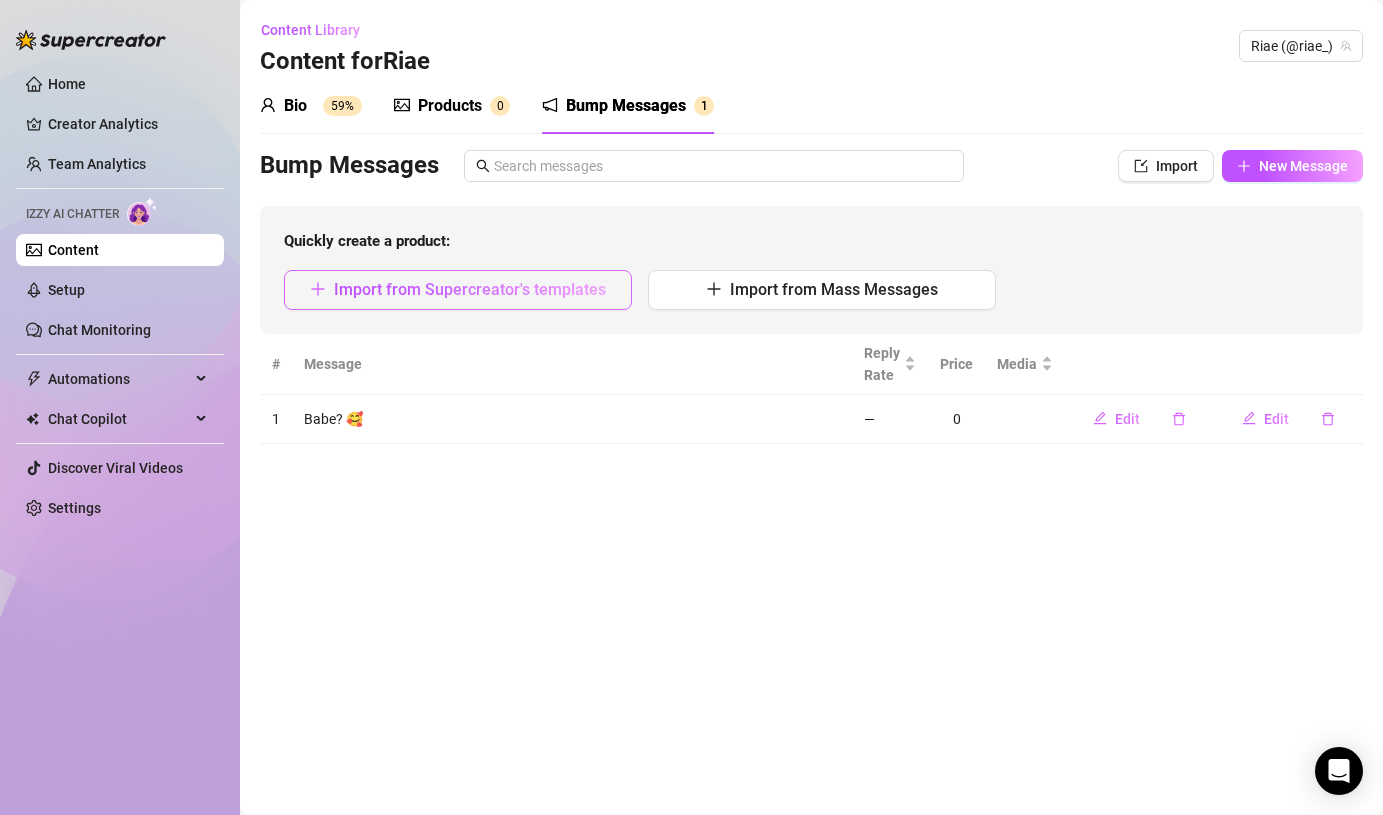 click on "Import from Supercreator's templates" at bounding box center [470, 289] 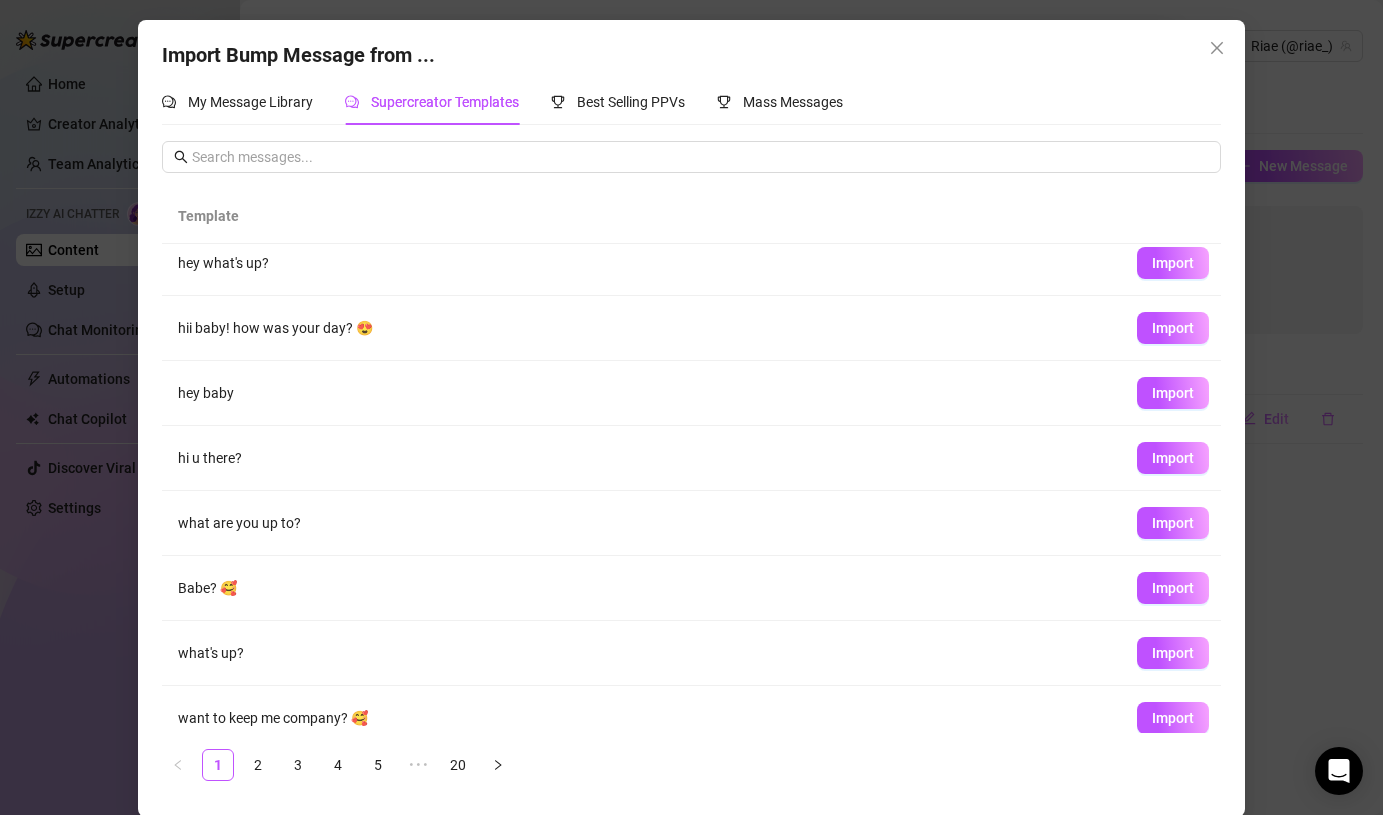 scroll, scrollTop: 161, scrollLeft: 0, axis: vertical 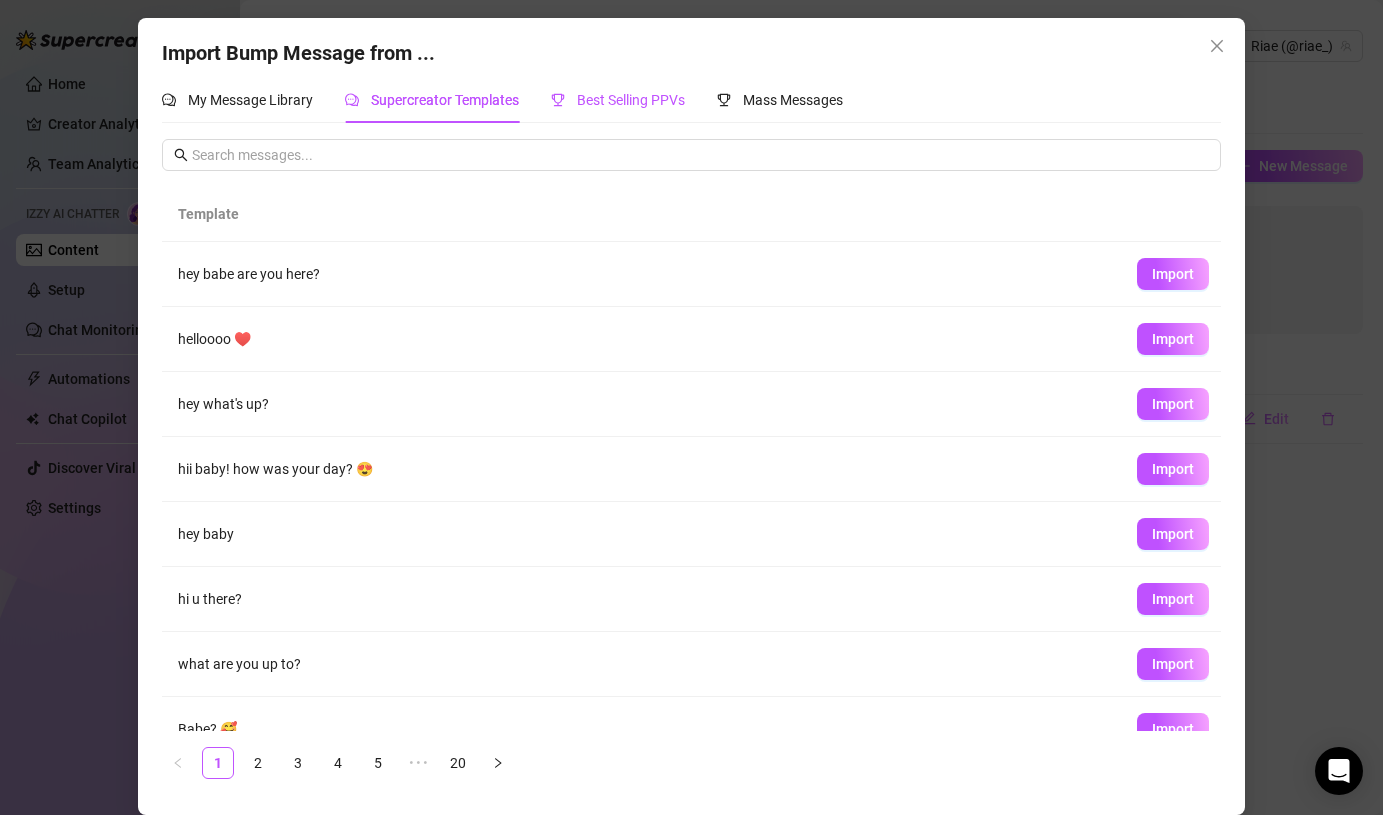 click on "Best Selling PPVs" at bounding box center (631, 100) 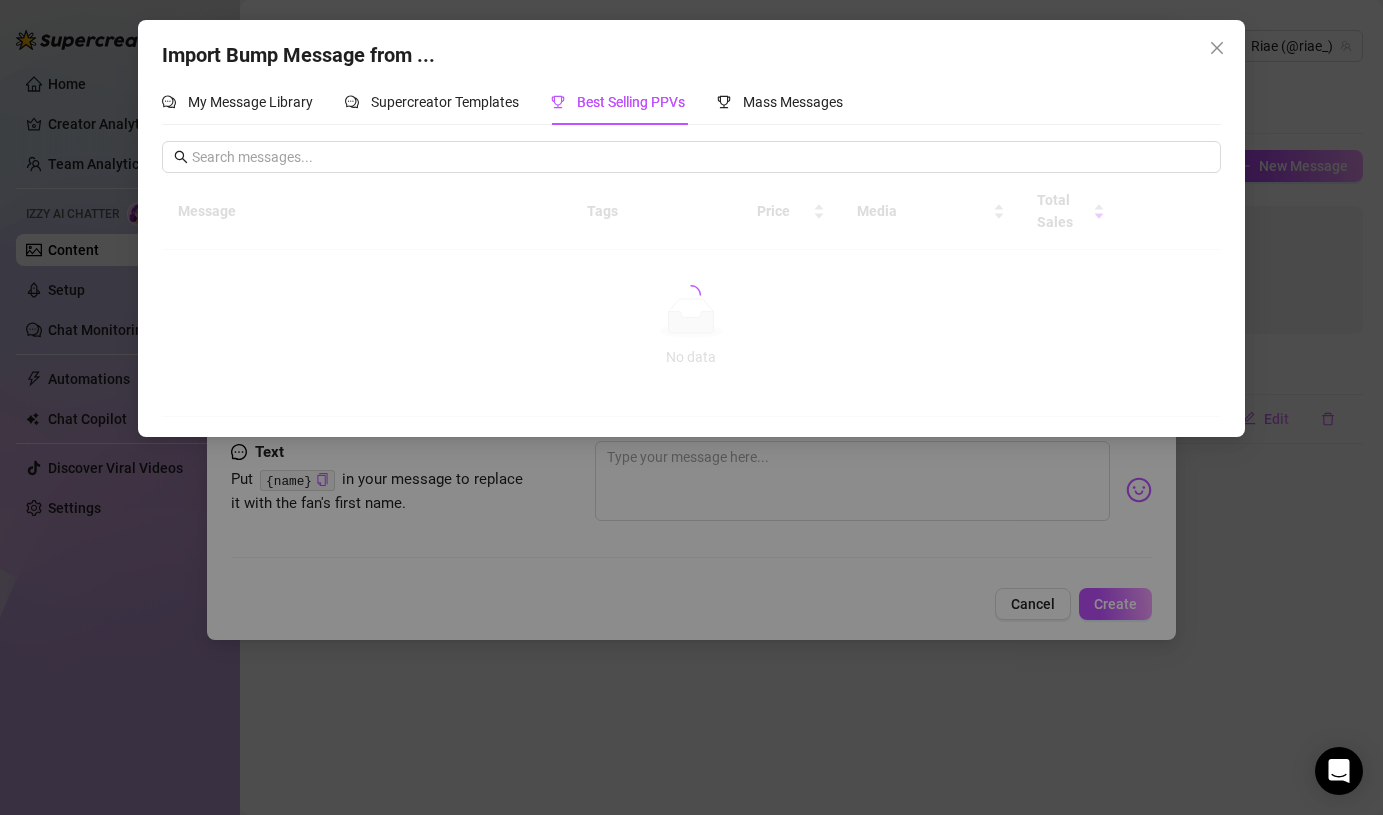 scroll, scrollTop: 0, scrollLeft: 0, axis: both 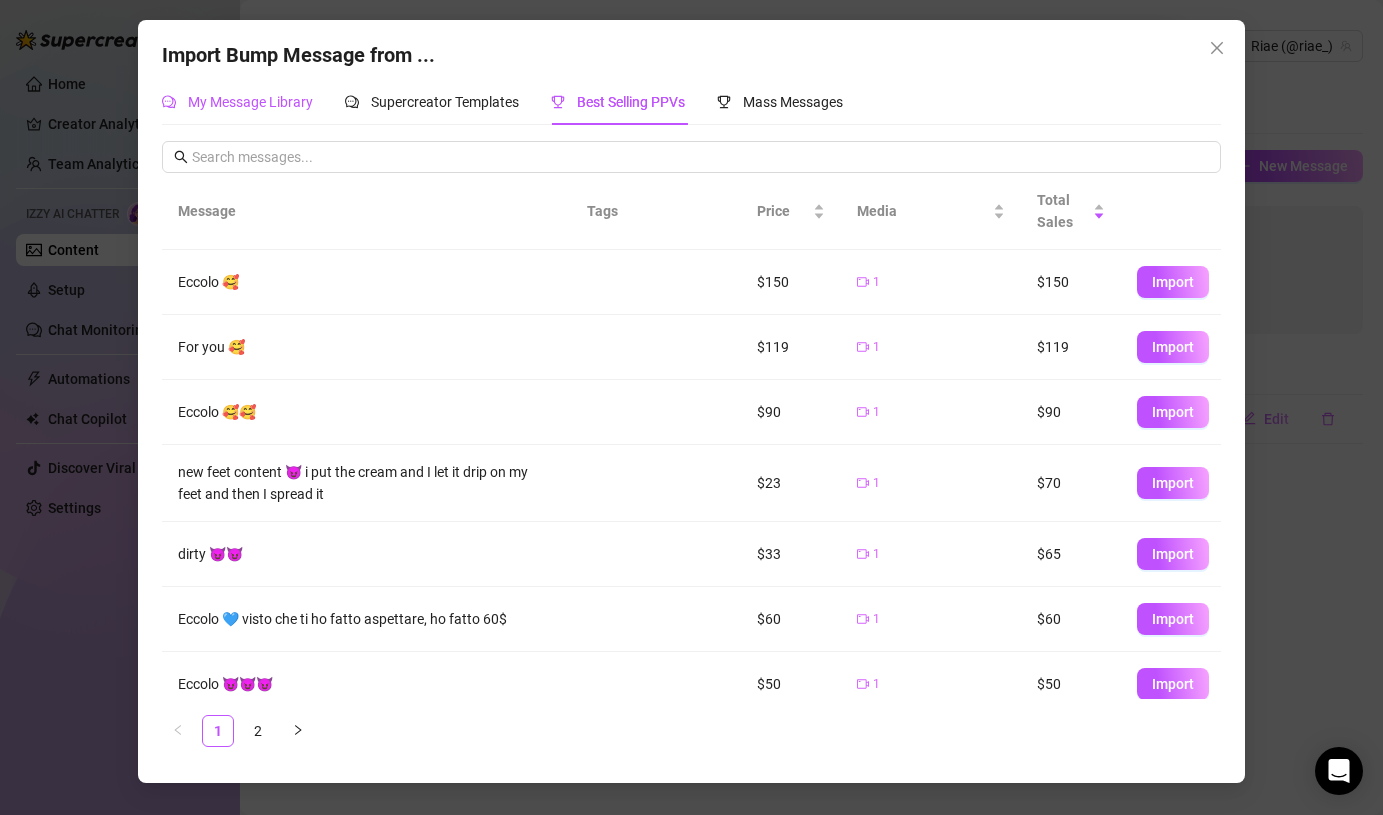 click on "My Message Library" at bounding box center [250, 102] 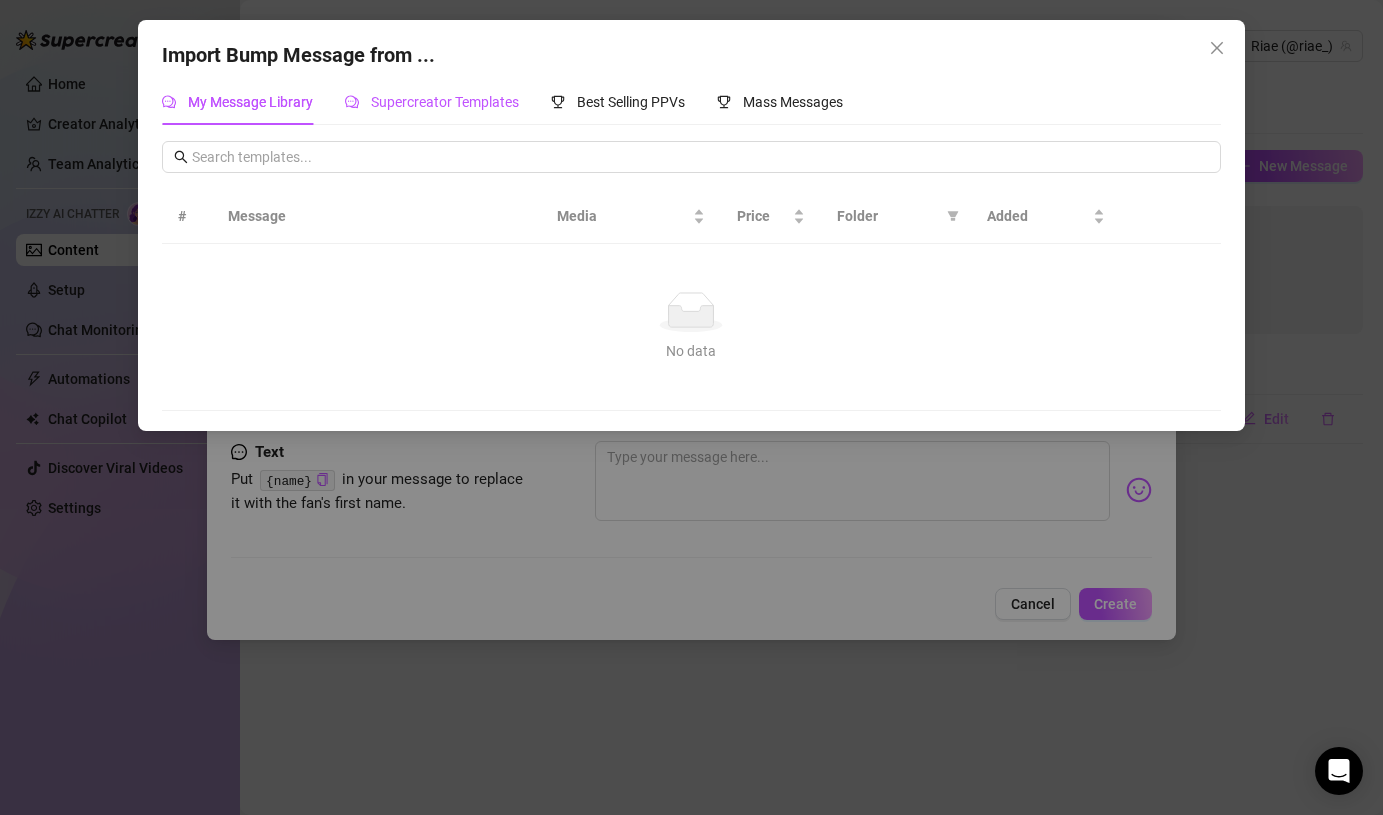 click on "Supercreator Templates" at bounding box center (445, 102) 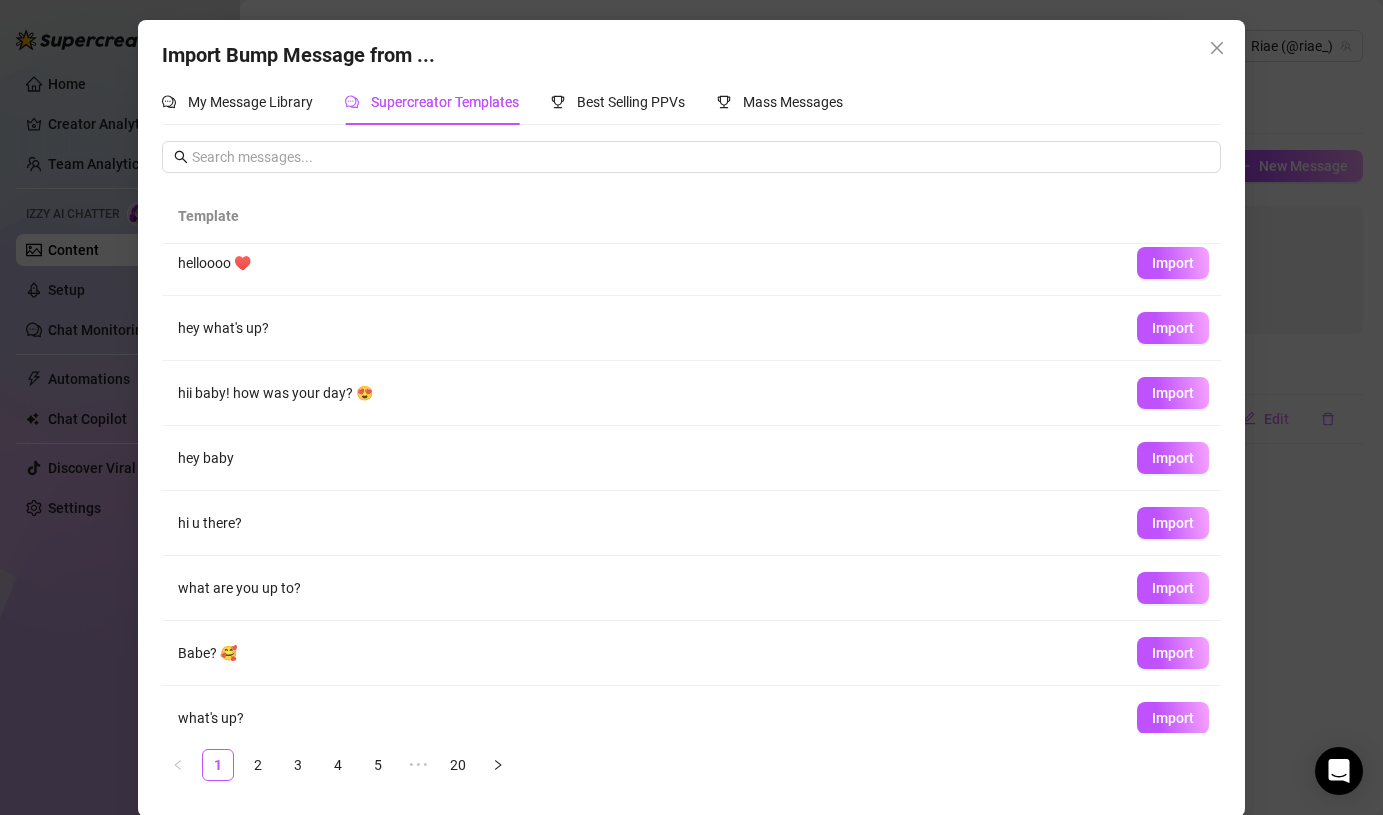 scroll, scrollTop: 161, scrollLeft: 0, axis: vertical 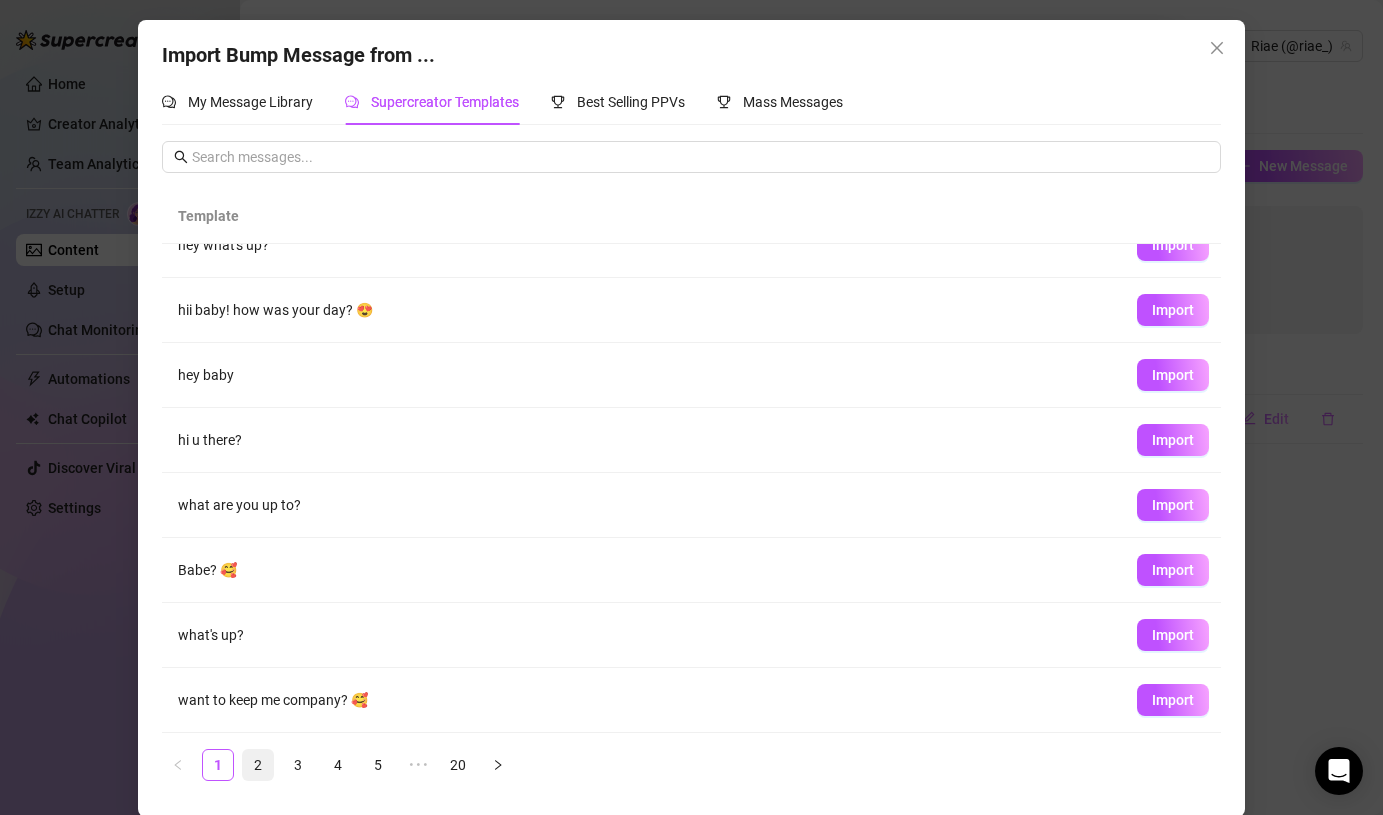 click on "2" at bounding box center (258, 765) 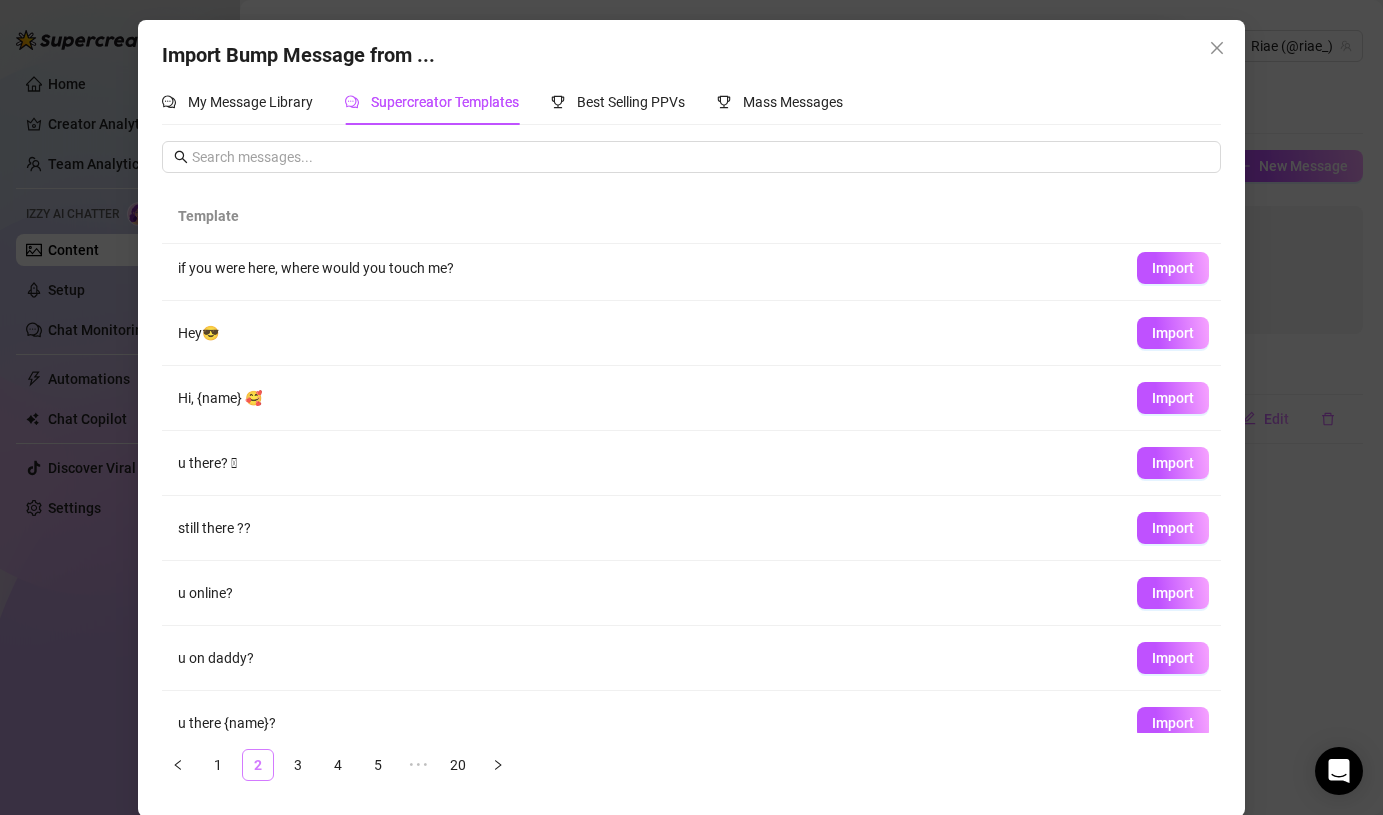 scroll, scrollTop: 0, scrollLeft: 0, axis: both 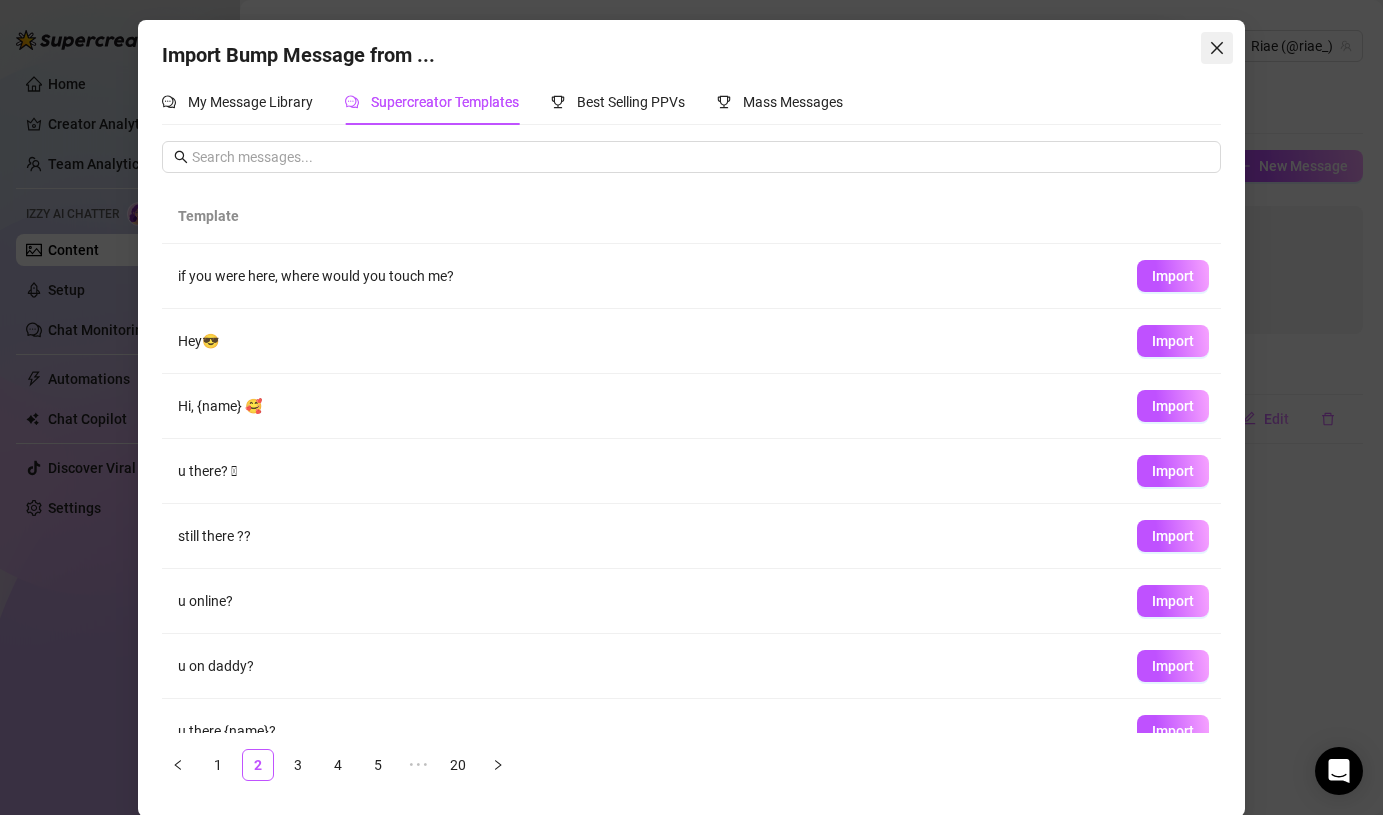 click 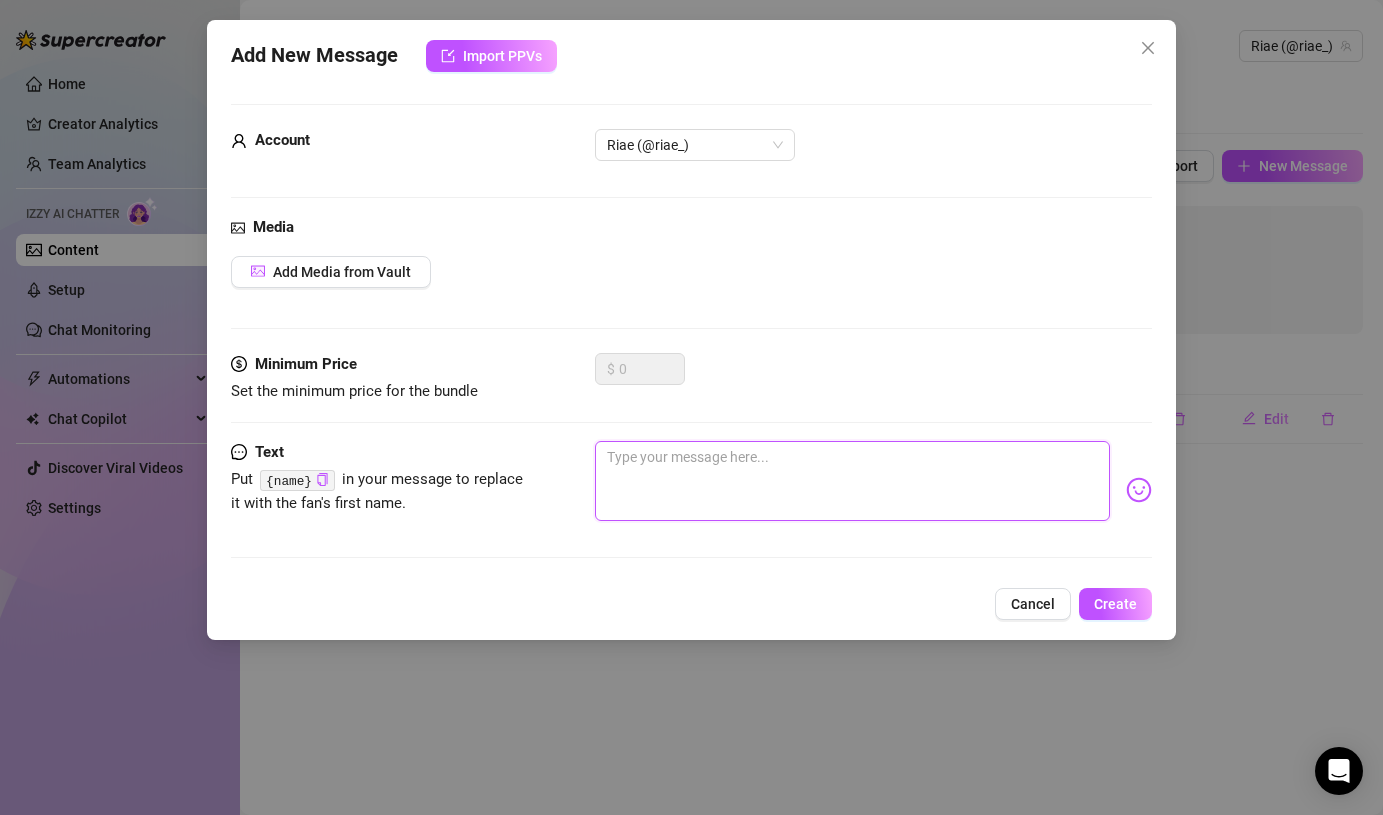 click at bounding box center (852, 481) 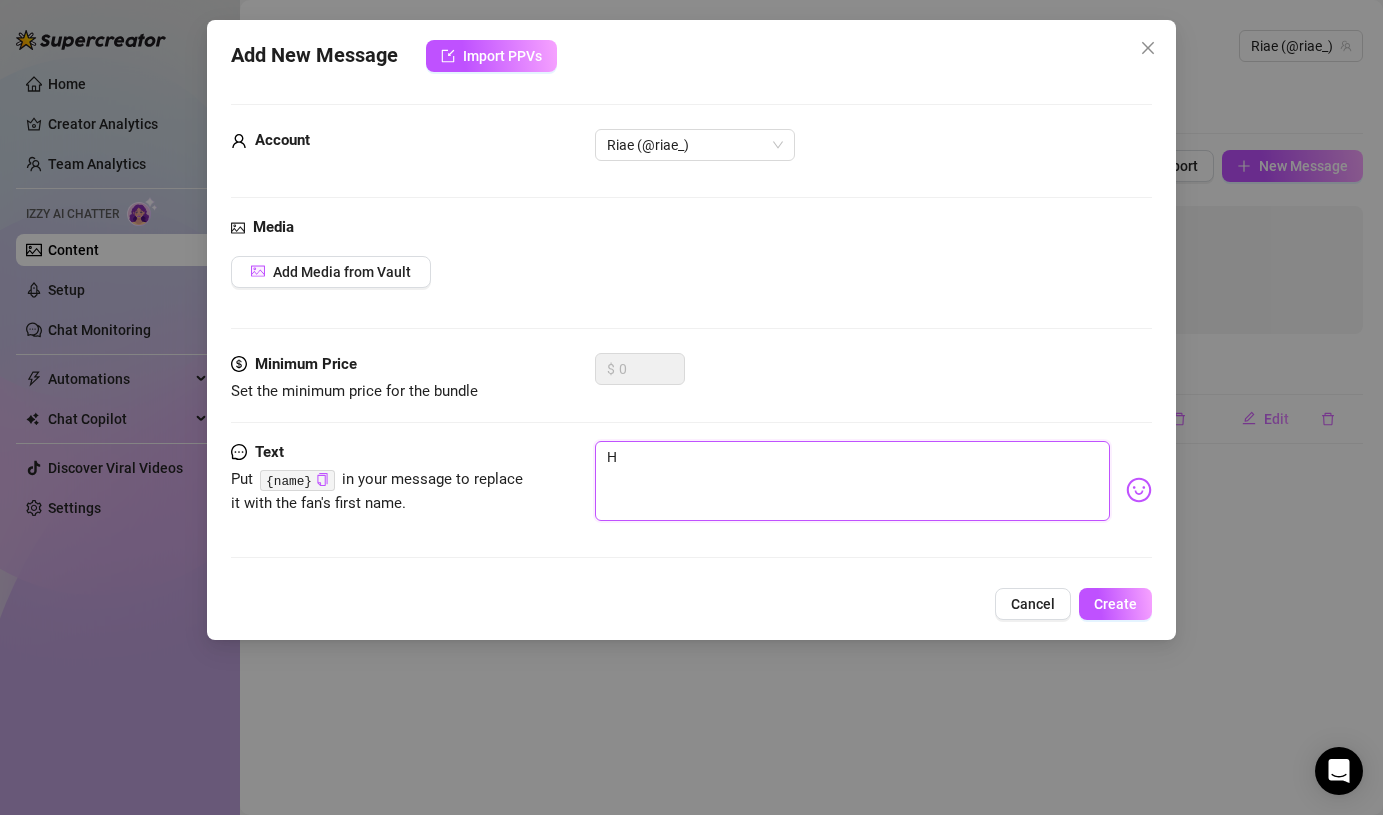 type on "He" 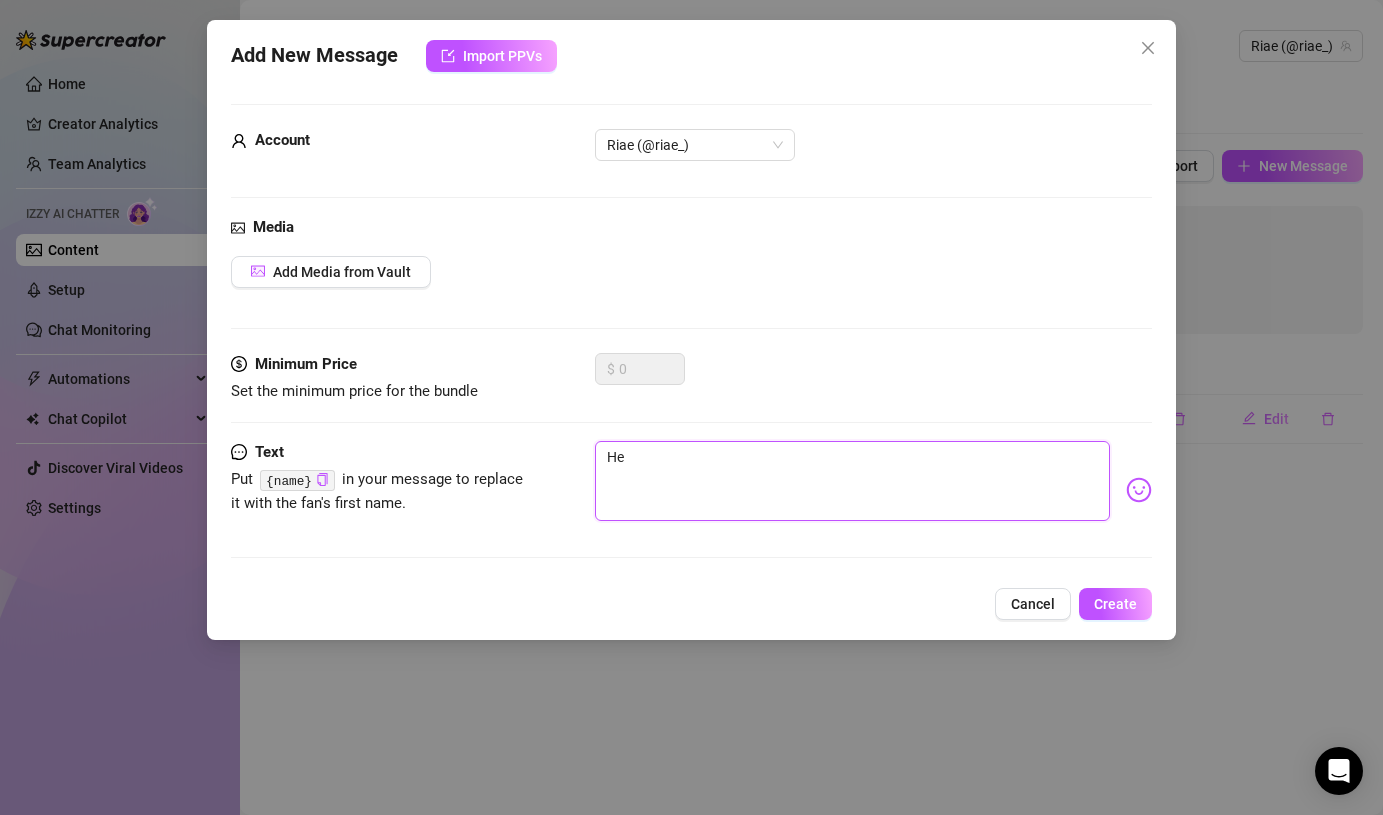 type on "Hey" 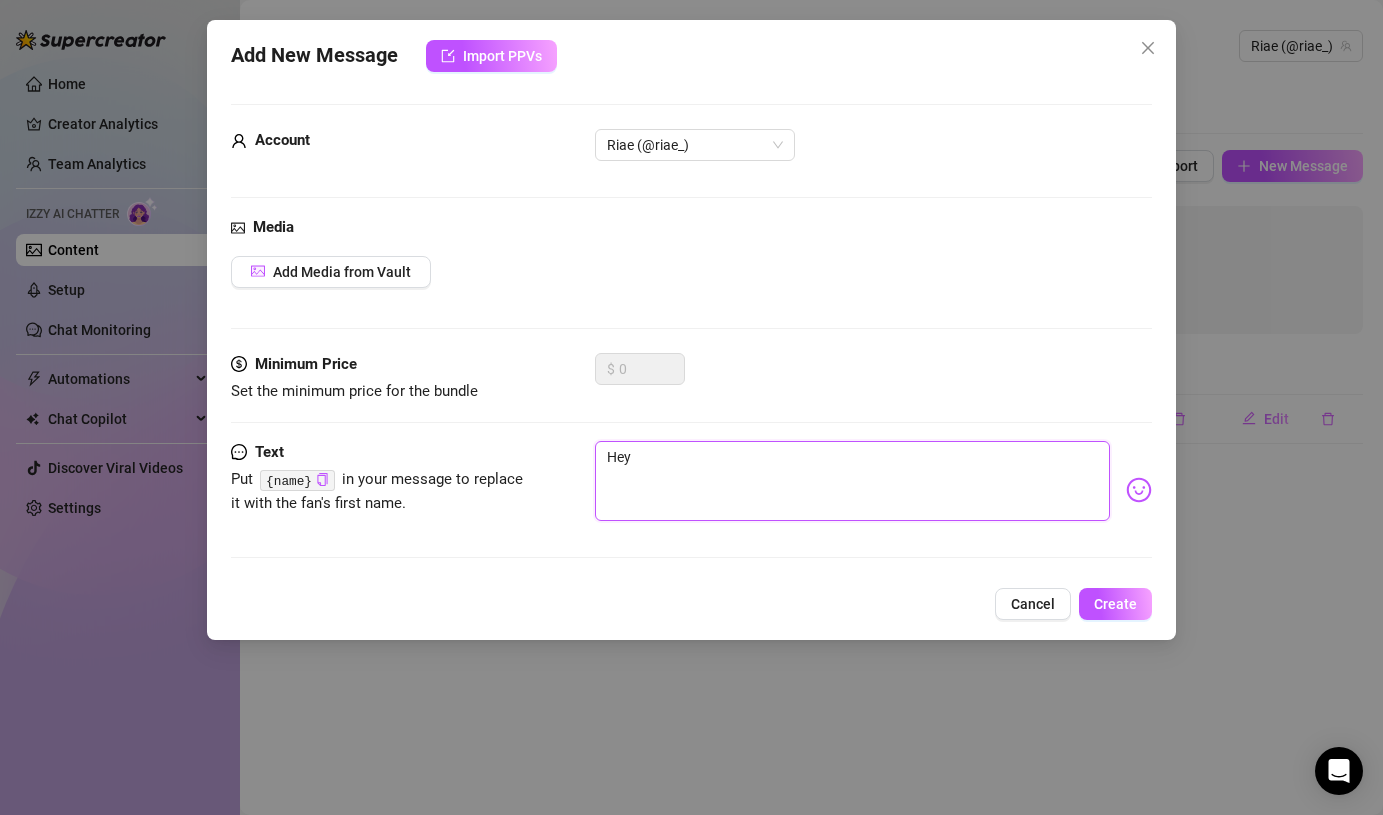 type on "Hey" 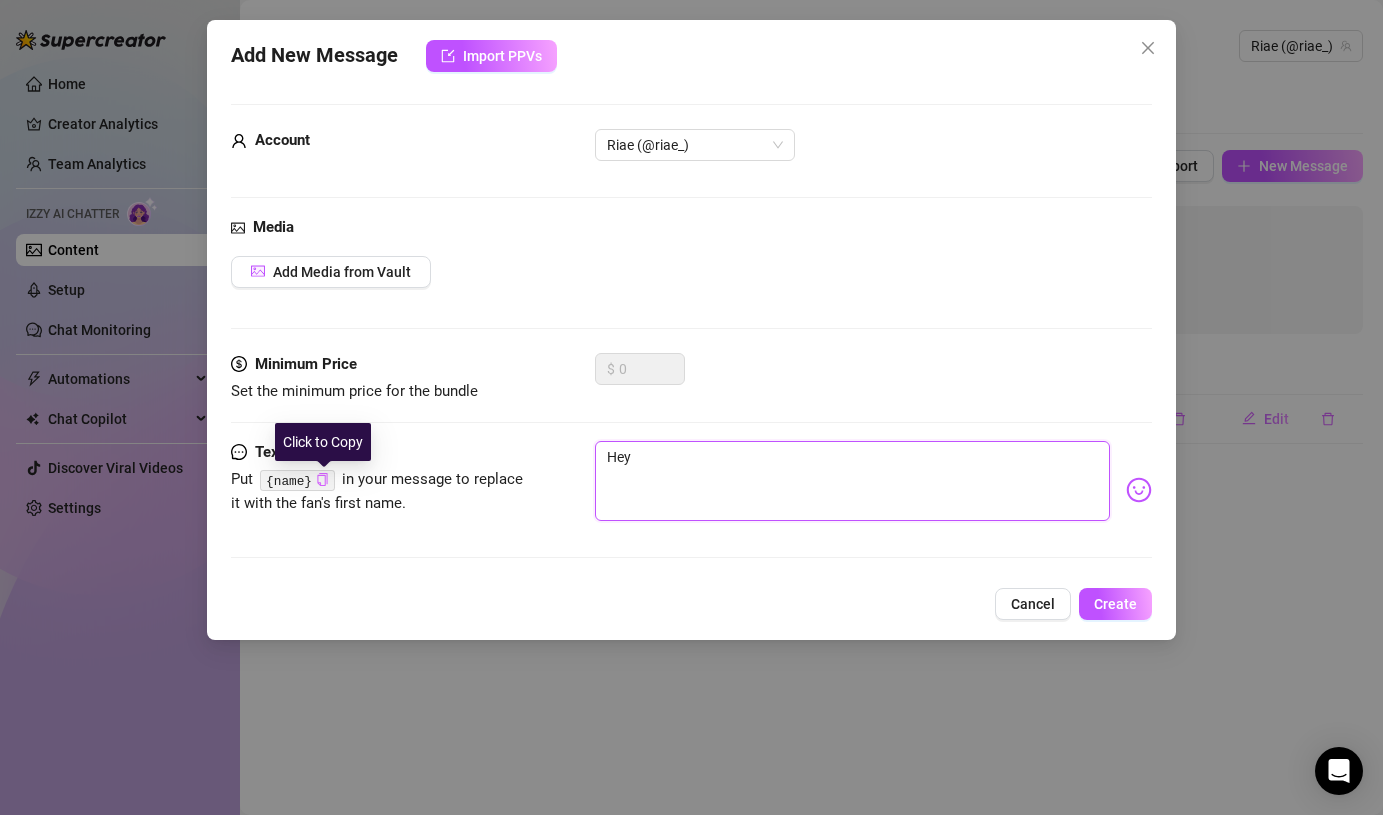 type on "Hey" 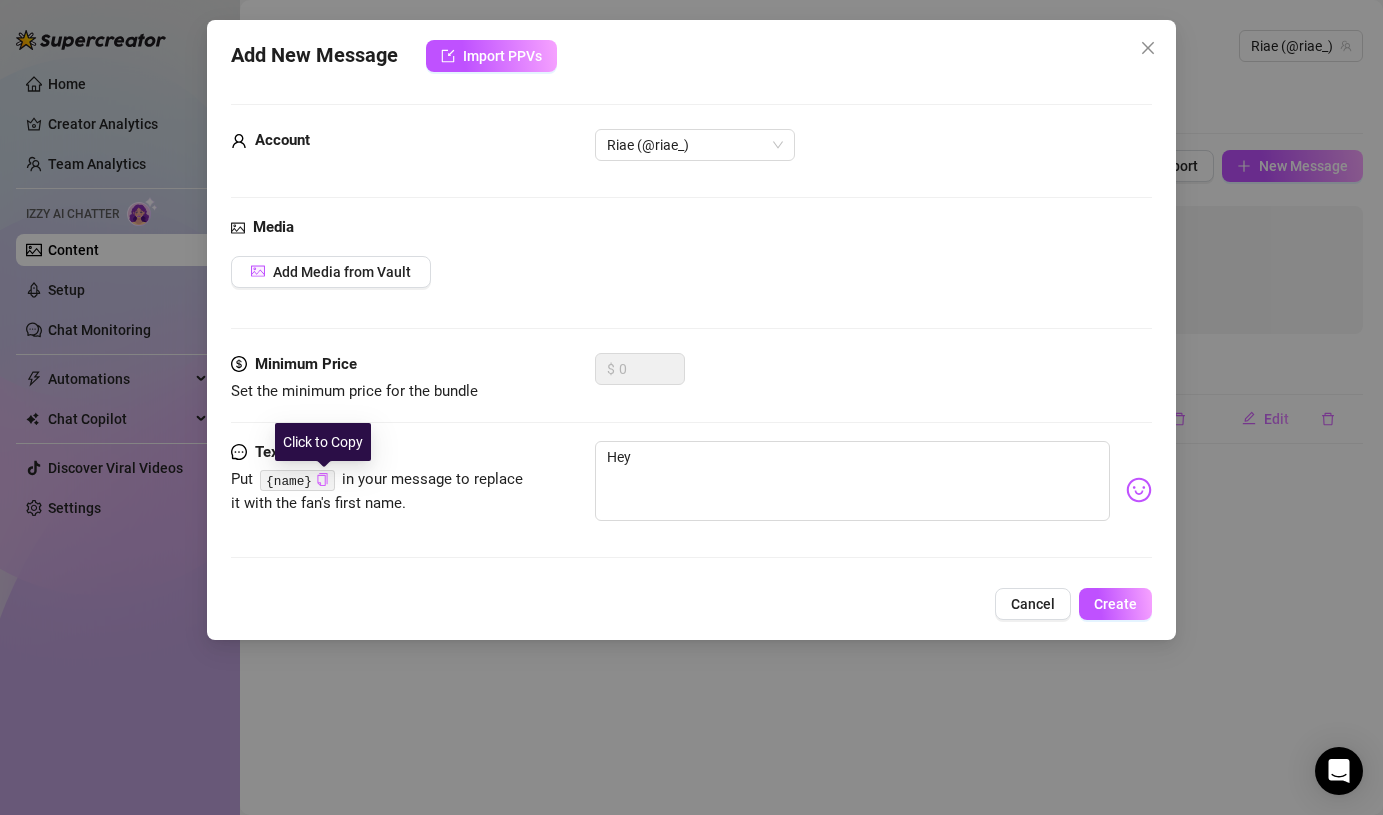 click 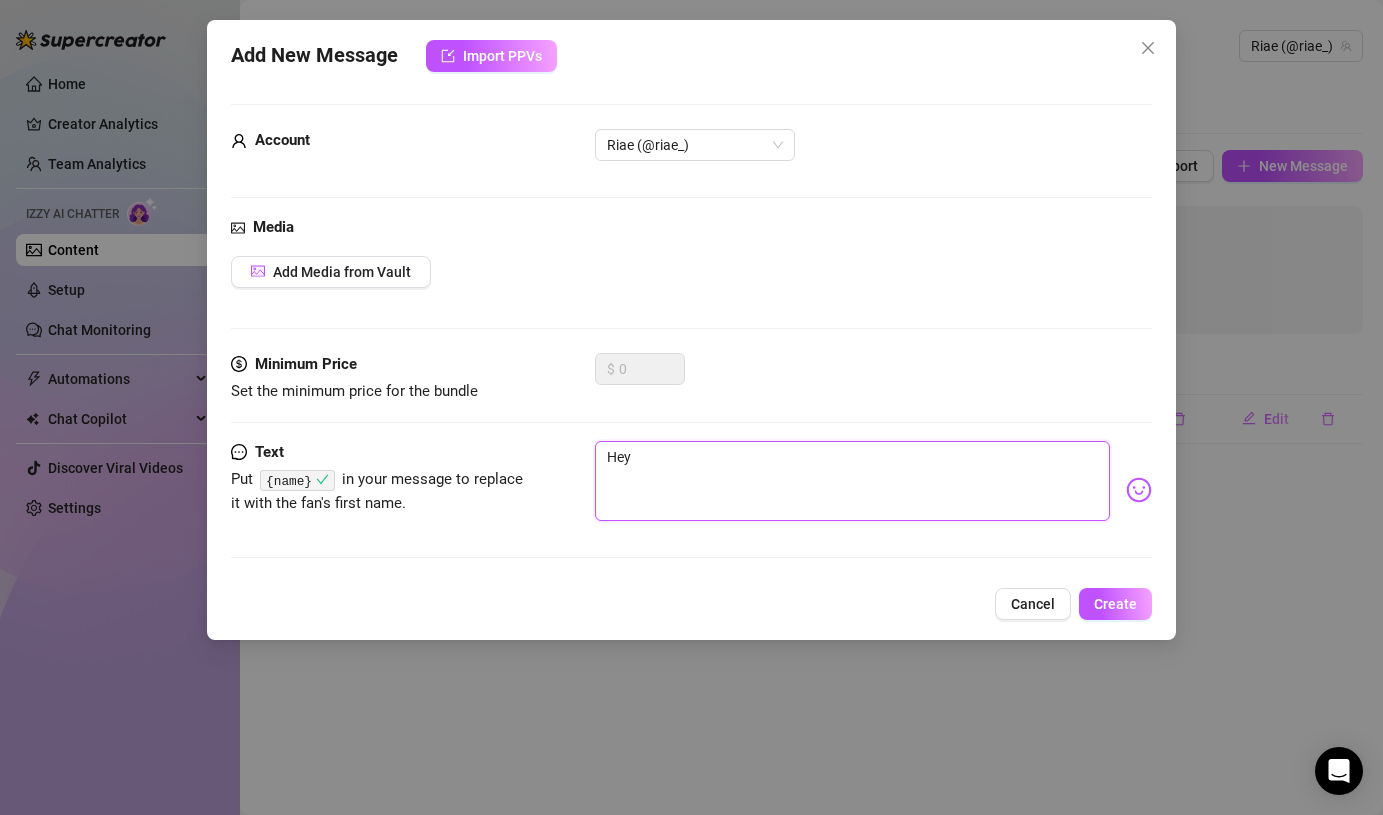click on "Hey" at bounding box center [852, 481] 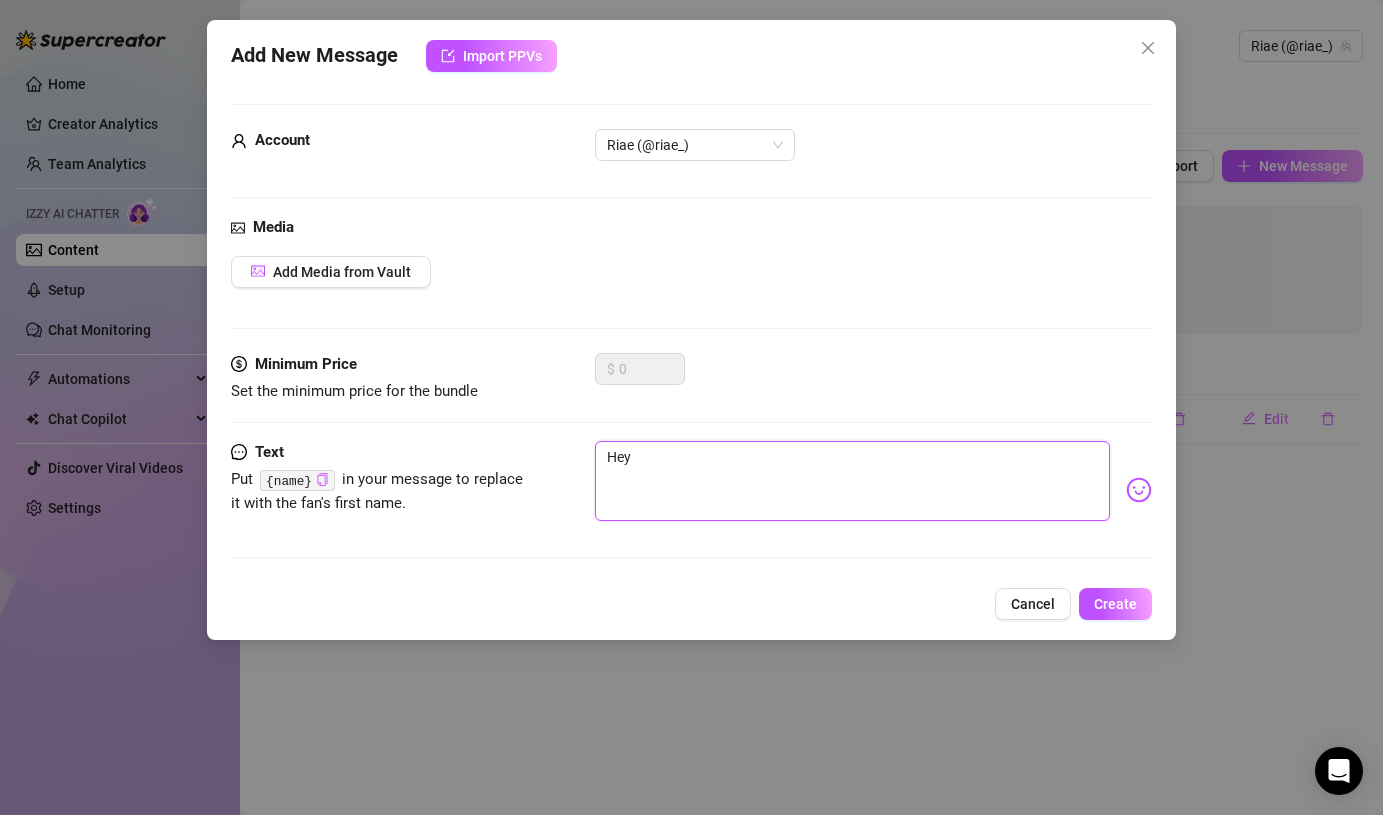 paste on "{name}" 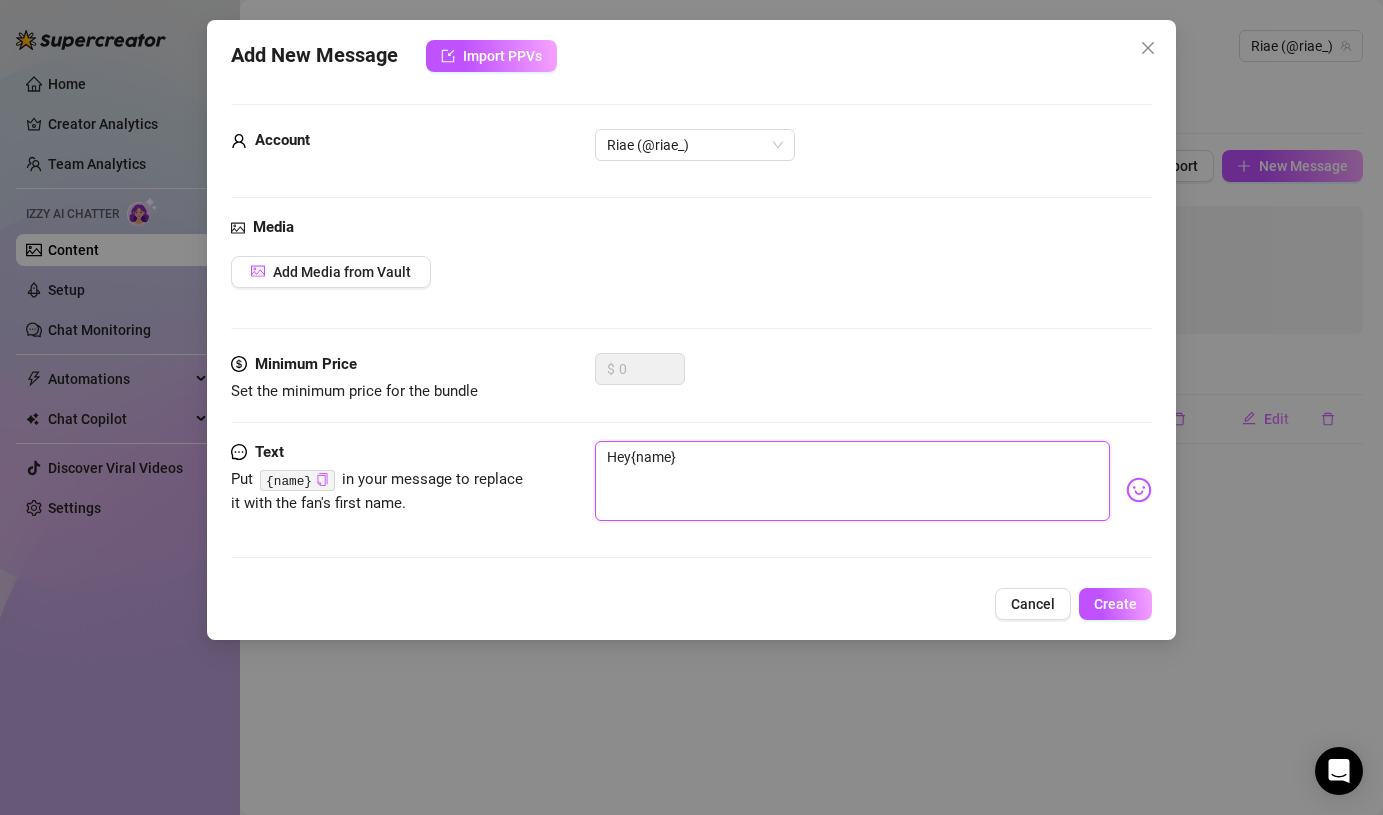 click on "Hey{name}" at bounding box center [852, 481] 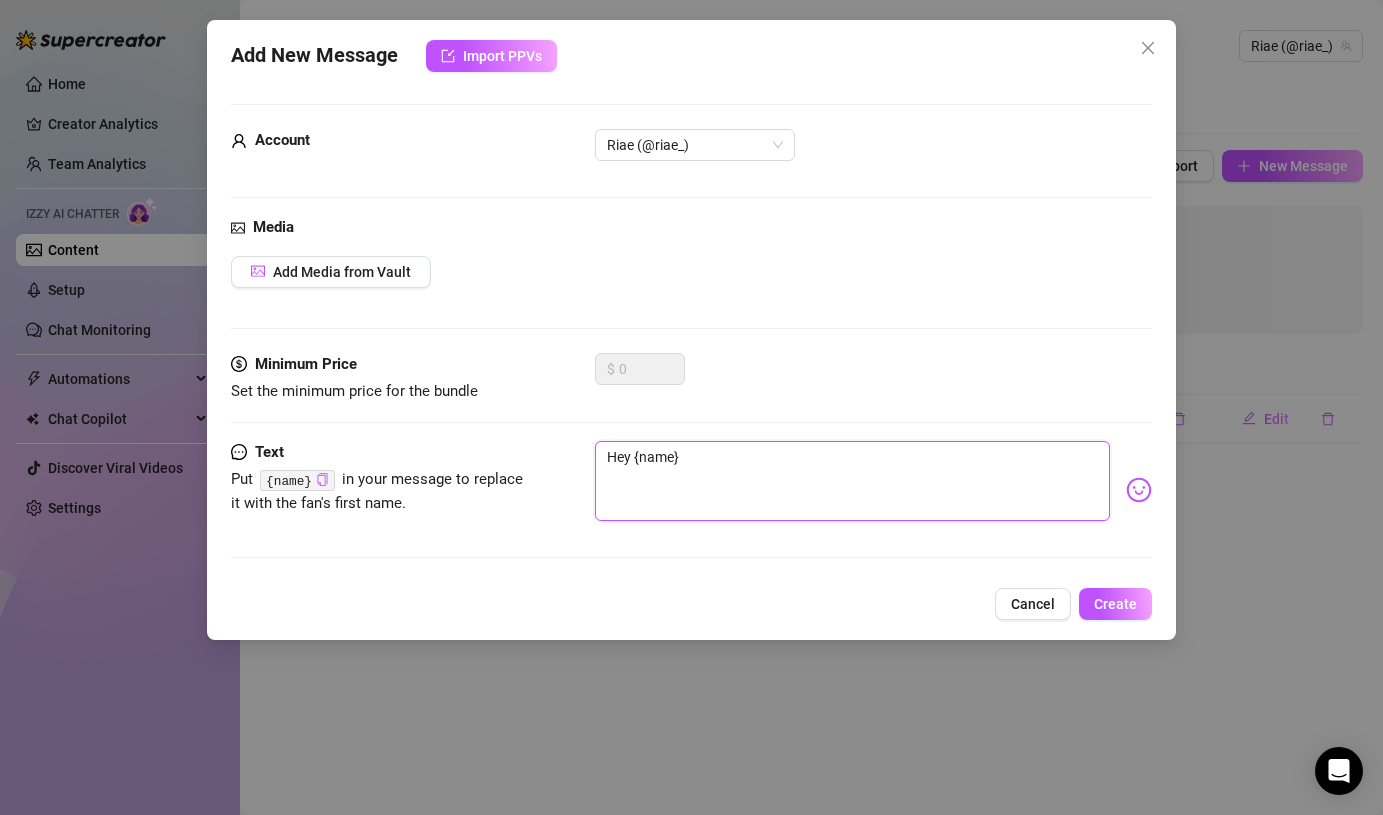 click on "Hey {name}" at bounding box center (852, 481) 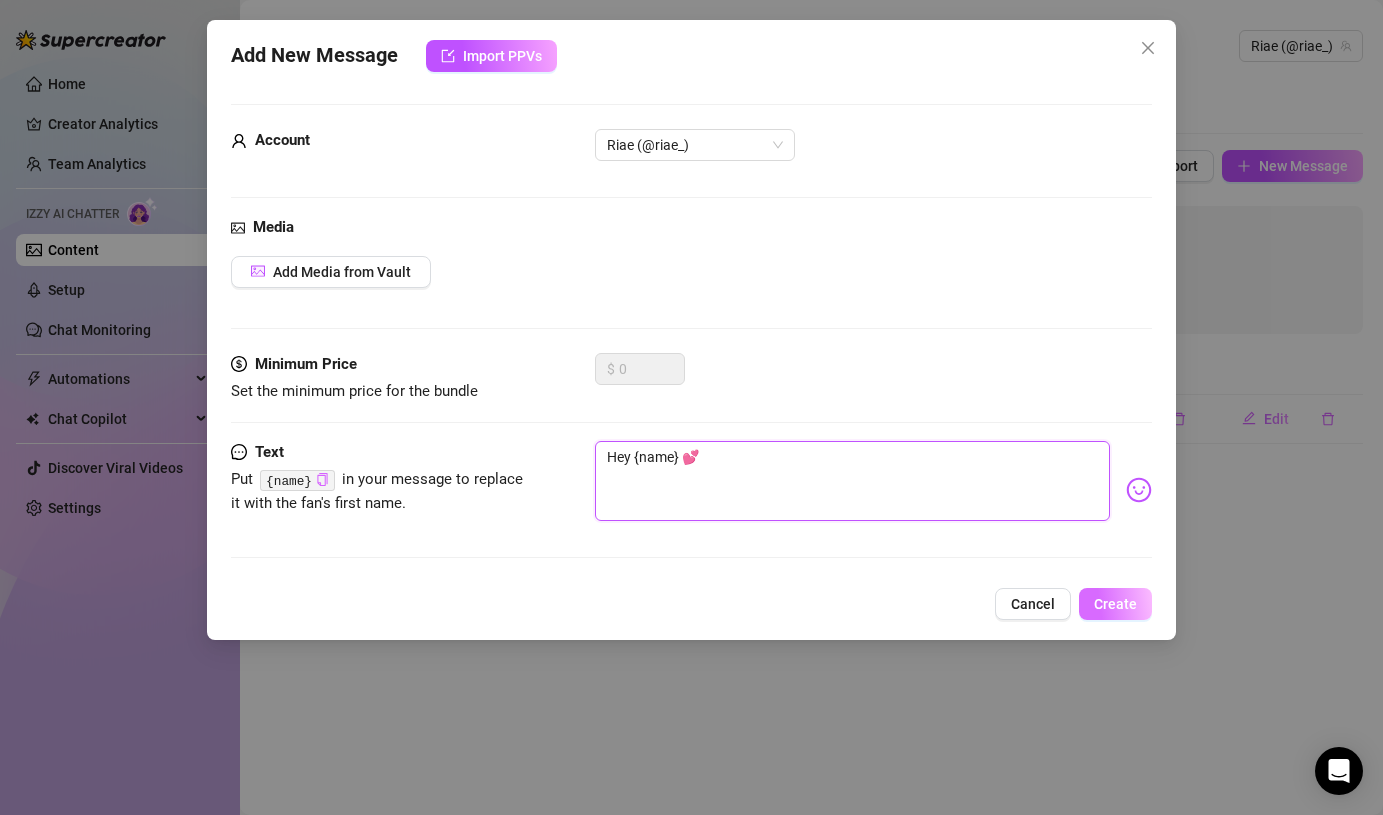 type on "Hey {name} 💕" 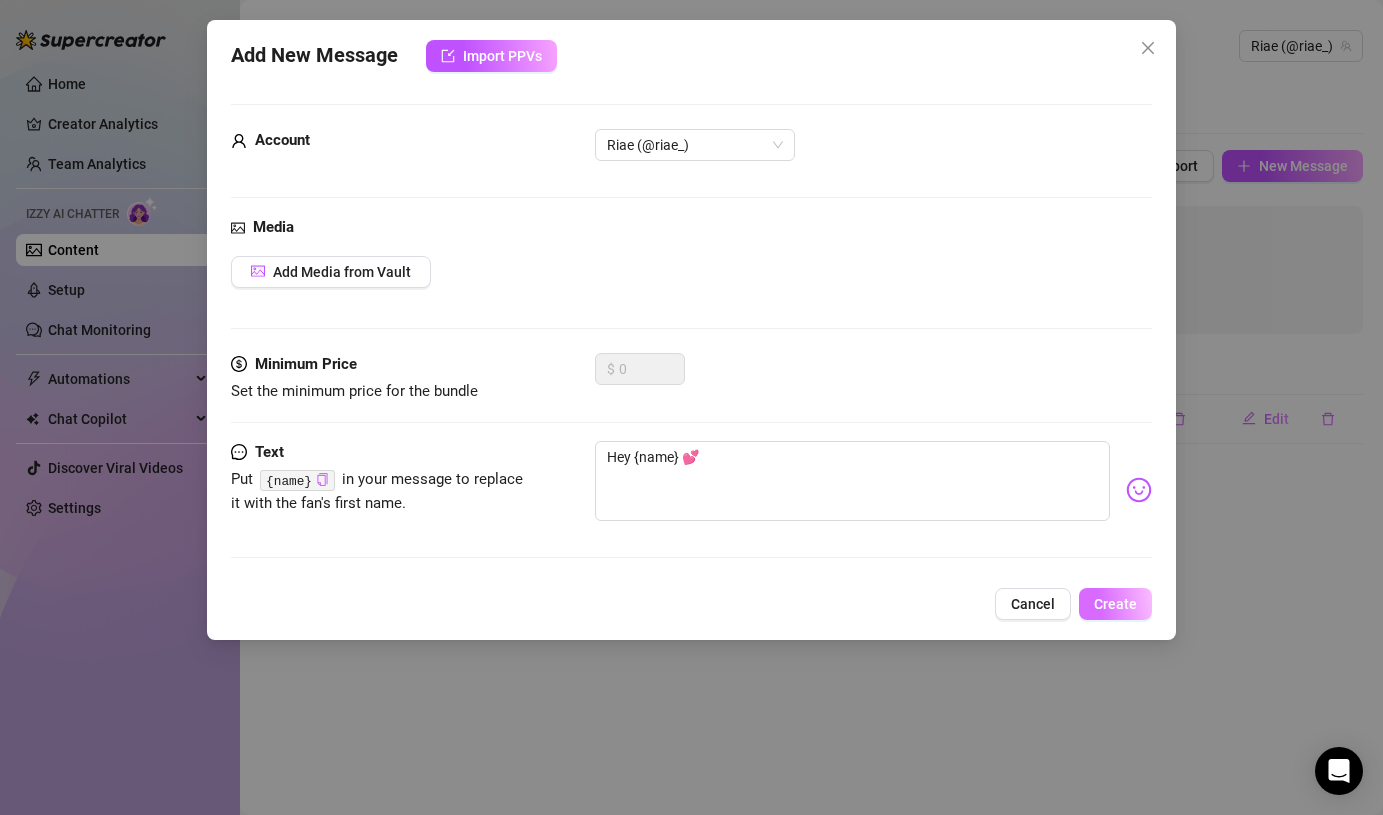 click on "Create" at bounding box center [1115, 604] 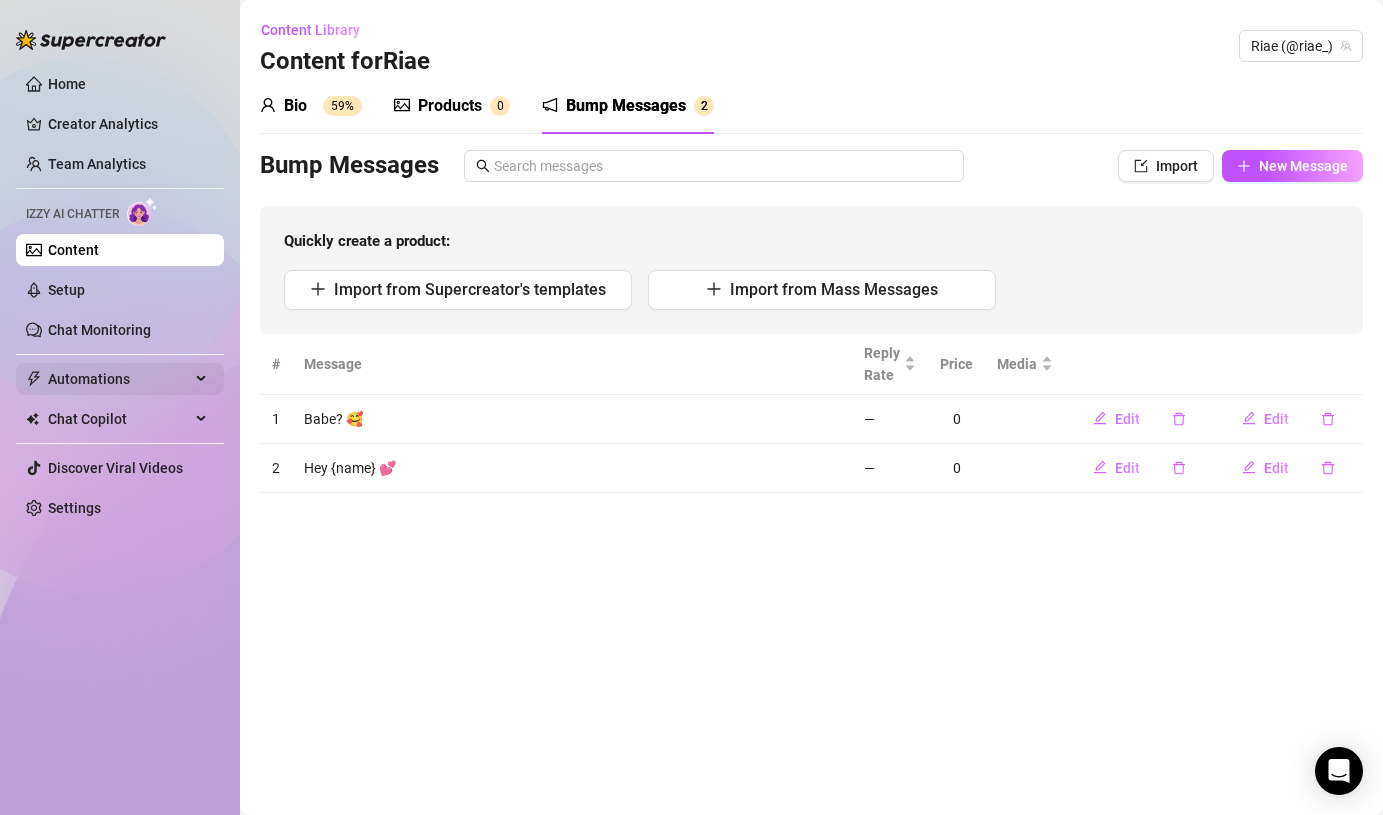 click on "Automations" at bounding box center [119, 379] 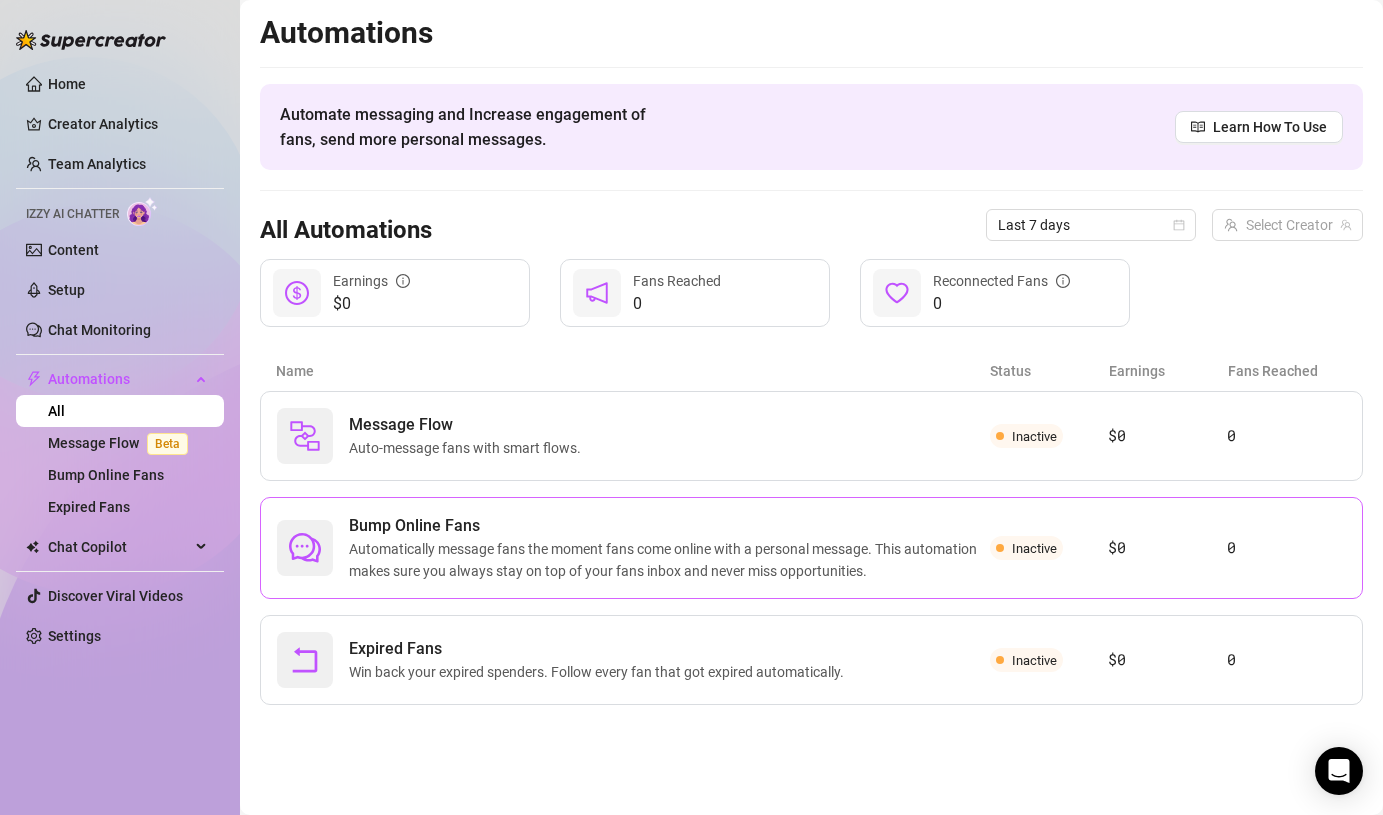 click on "Automatically message fans the moment fans come online with a personal message. This automation makes sure you always stay on top of your fans inbox and never miss opportunities." at bounding box center [669, 560] 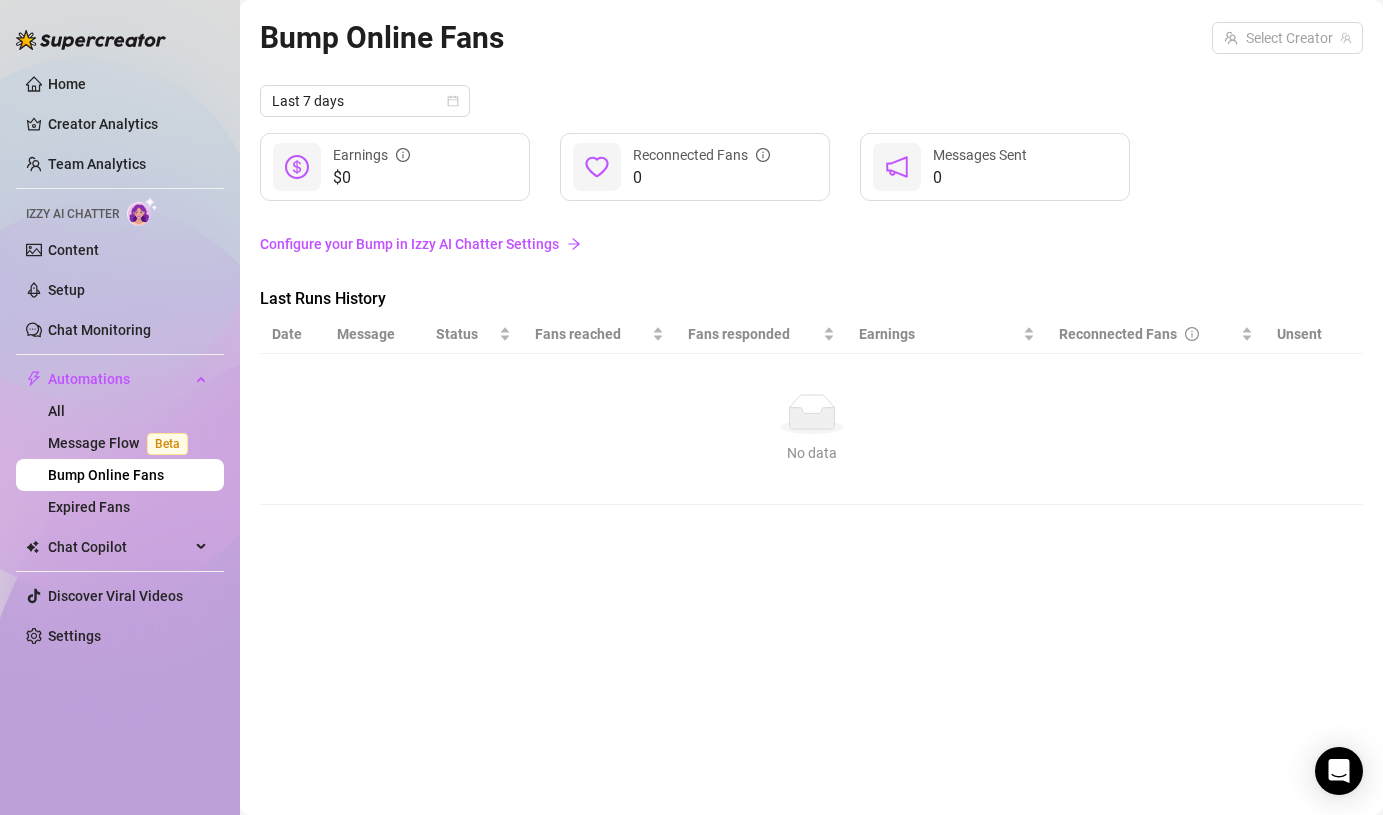 click on "Bump Online Fans Select Creator Last 7 days $0 Earnings 0 Reconnected Fans 0 Messages Sent Configure your Bump in Izzy AI Chatter Settings Last Runs History Date Message Status Fans reached Fans responded Earnings Reconnected Fans Unsent No data No data" at bounding box center (811, 384) 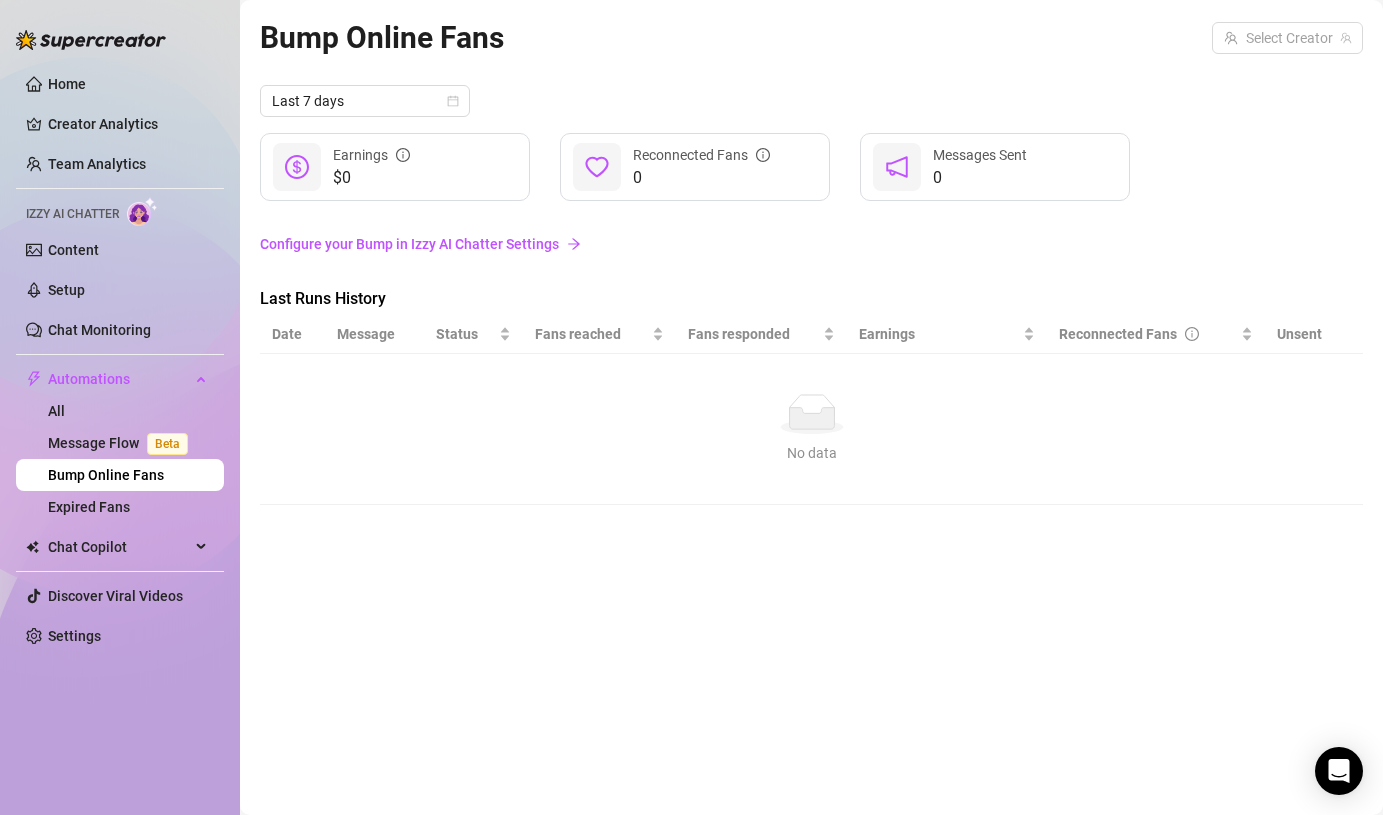 click on "No data" at bounding box center (811, 414) 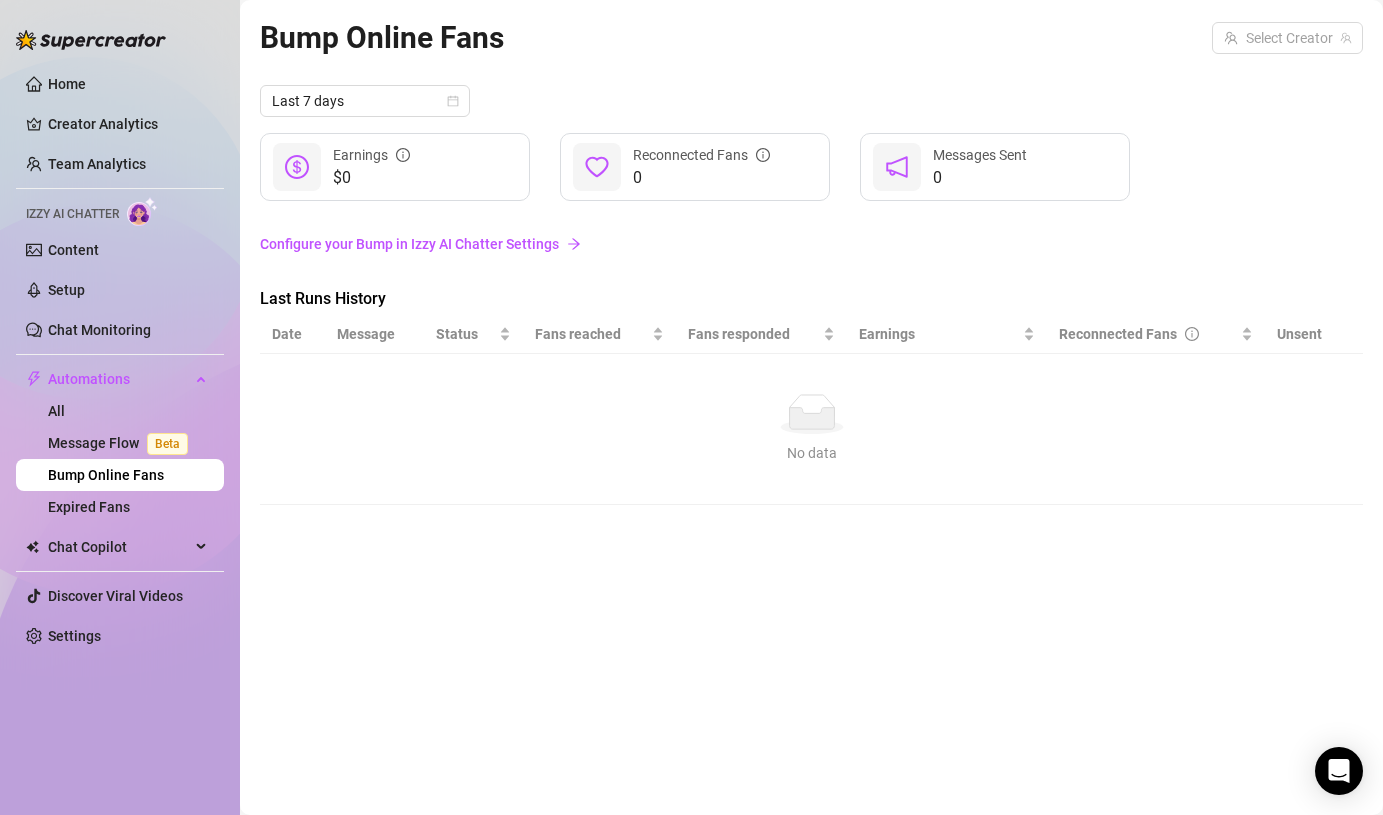 click on "No data" at bounding box center (811, 414) 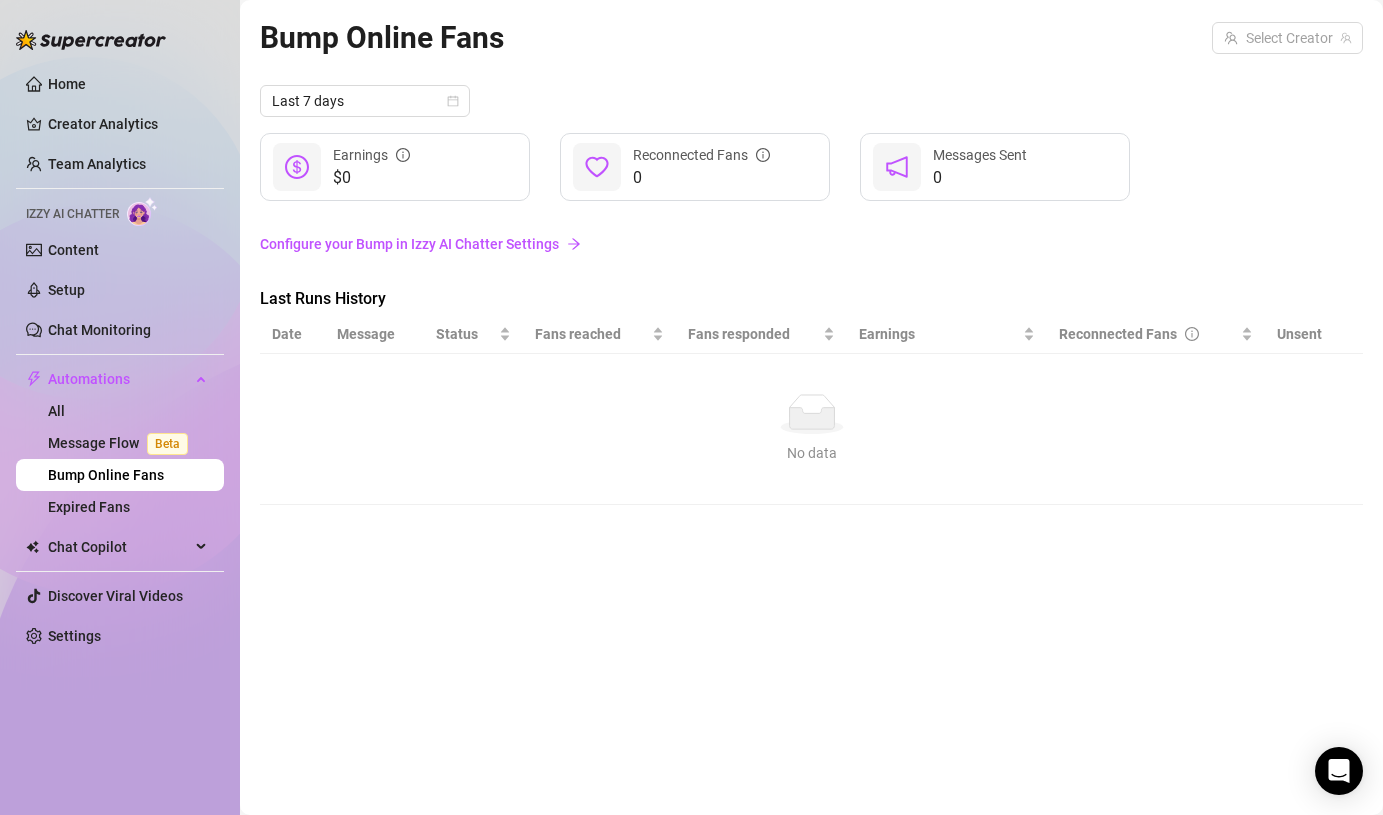 click on "Configure your Bump in Izzy AI Chatter Settings" at bounding box center [811, 244] 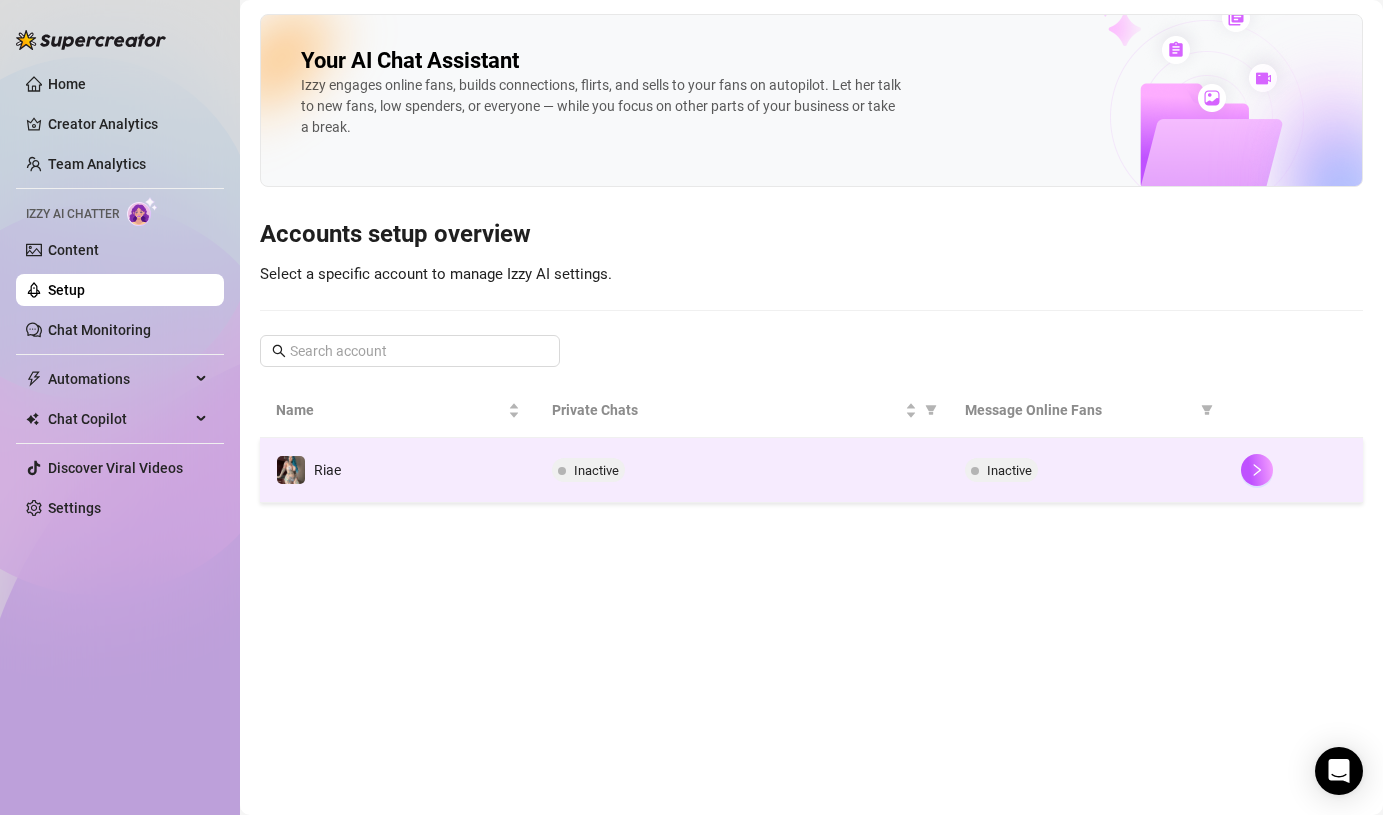 click on "Inactive" at bounding box center [596, 470] 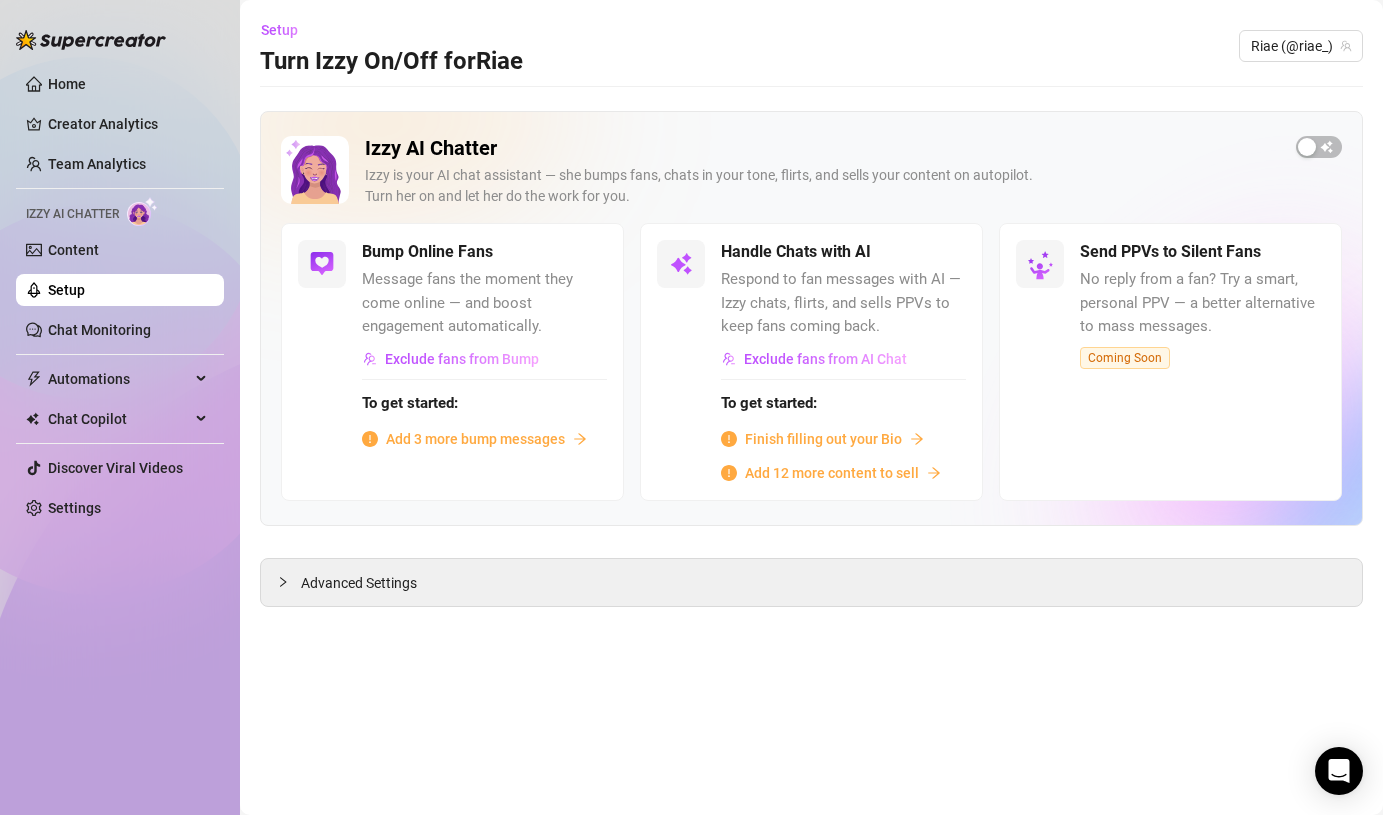 click on "Add 12 more content to sell" at bounding box center (832, 473) 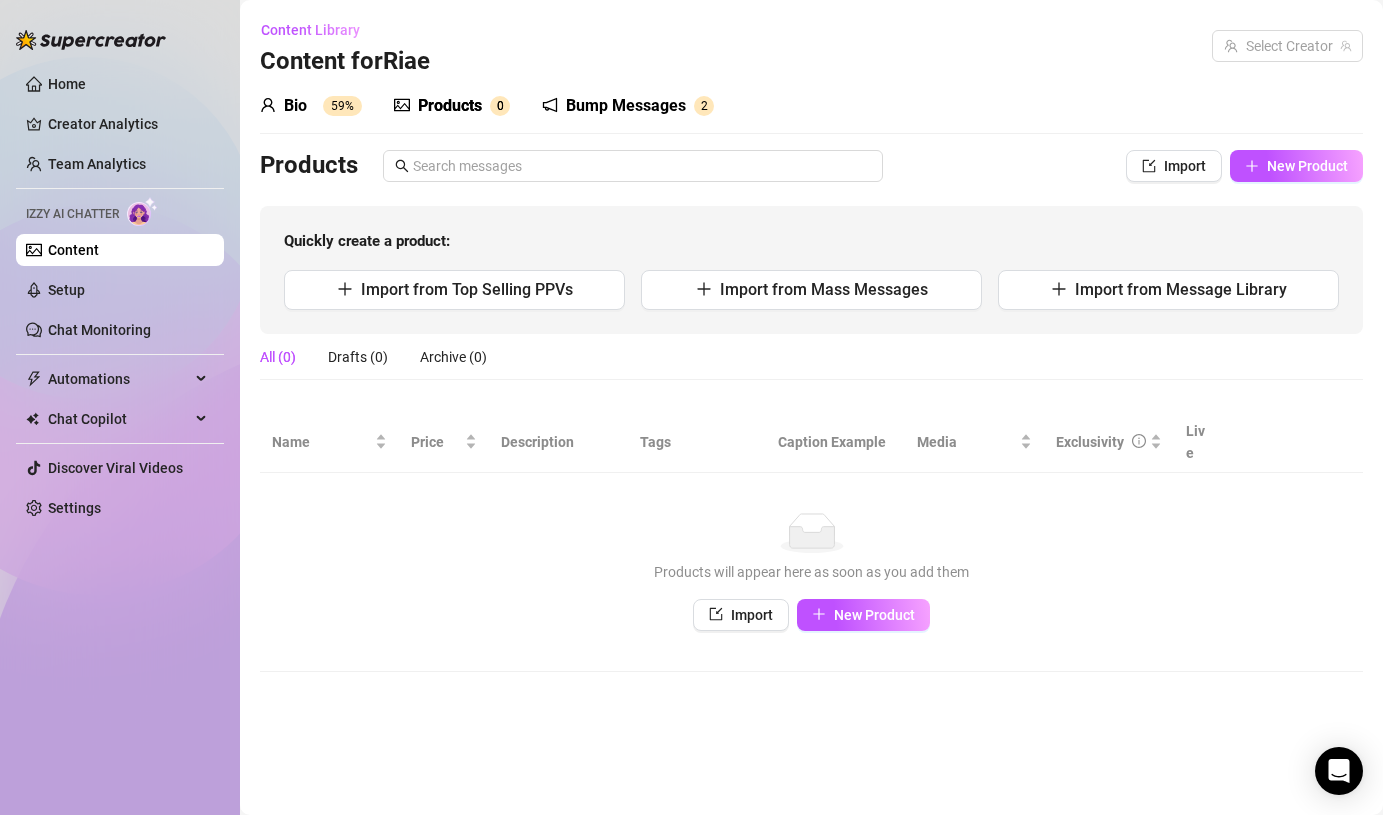 type 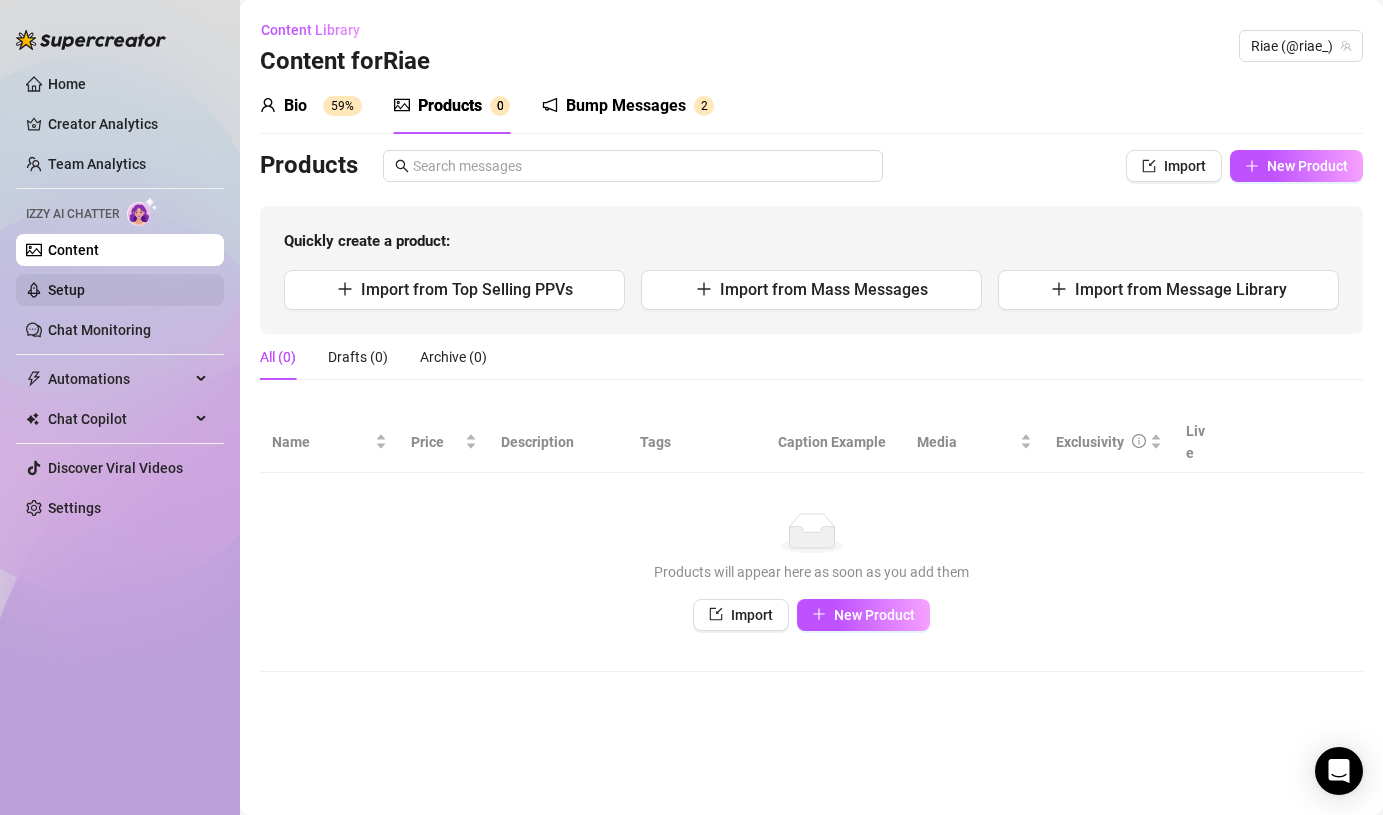 click on "Setup" at bounding box center (66, 290) 